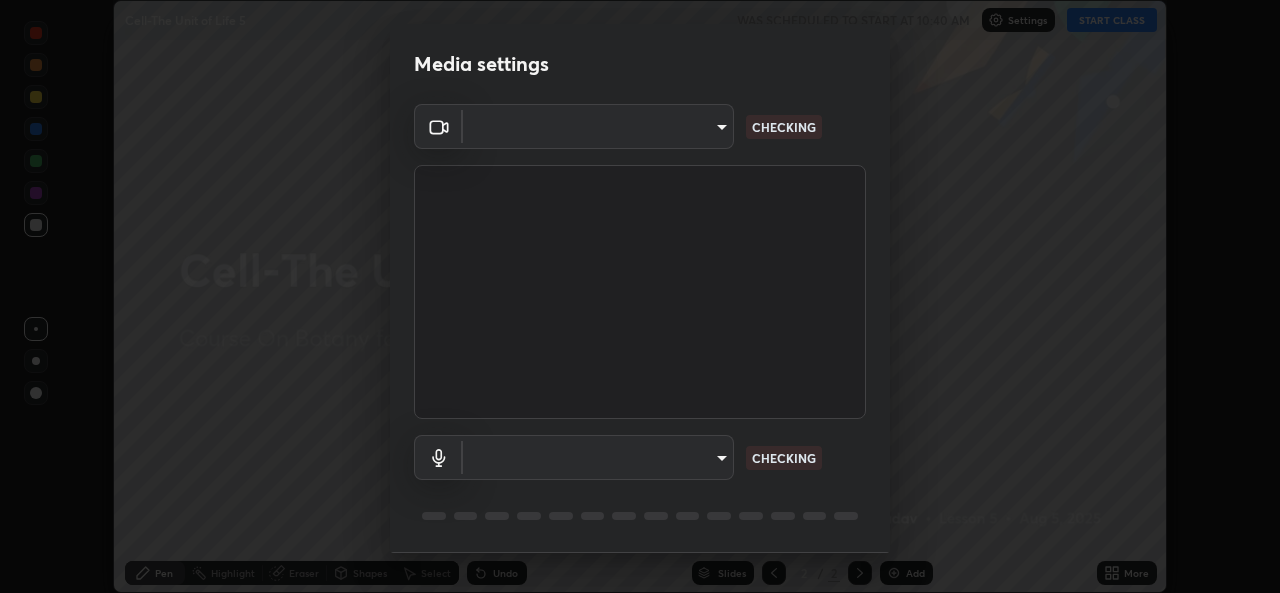 type on "a434b0bb675b4afe23526f72caf62f20b8336972c3250352fa126fe46eaa8015" 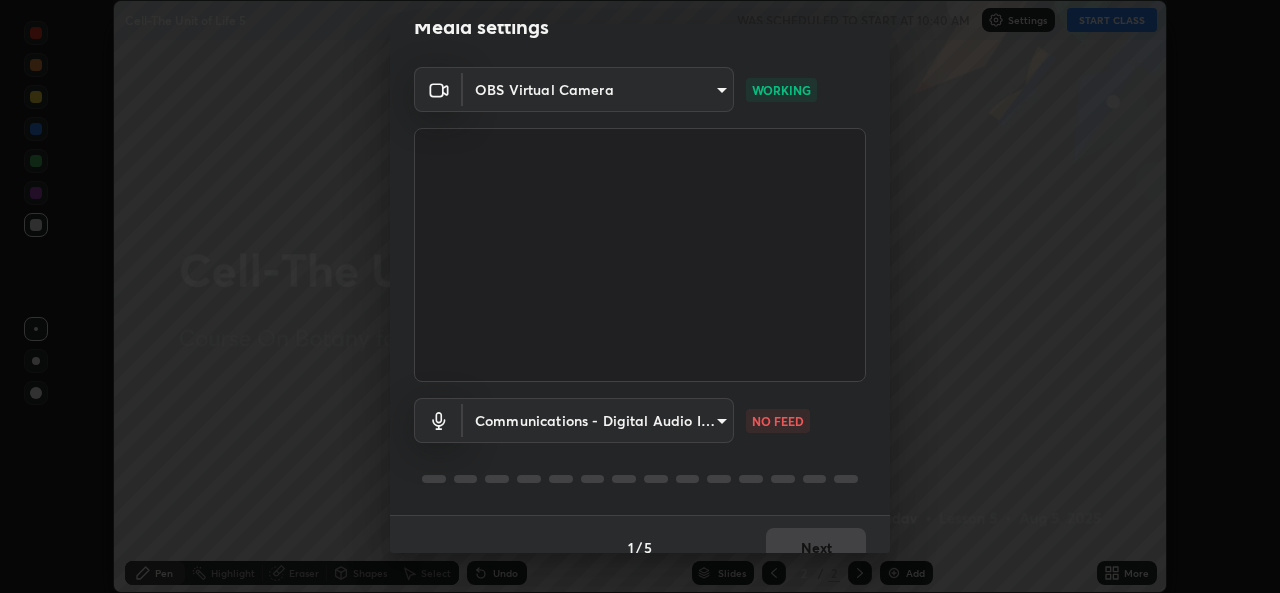 scroll, scrollTop: 63, scrollLeft: 0, axis: vertical 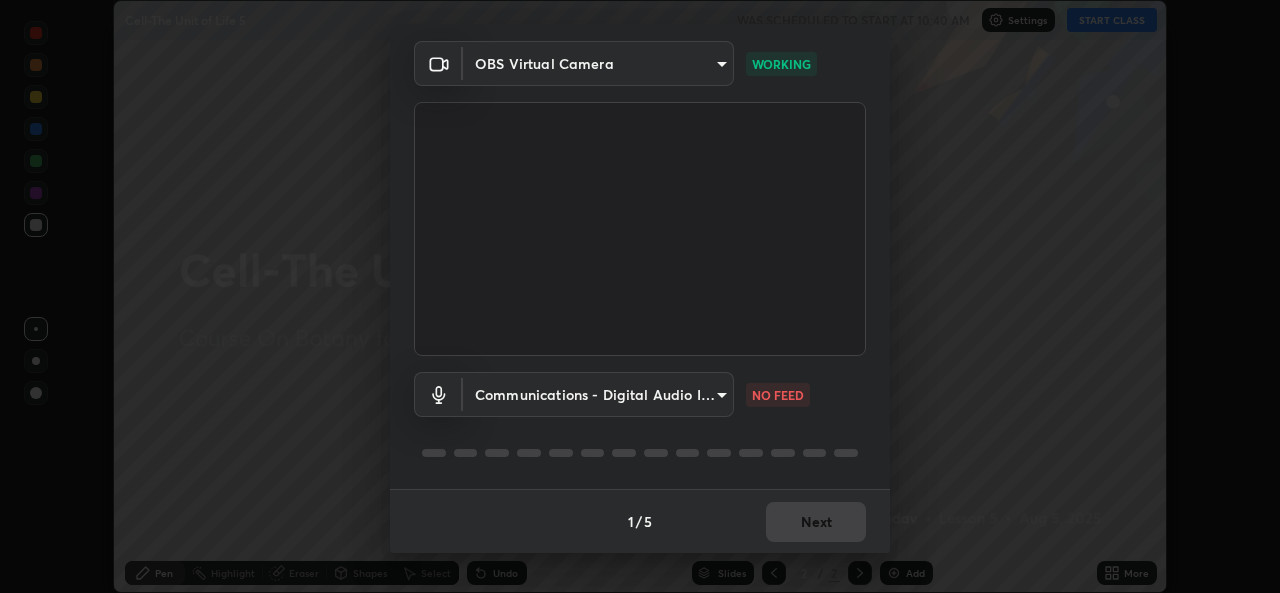 click on "Erase all Cell-The Unit of Life 5 WAS SCHEDULED TO START AT  10:40 AM Settings START CLASS Setting up your live class Cell-The Unit of Life 5 • L5 of Course On Botany for NEET Conquer 4 2026 [FIRST] [LAST] Pen Highlight Eraser Shapes Select Undo Slides 2 / 2 Add More Enable hand raising Enable raise hand to speak to learners. Once enabled, chat will be turned off temporarily. Enable x   No doubts shared Encourage your learners to ask a doubt for better clarity Report an issue Reason for reporting Buffering Chat not working Audio - Video sync issue Educator video quality low ​ Attach an image Report Media settings OBS Virtual Camera a434b0bb675b4afe23526f72caf62f20b8336972c3250352fa126fe46eaa8015 WORKING Communications - Digital Audio Interface (5- Cam Link 4K) communications NO FEED 1 / 5 Next" at bounding box center [640, 296] 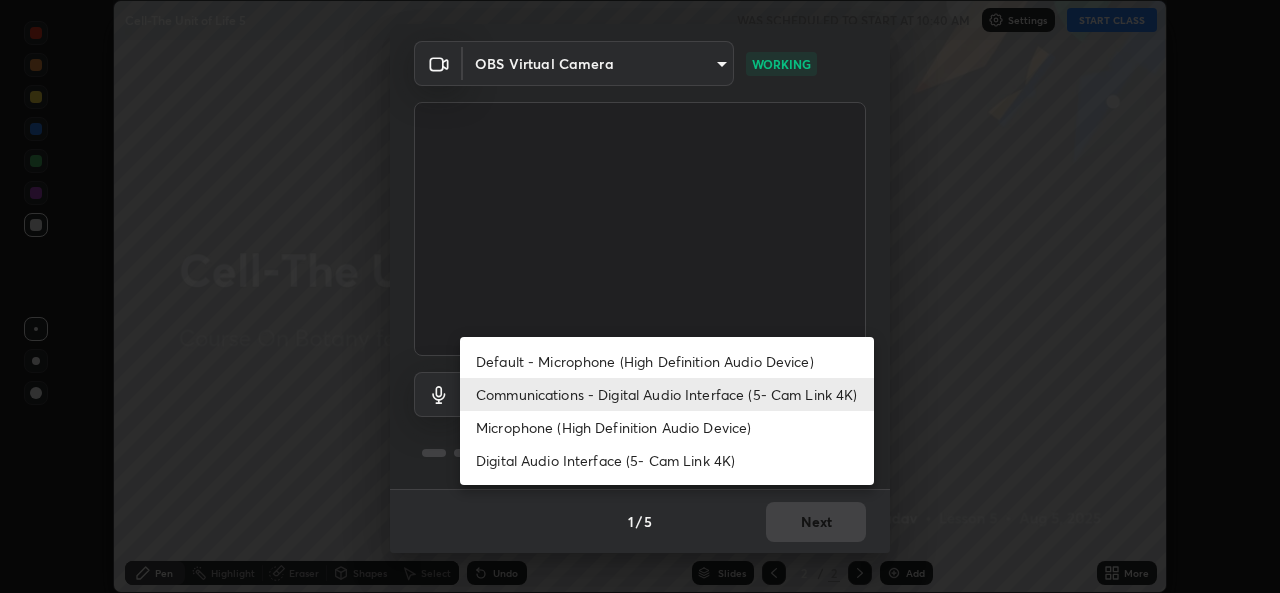 click on "Default - Microphone (High Definition Audio Device)" at bounding box center [667, 361] 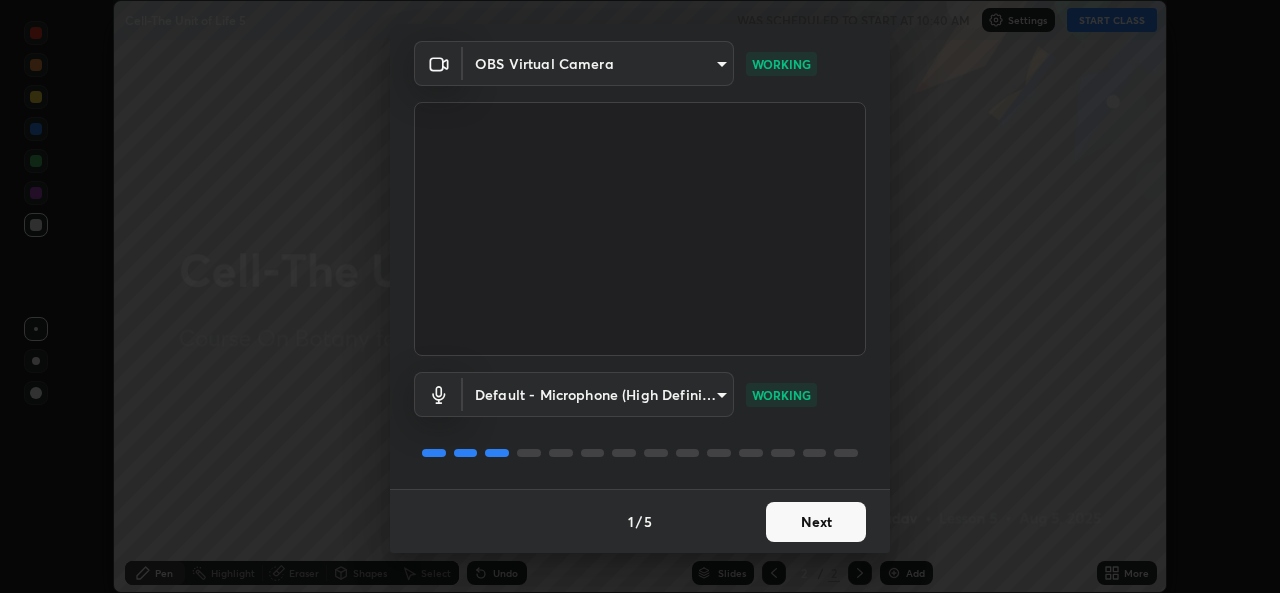 click on "Next" at bounding box center [816, 522] 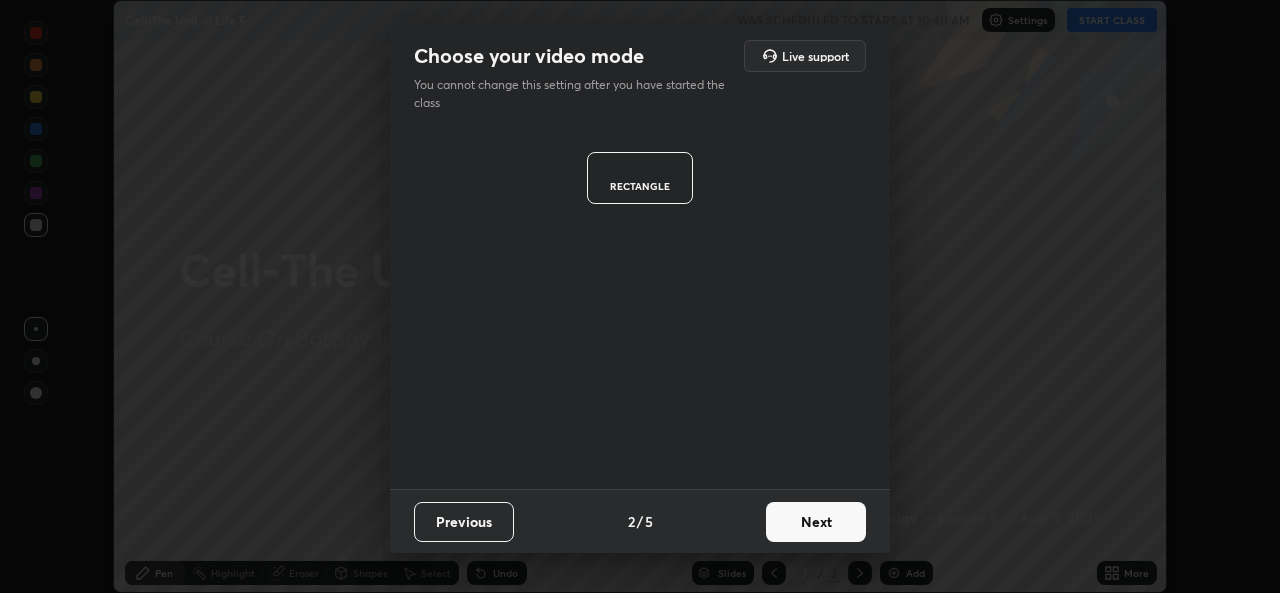 scroll, scrollTop: 0, scrollLeft: 0, axis: both 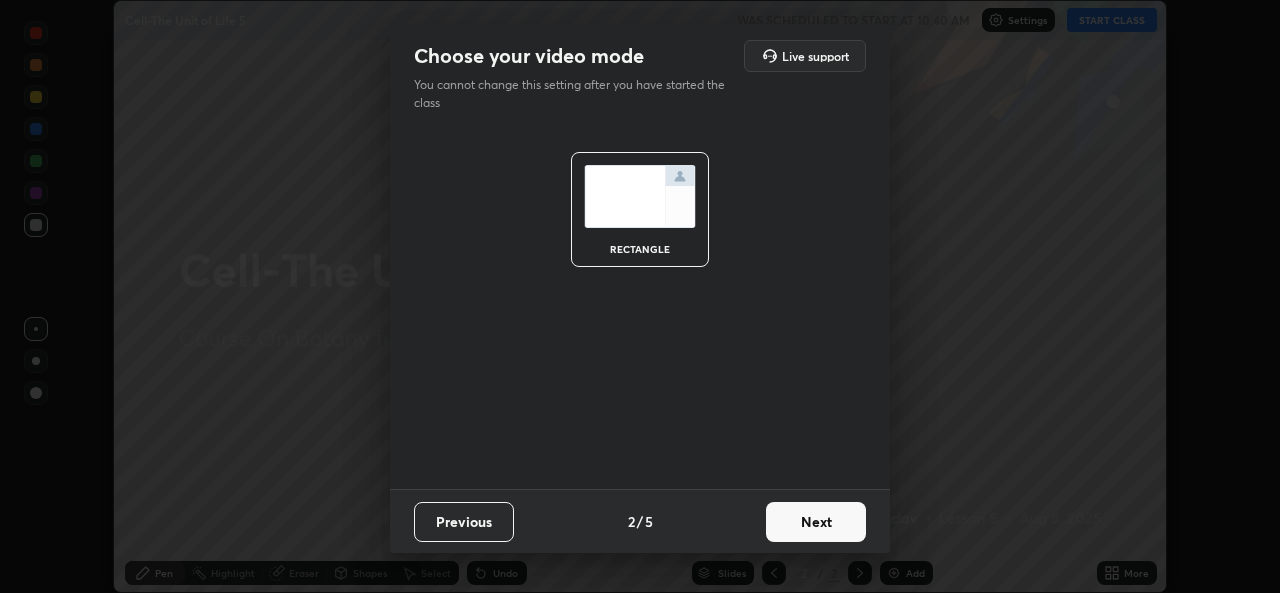 click on "Next" at bounding box center (816, 522) 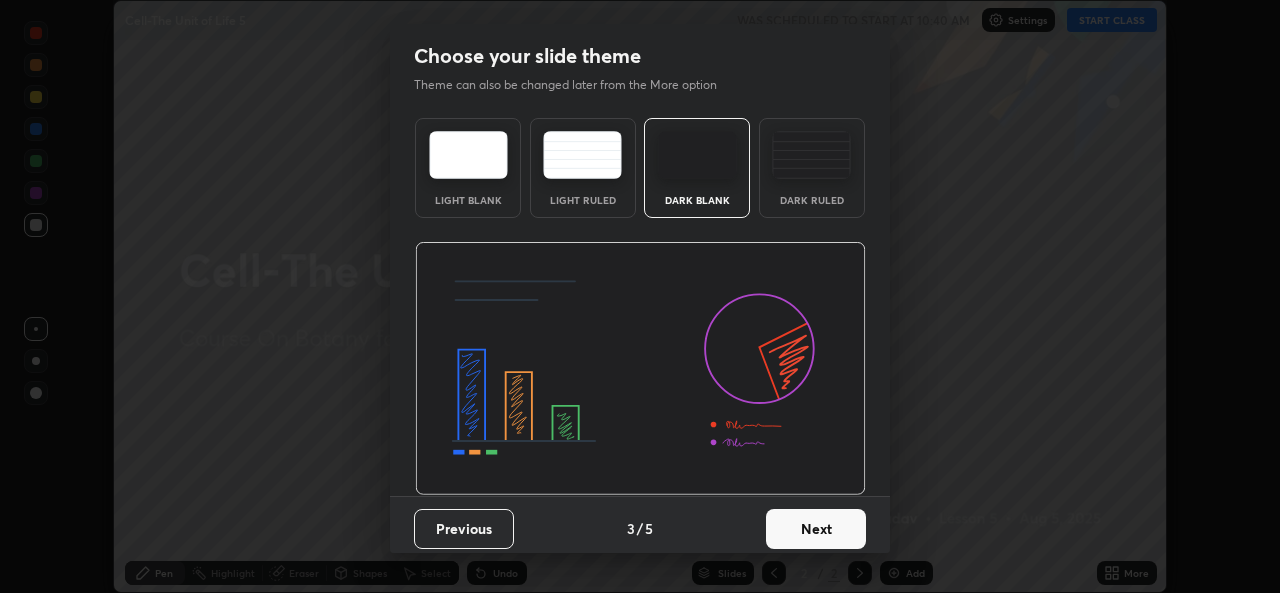 click on "Next" at bounding box center (816, 529) 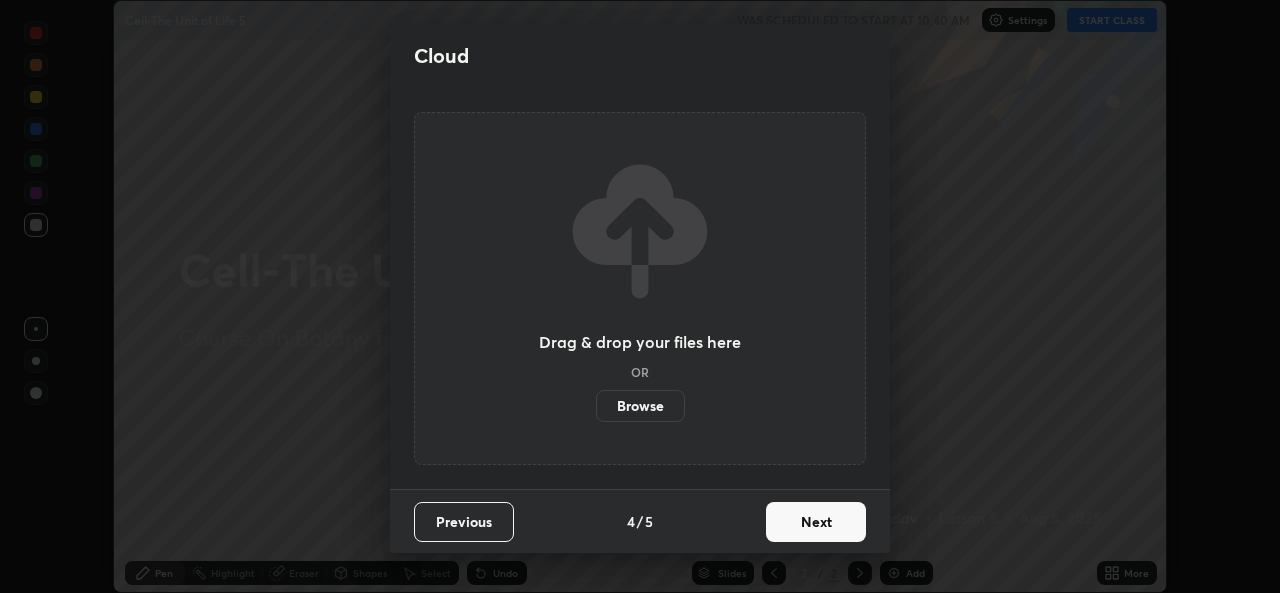 click on "Next" at bounding box center (816, 522) 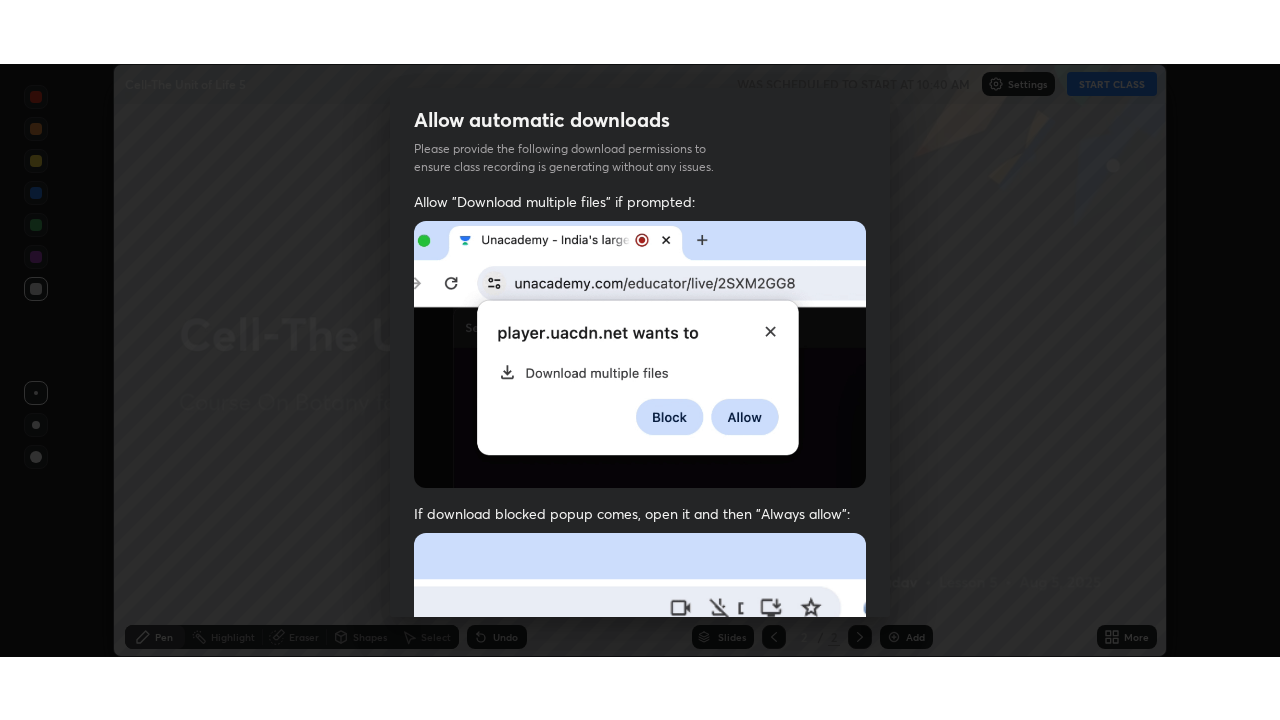 scroll, scrollTop: 471, scrollLeft: 0, axis: vertical 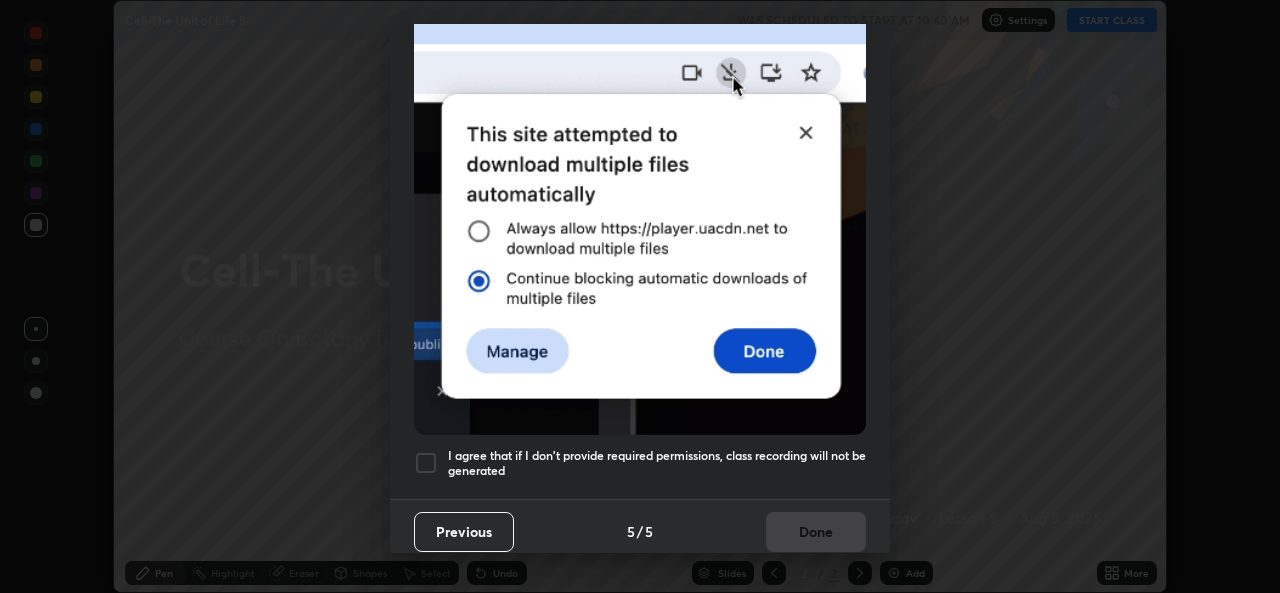 click on "I agree that if I don't provide required permissions, class recording will not be generated" at bounding box center (657, 463) 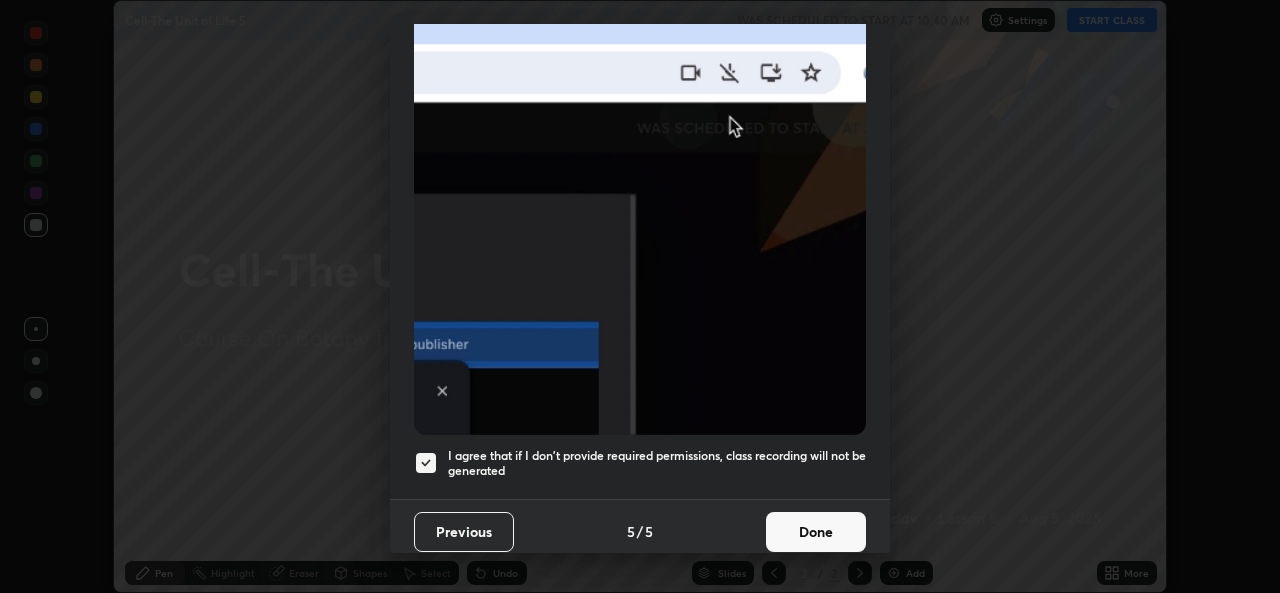 click on "Done" at bounding box center [816, 532] 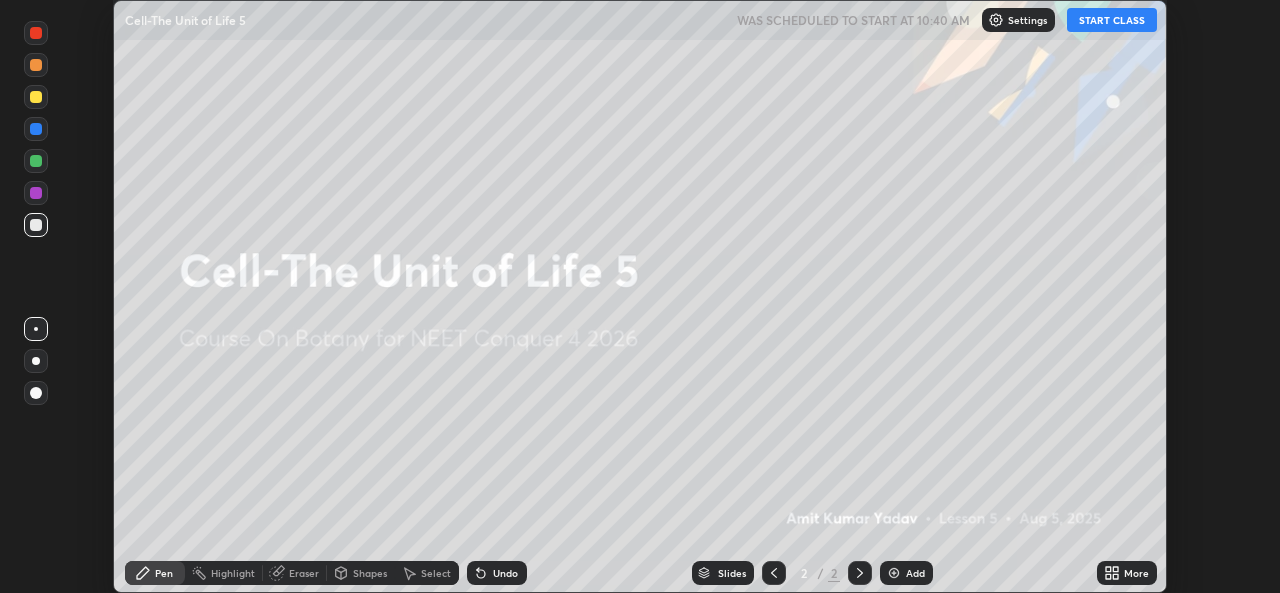 click on "START CLASS" at bounding box center (1112, 20) 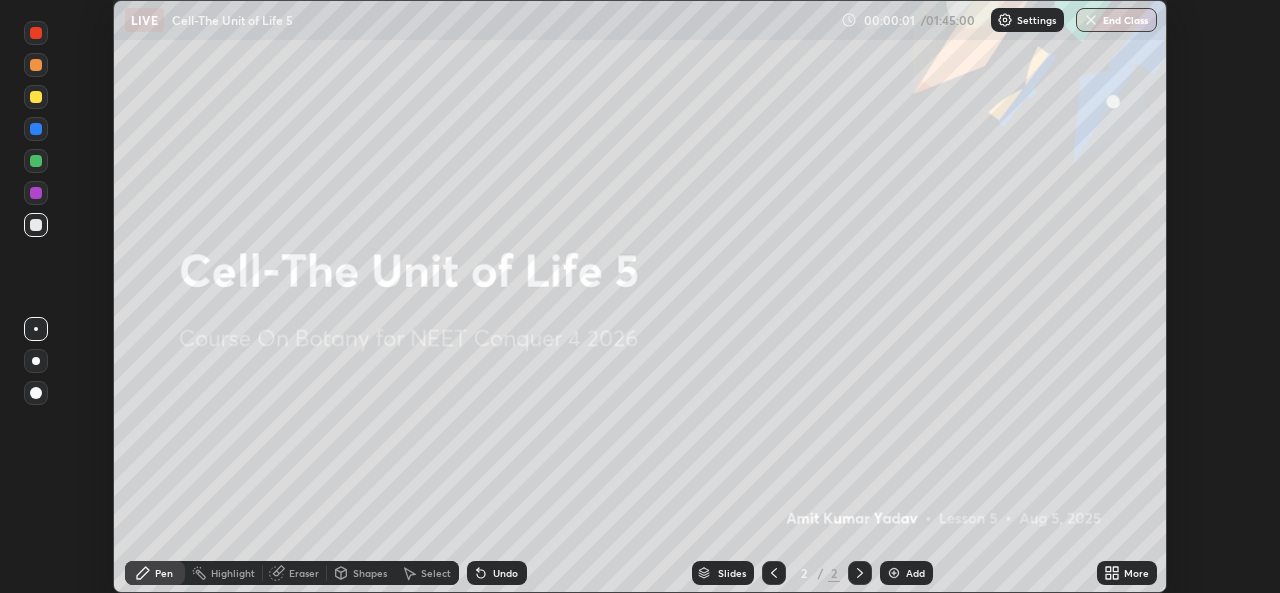 click on "More" at bounding box center (1136, 573) 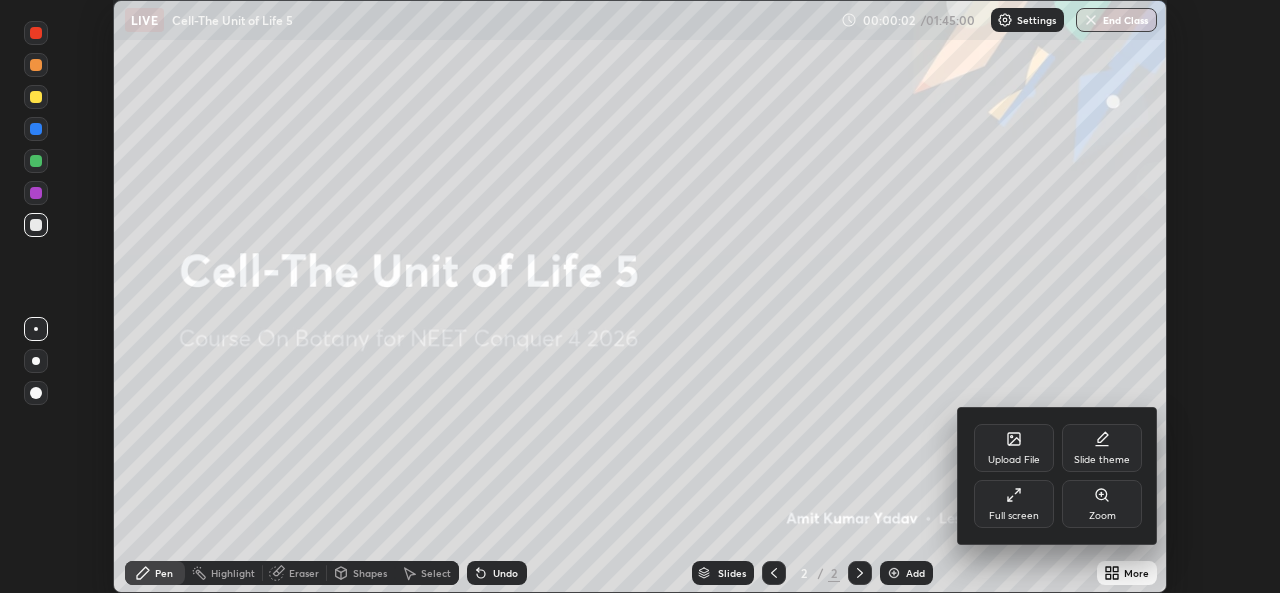 click on "Full screen" at bounding box center [1014, 516] 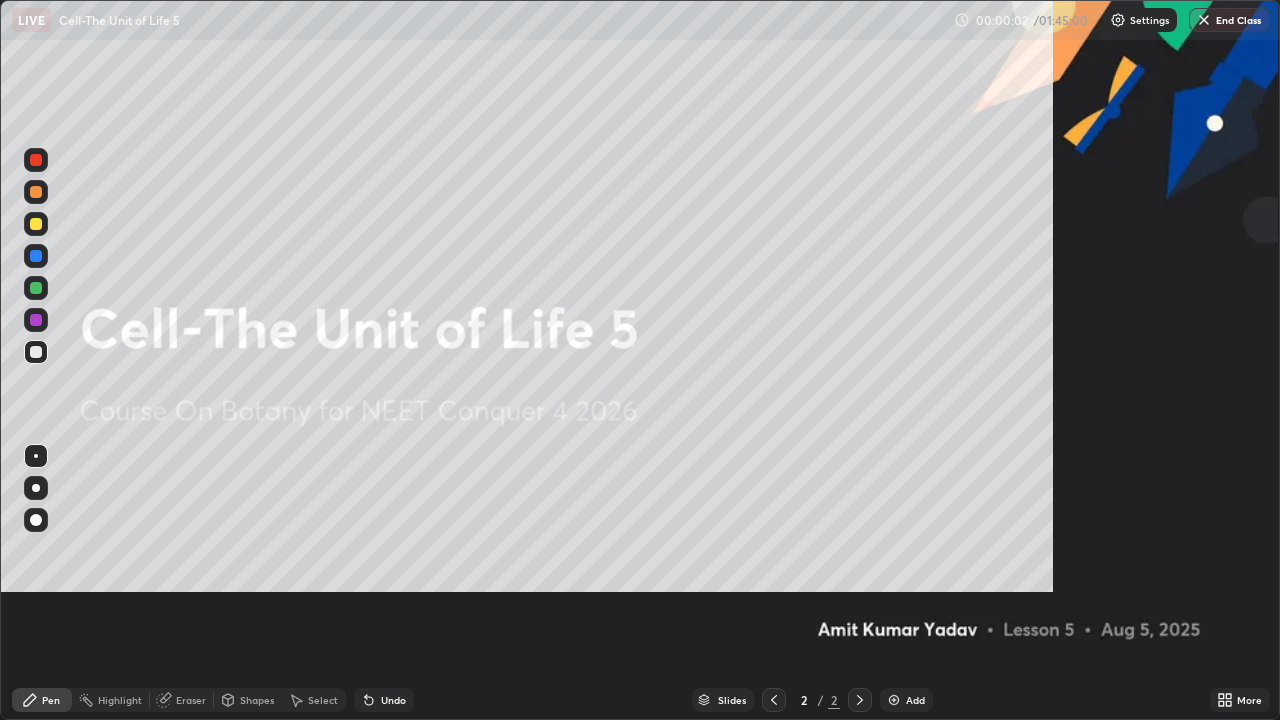 scroll, scrollTop: 99280, scrollLeft: 98720, axis: both 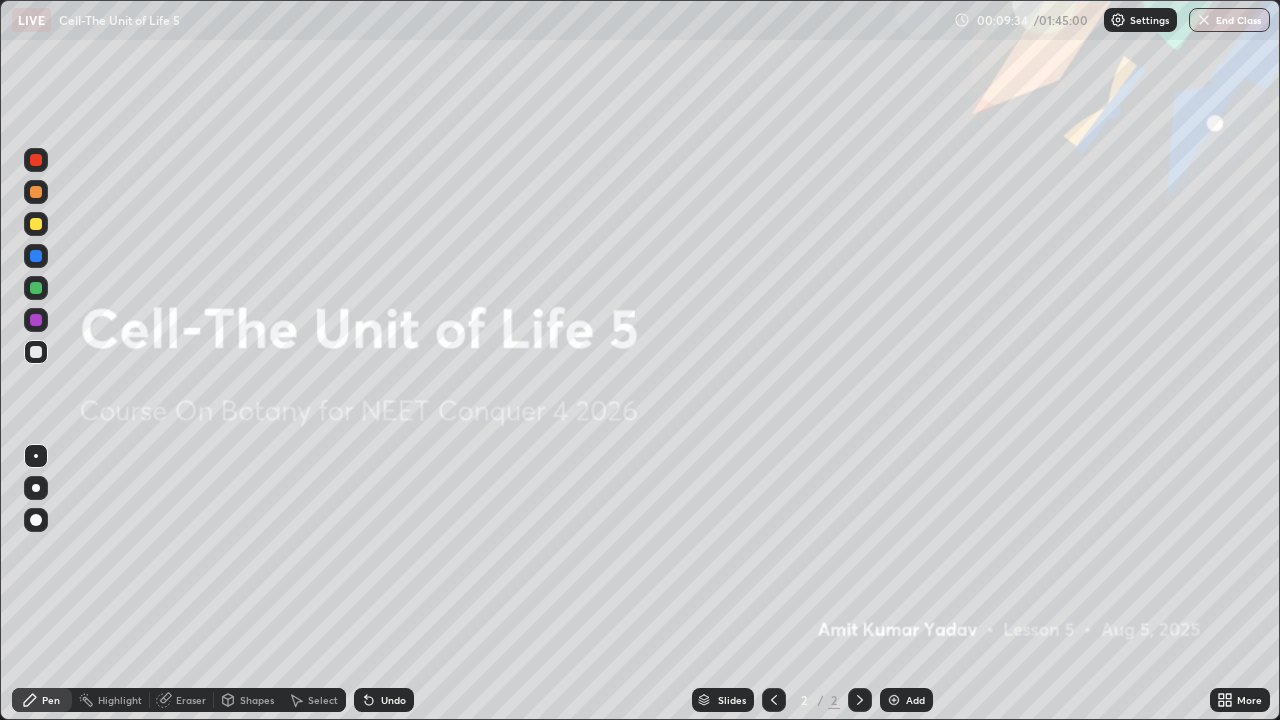 click on "Add" at bounding box center [915, 700] 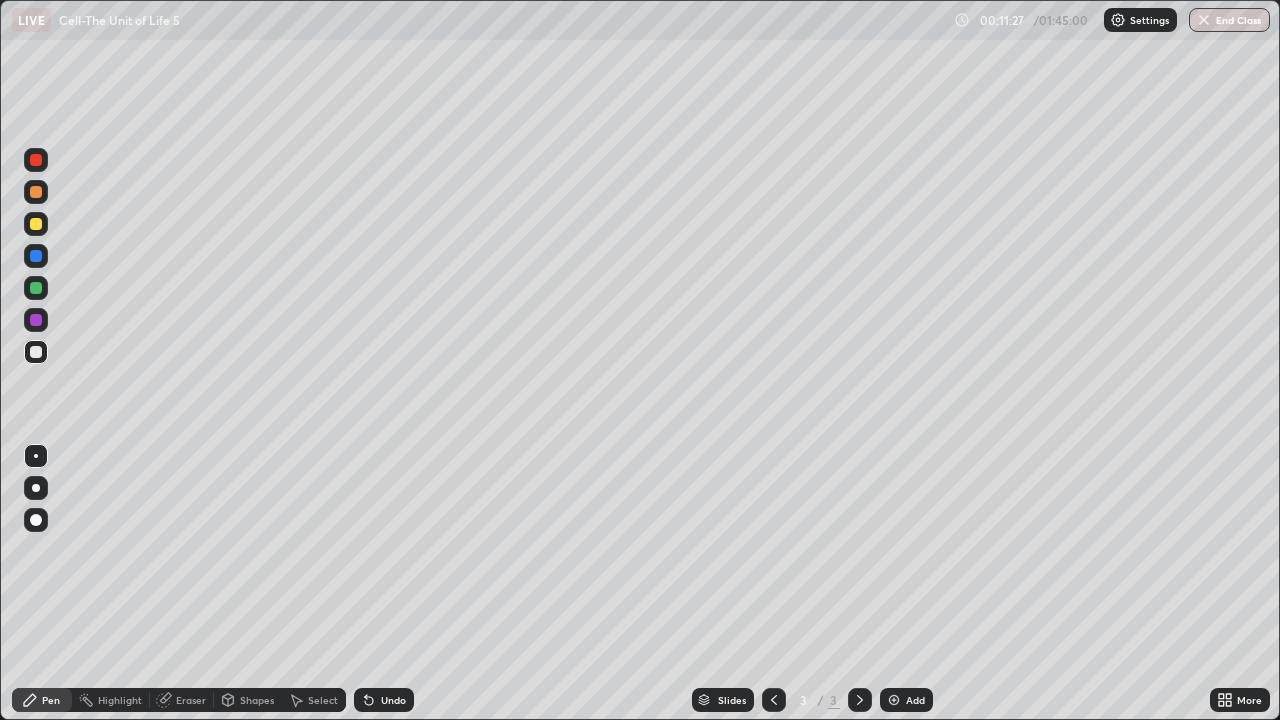 click on "Undo" at bounding box center [393, 700] 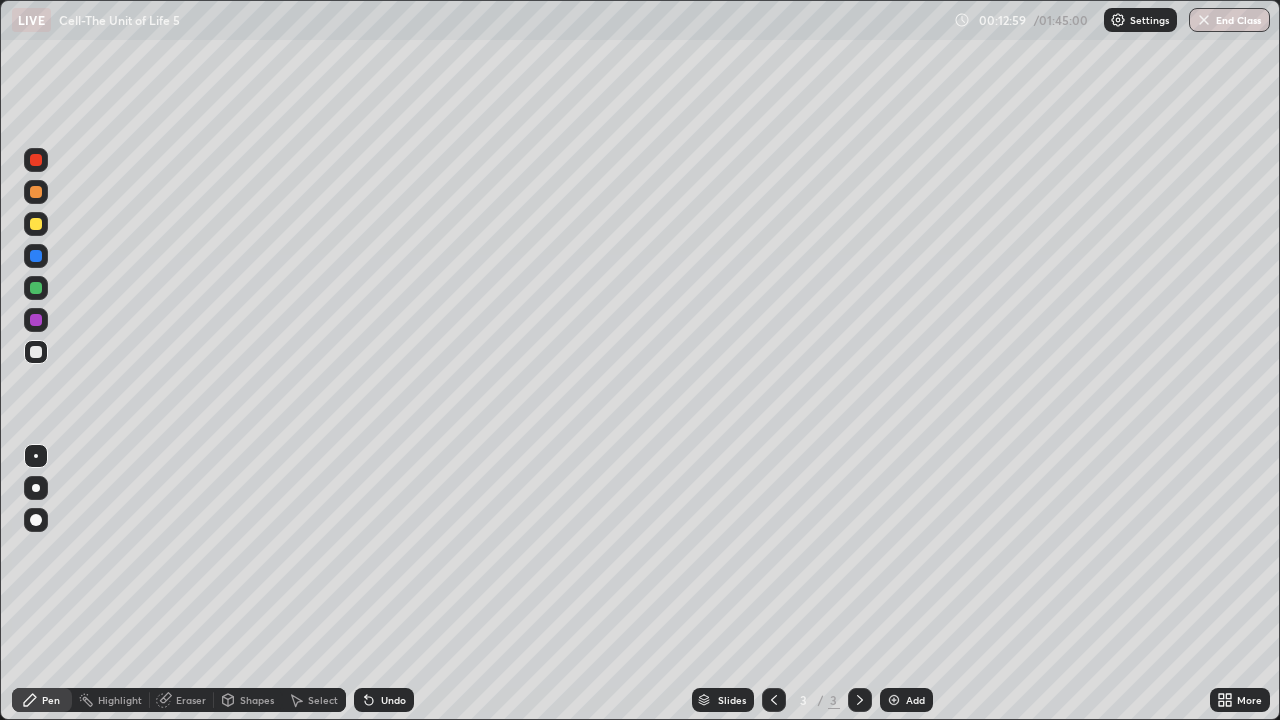 click at bounding box center [894, 700] 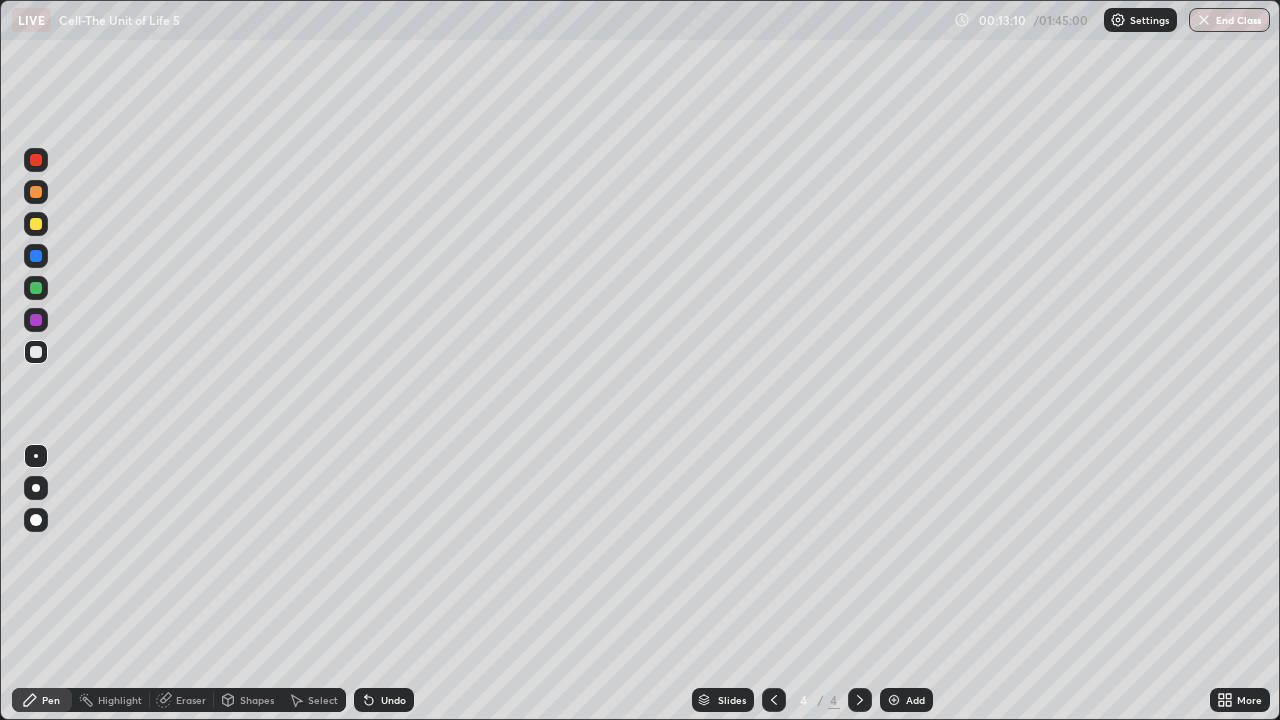 click on "Undo" at bounding box center (393, 700) 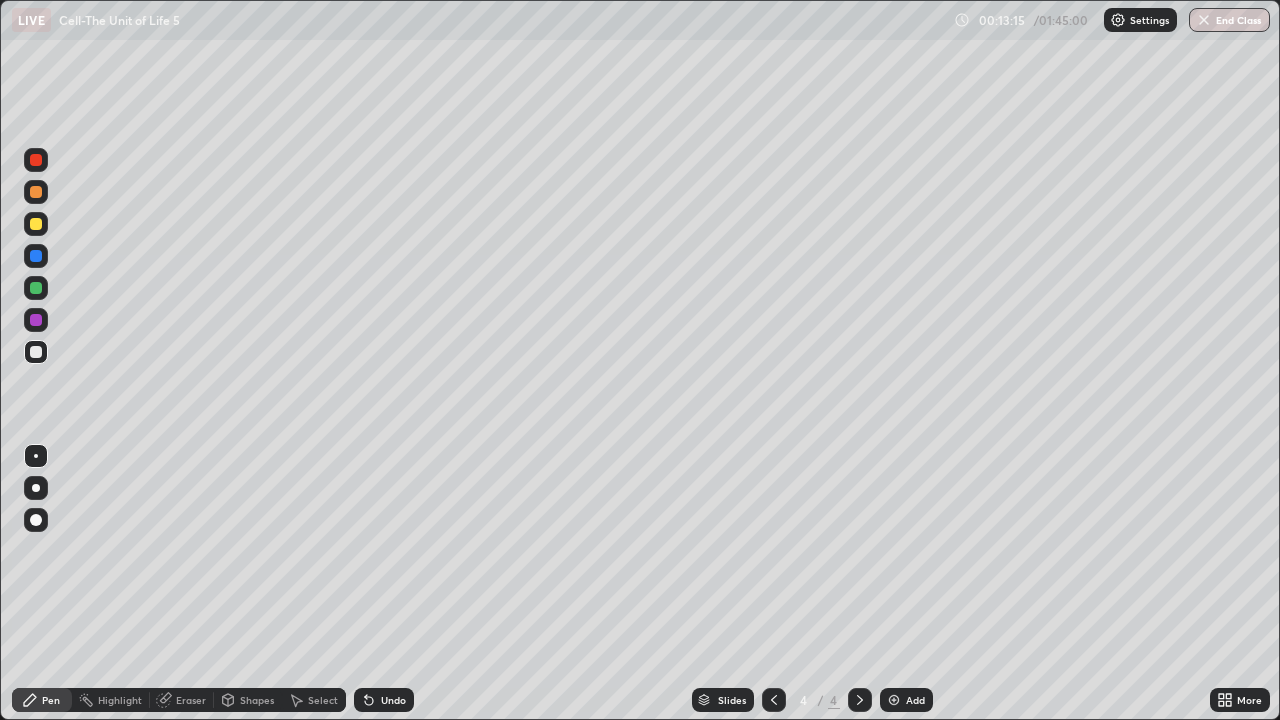 click at bounding box center [36, 224] 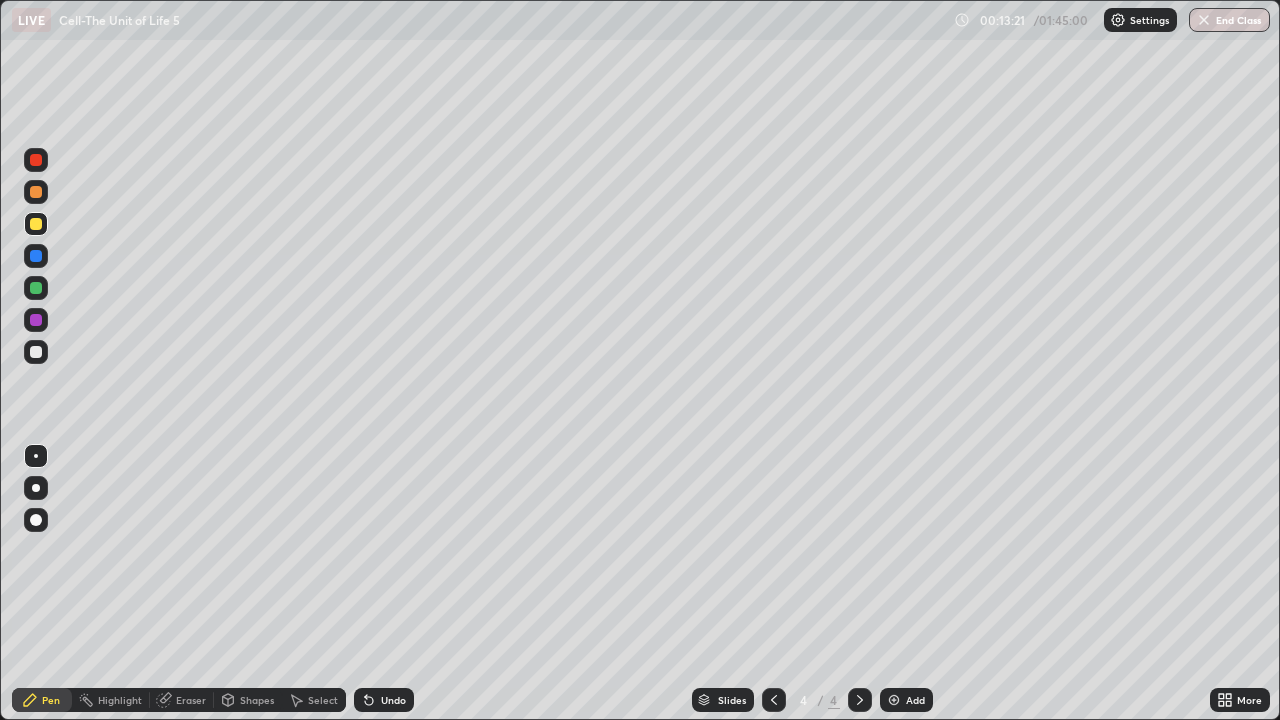 click at bounding box center [36, 352] 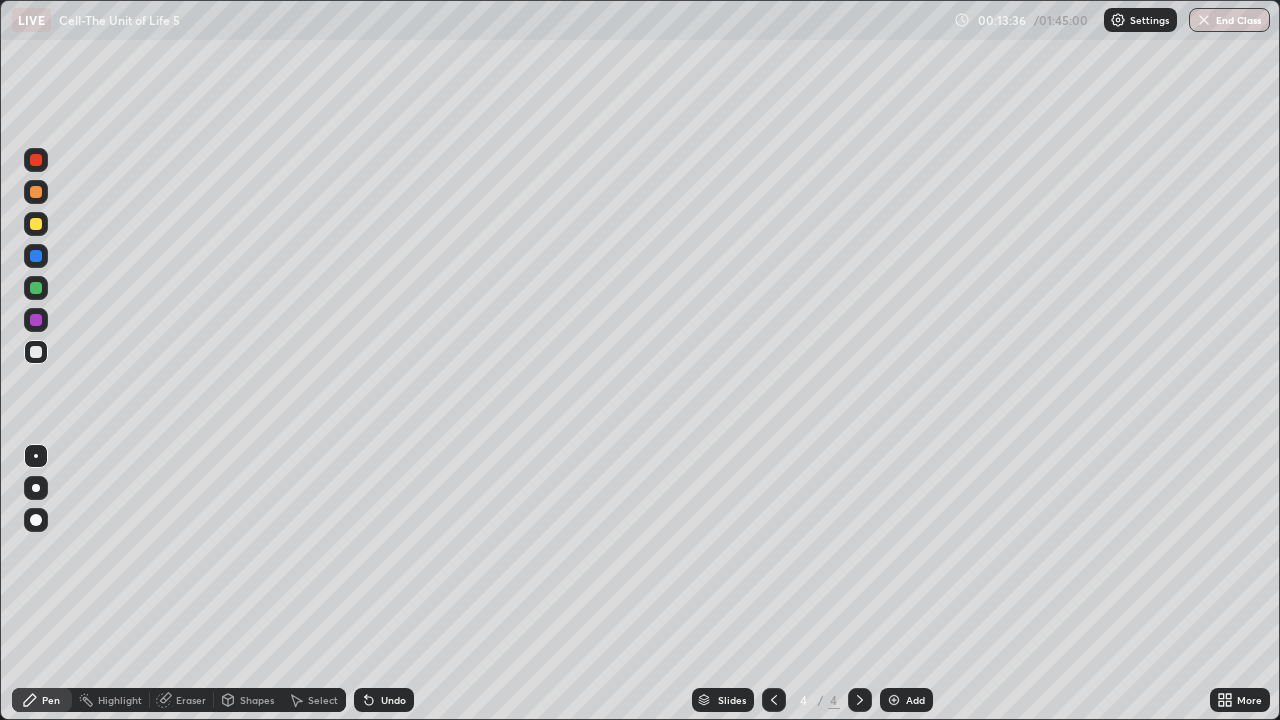 click on "Undo" at bounding box center (393, 700) 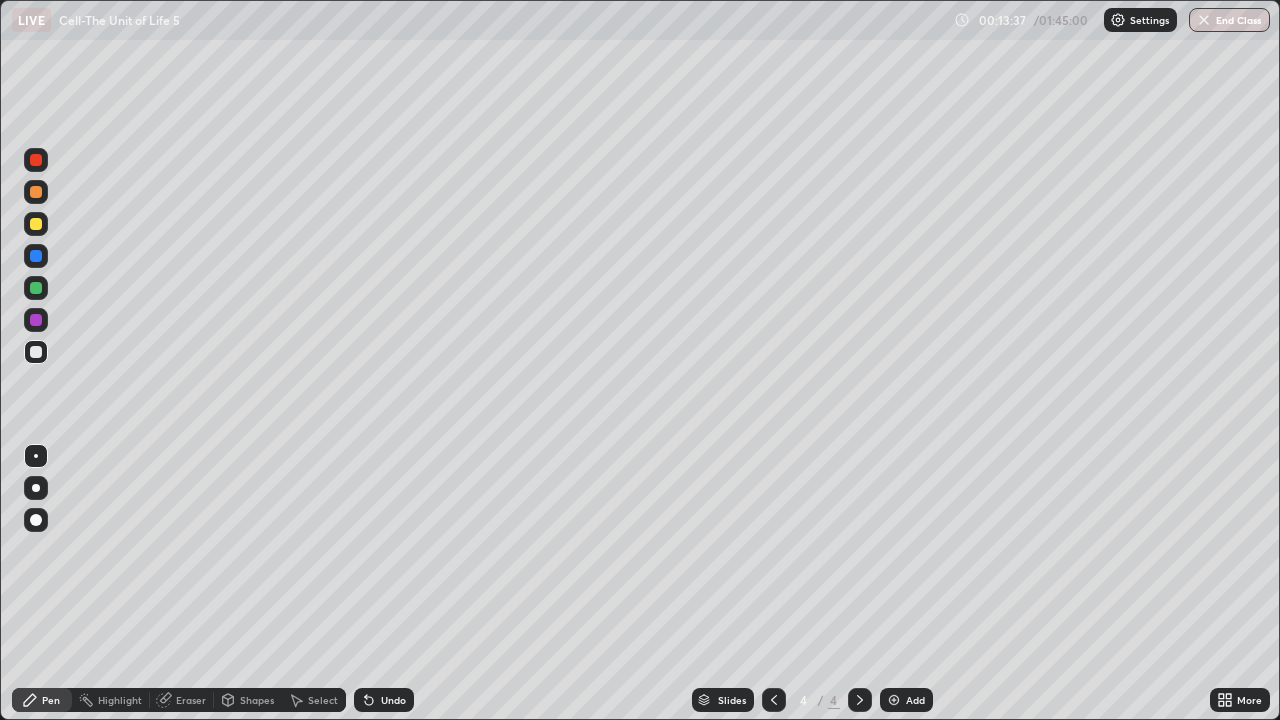 click on "Undo" at bounding box center (393, 700) 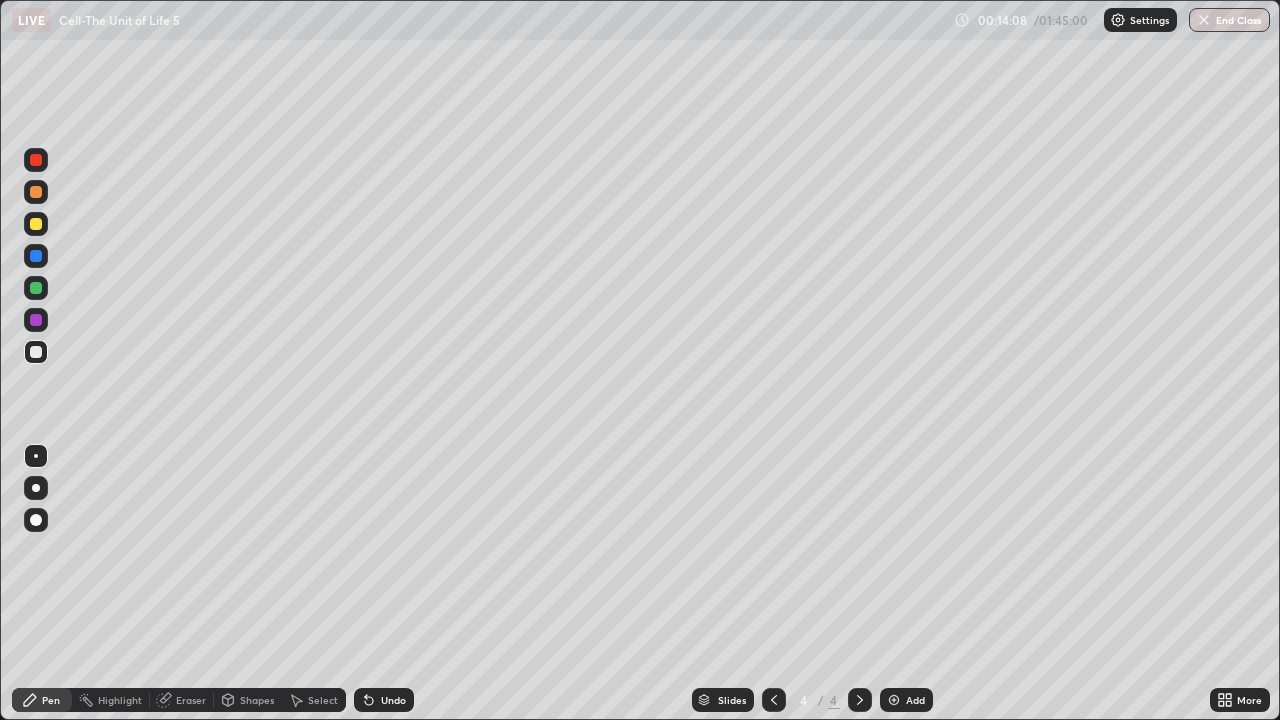 click on "Undo" at bounding box center [393, 700] 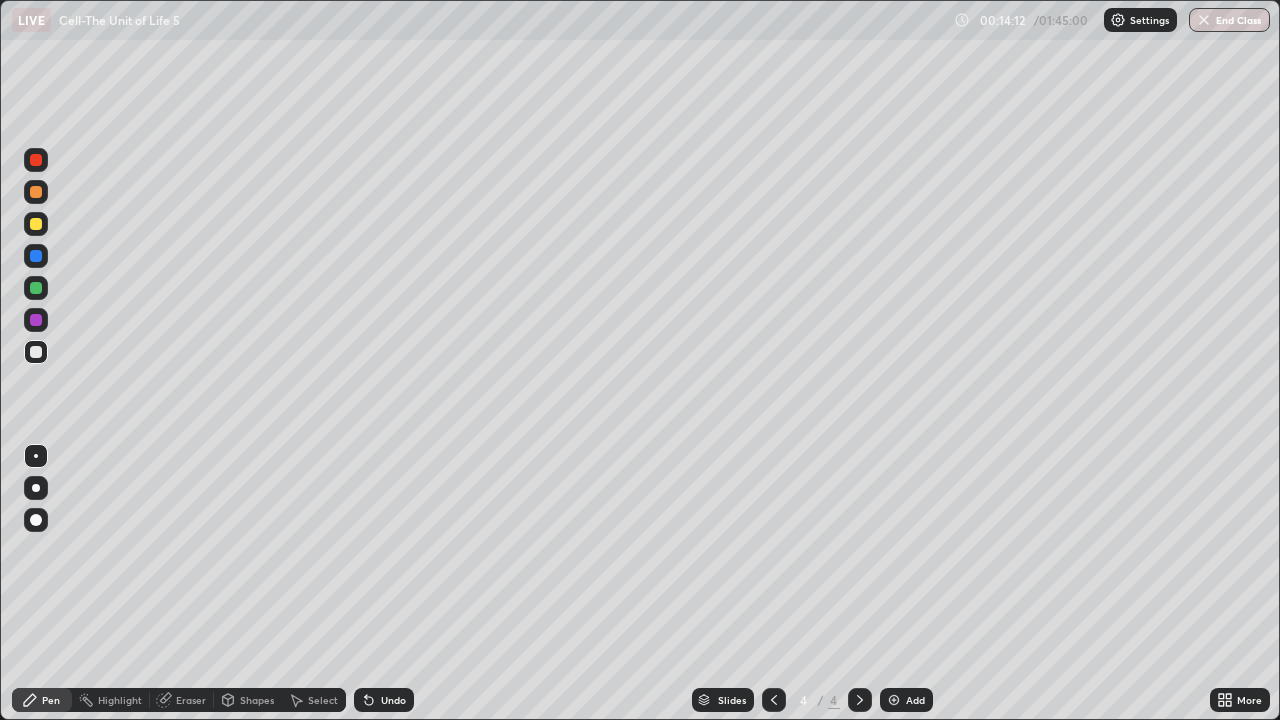 click on "Eraser" at bounding box center (191, 700) 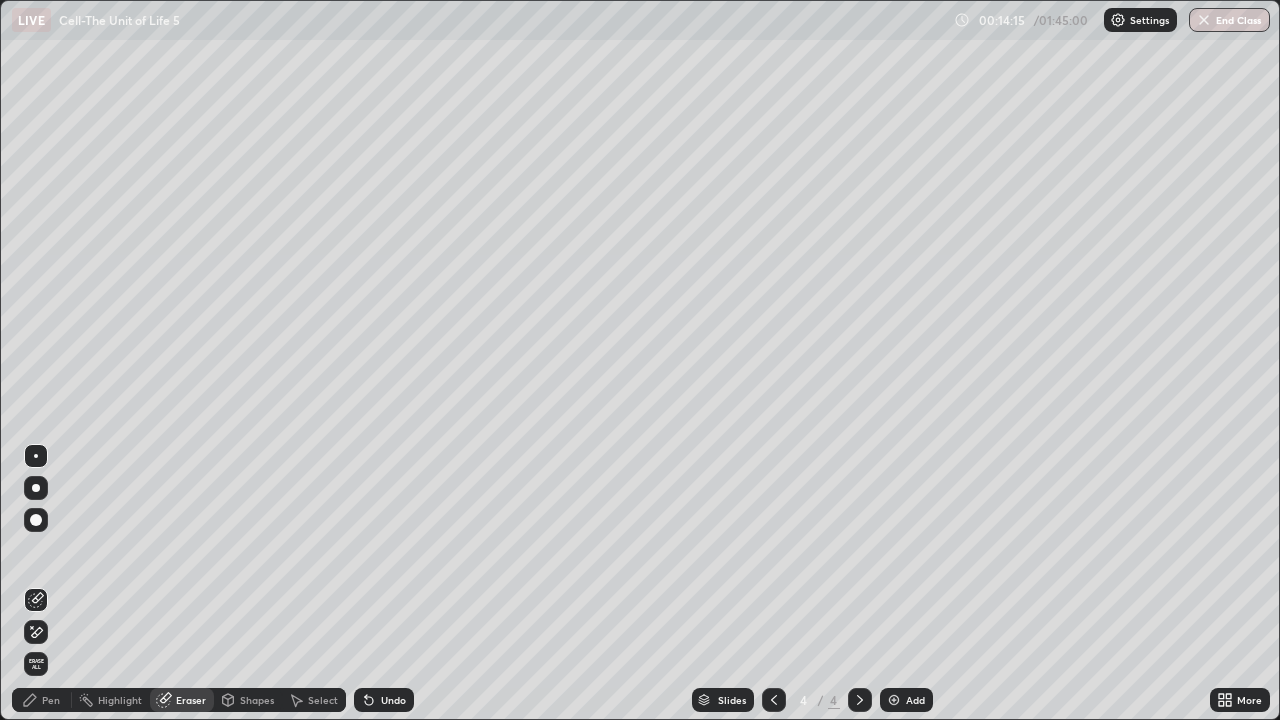 click on "Pen" at bounding box center [51, 700] 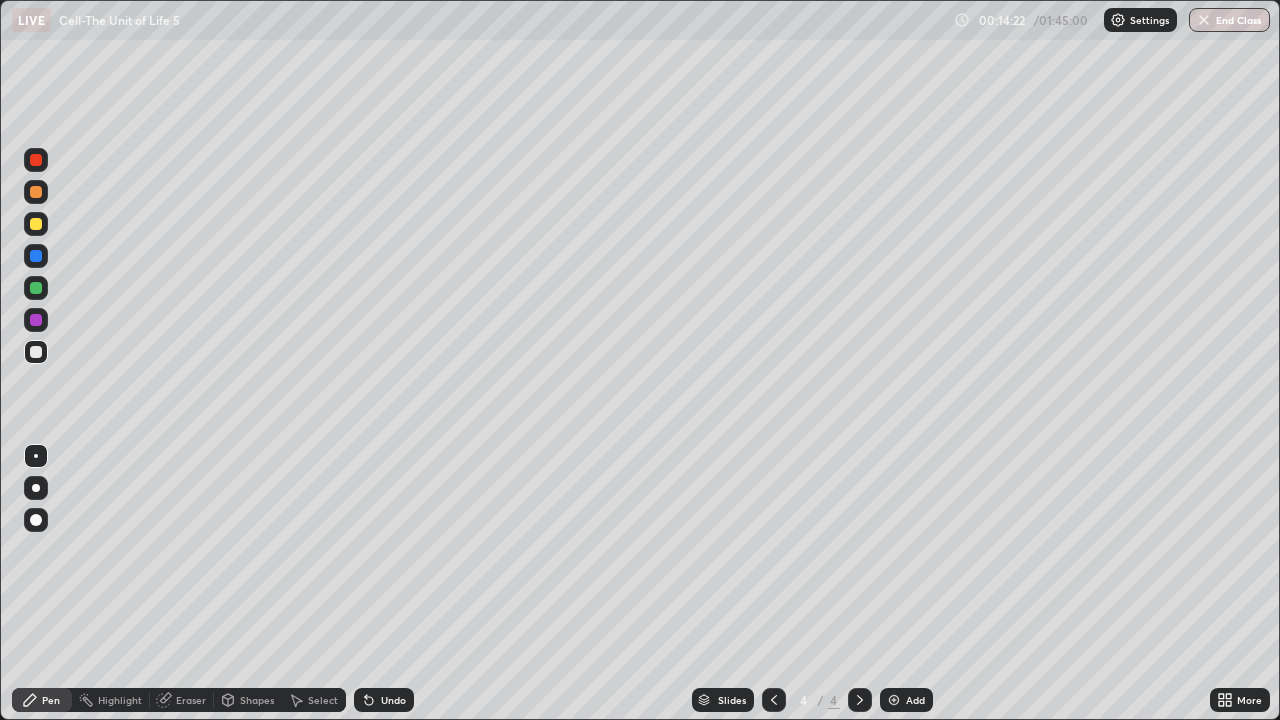 click at bounding box center [36, 288] 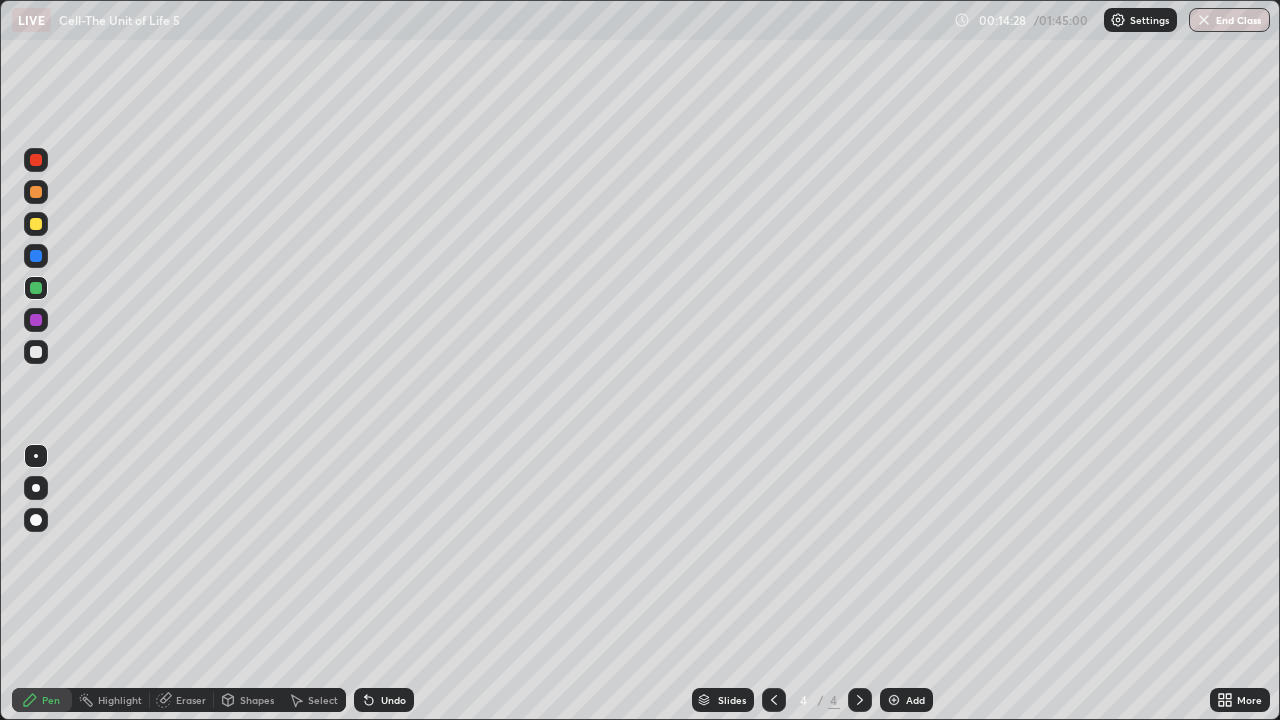 click at bounding box center [36, 352] 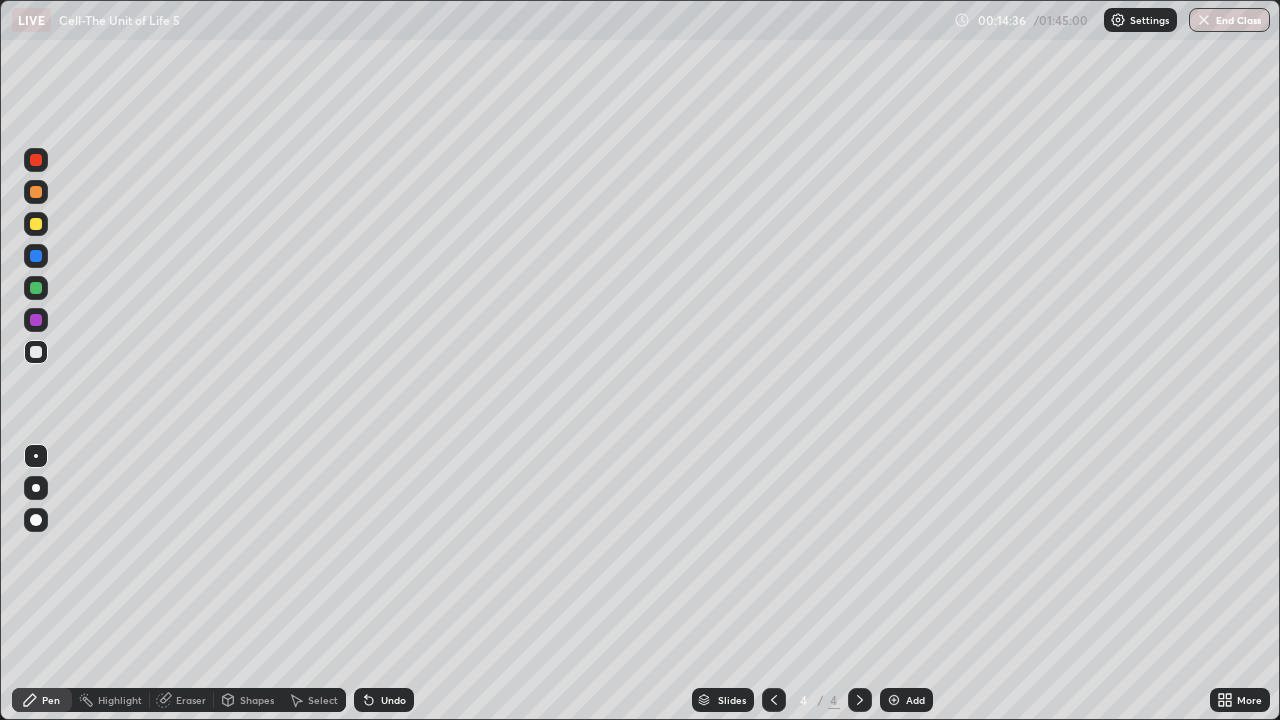 click at bounding box center (36, 288) 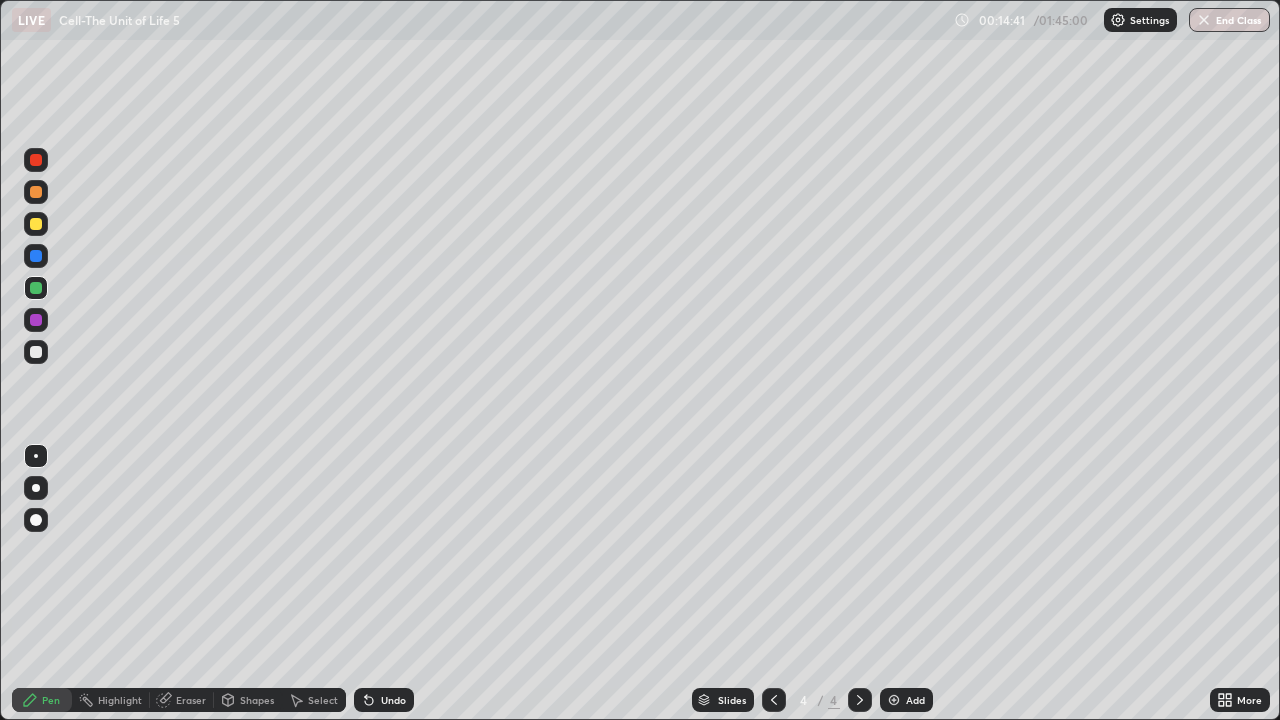 click at bounding box center (36, 352) 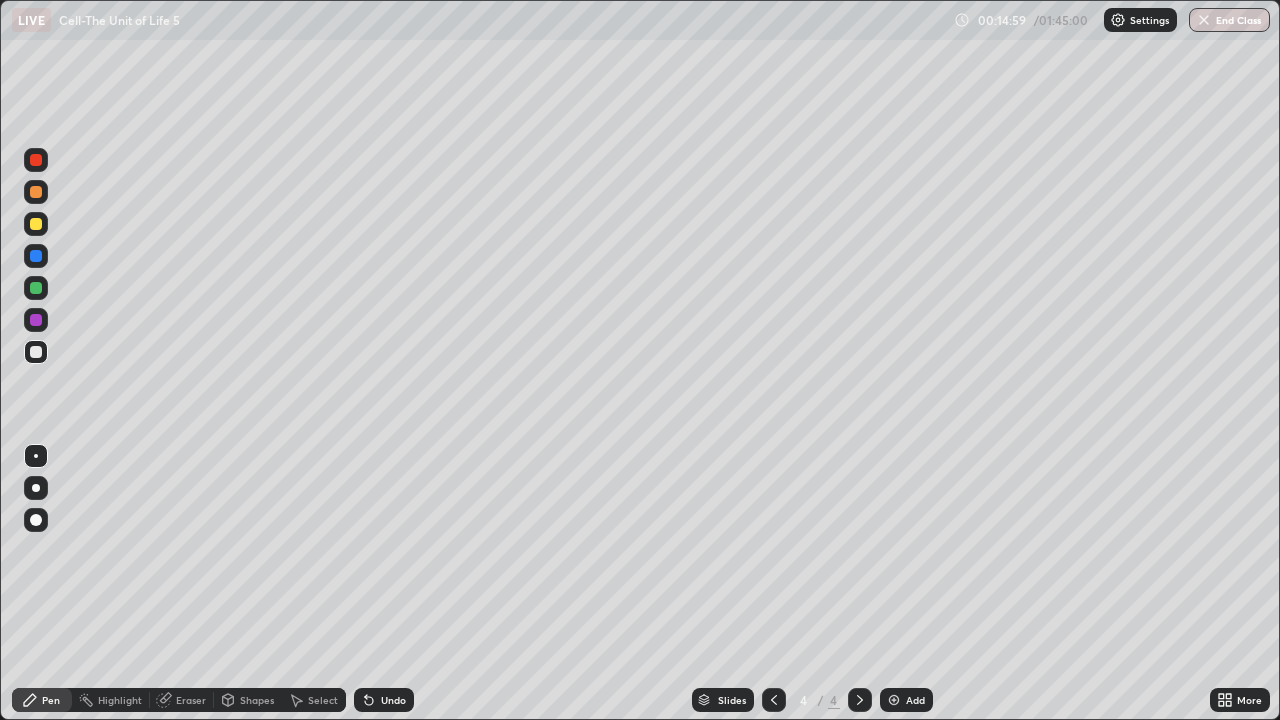 click at bounding box center (36, 224) 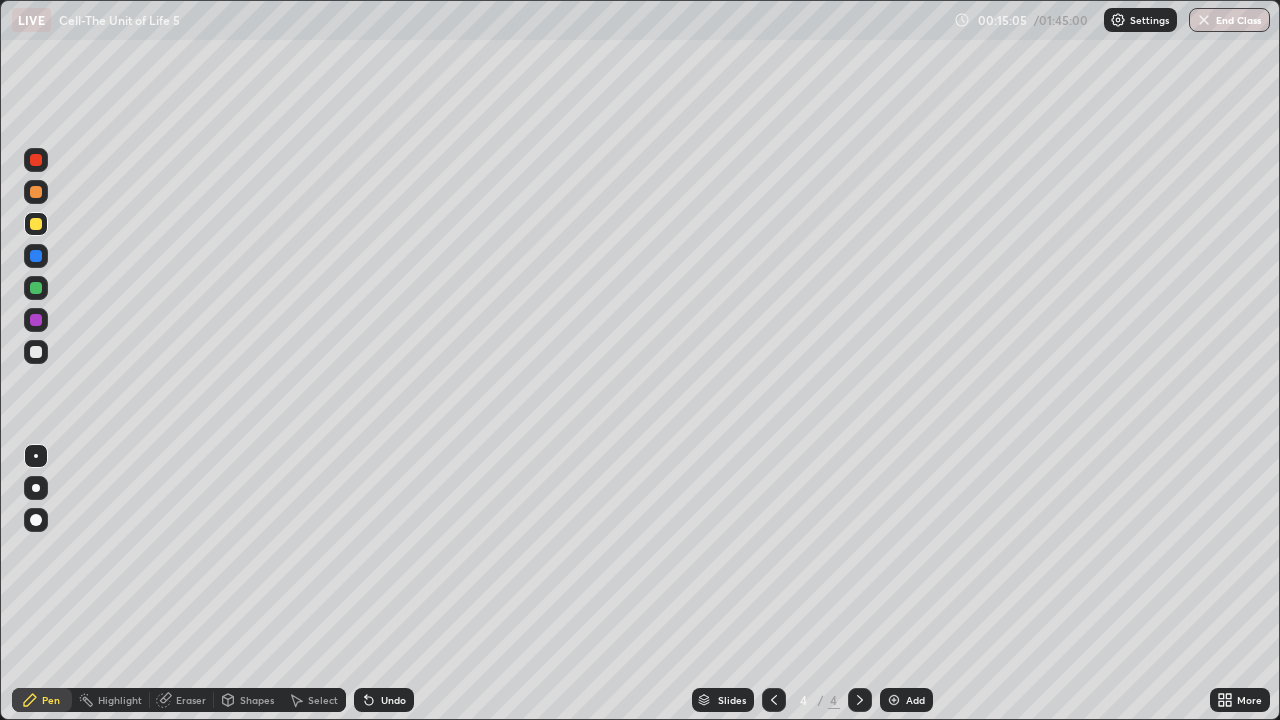 click at bounding box center [36, 288] 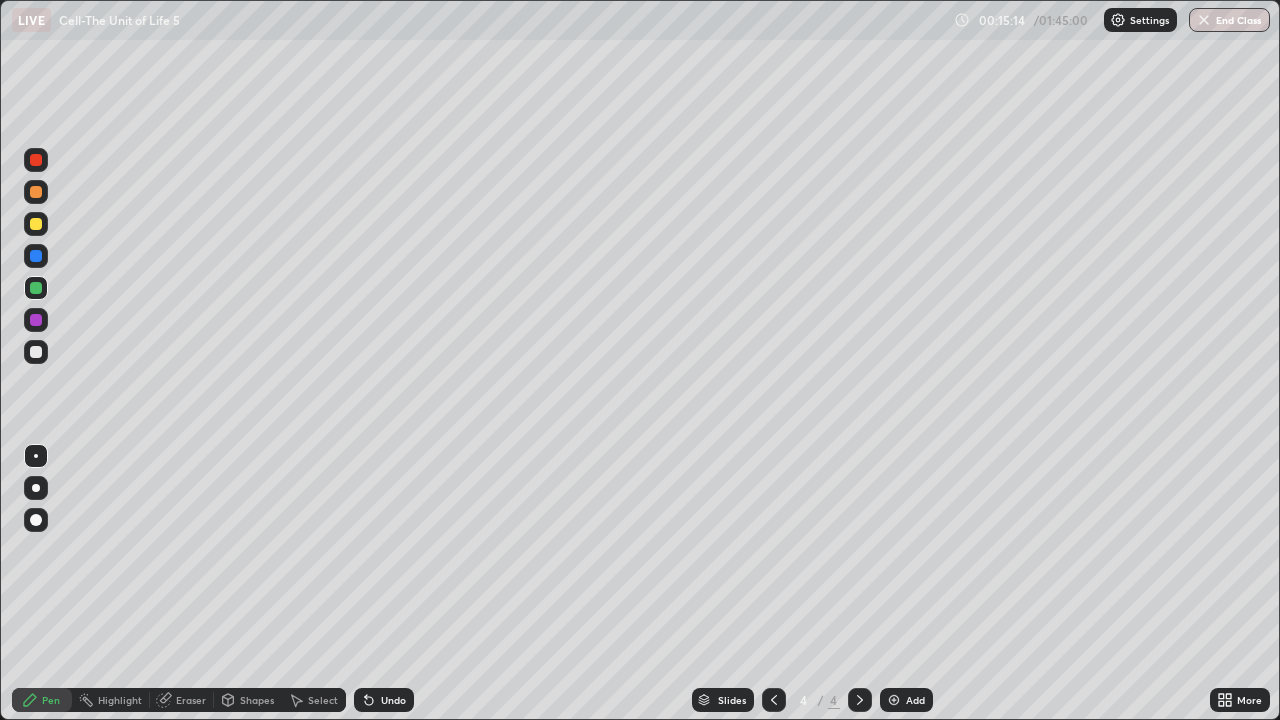 click at bounding box center (36, 352) 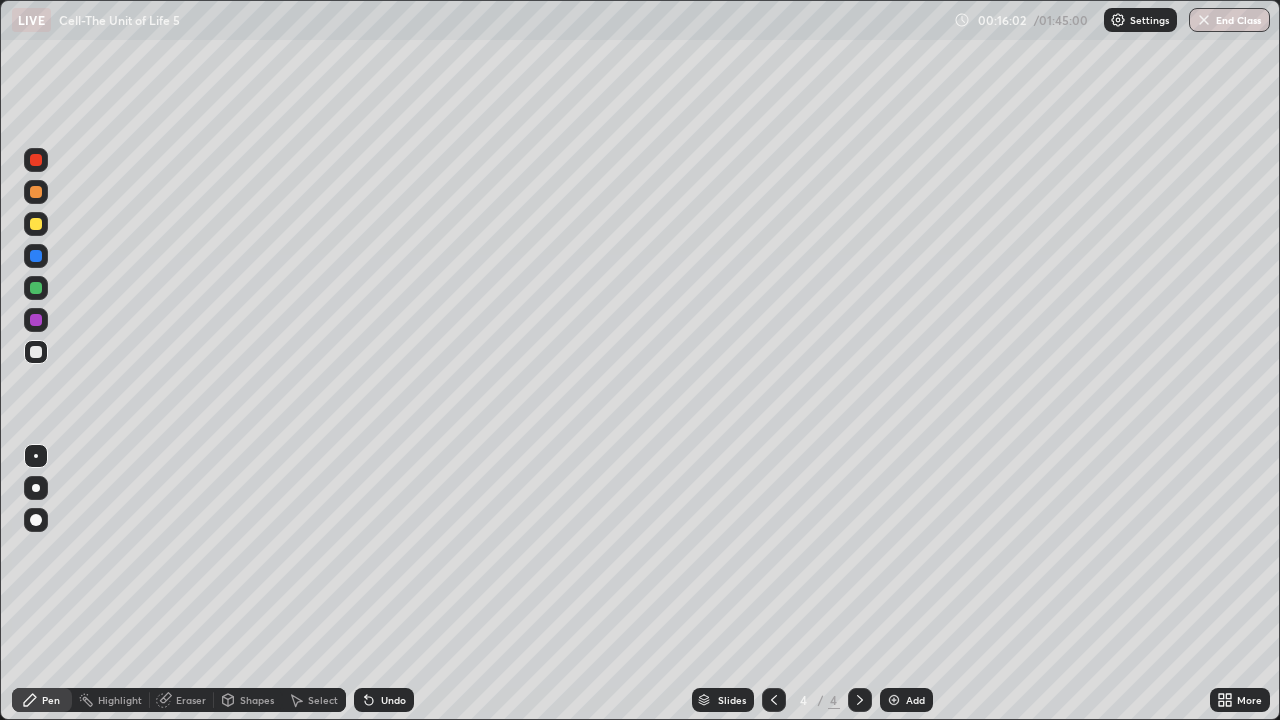 click at bounding box center (36, 288) 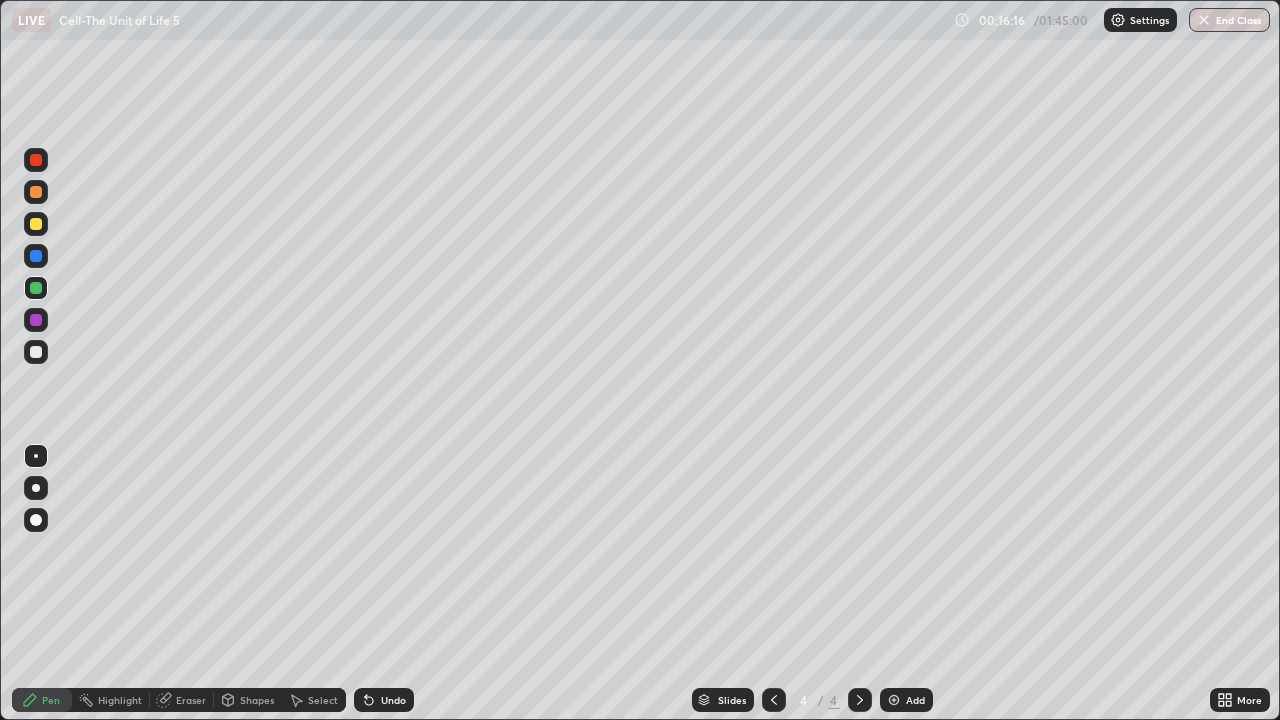 click at bounding box center [36, 352] 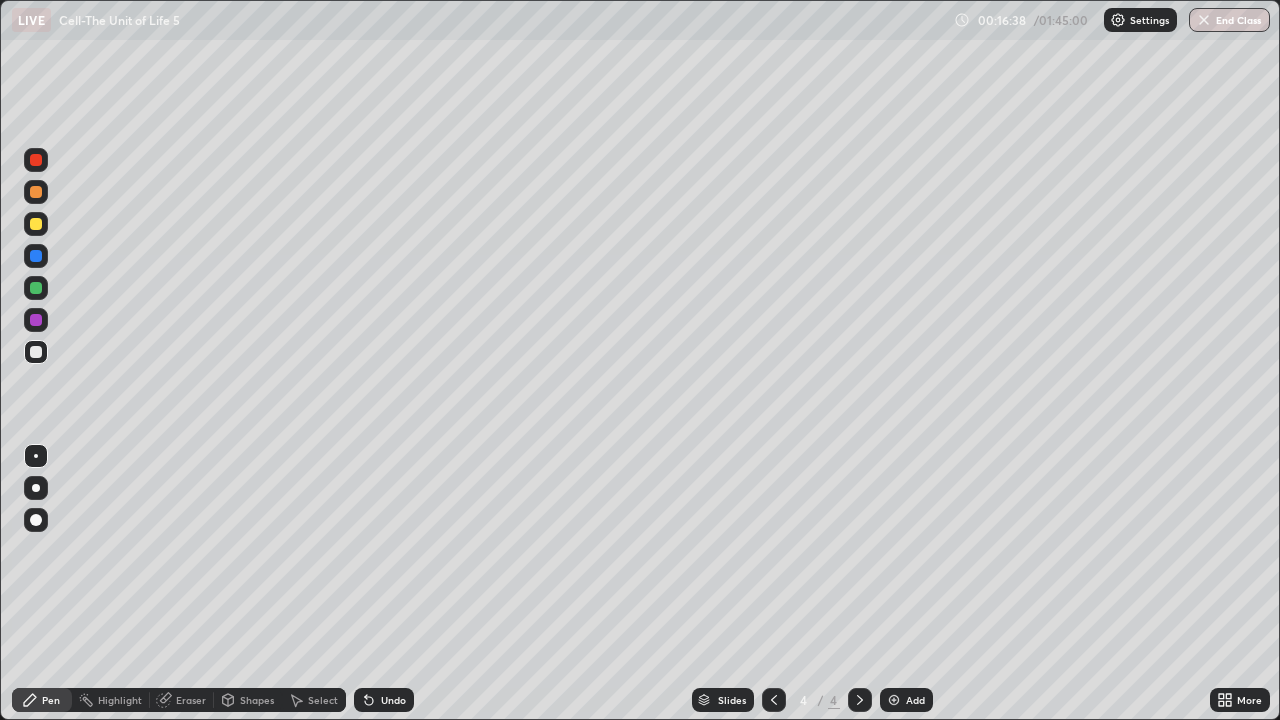 click on "Eraser" at bounding box center [191, 700] 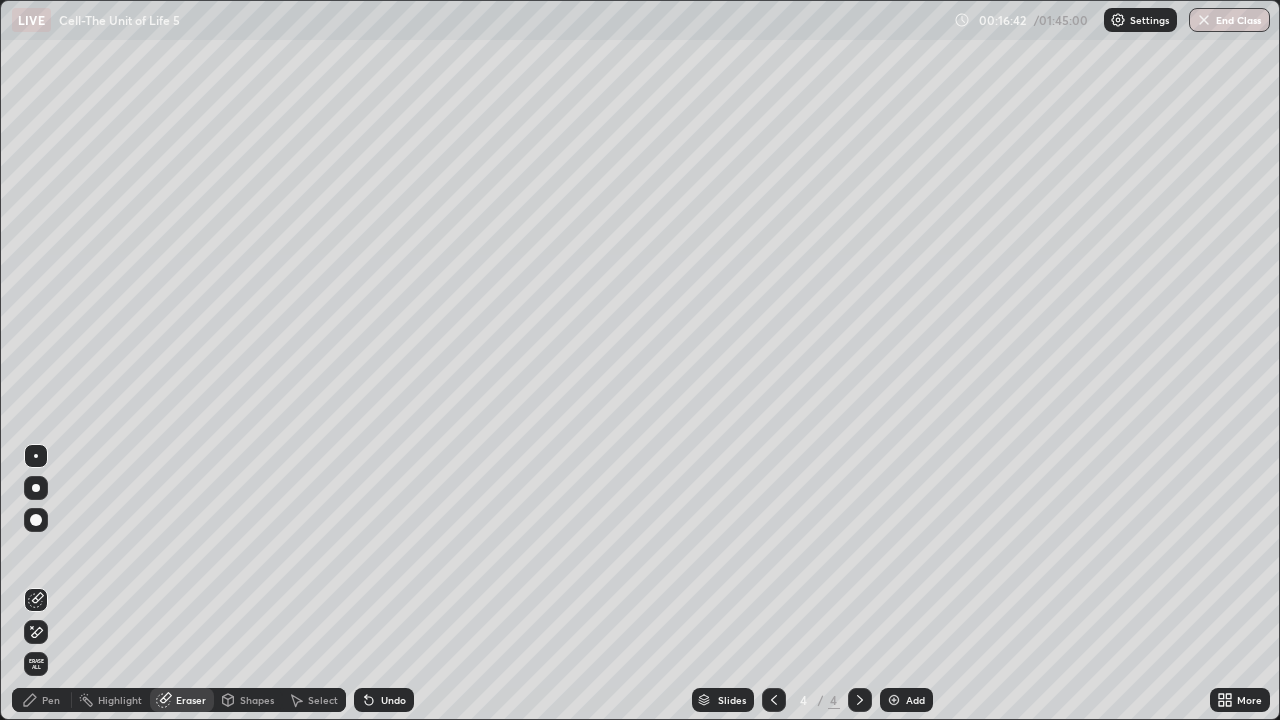 click on "Pen" at bounding box center [42, 700] 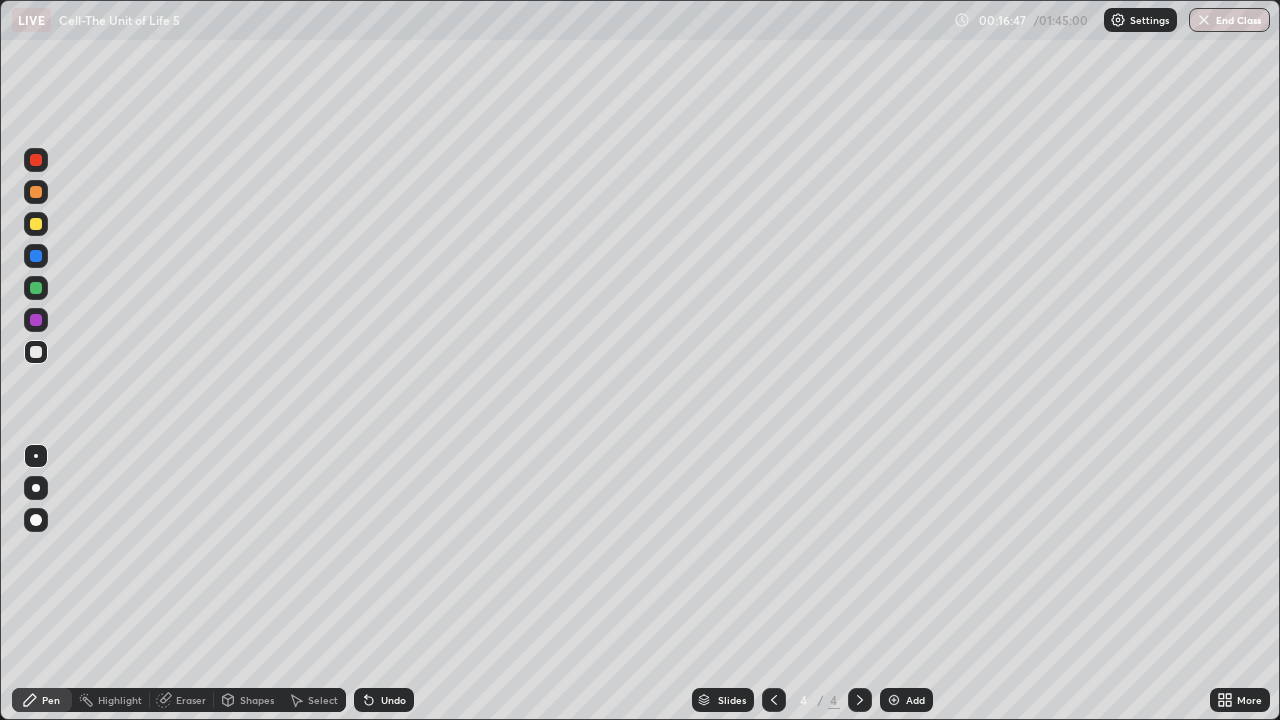 click at bounding box center [36, 288] 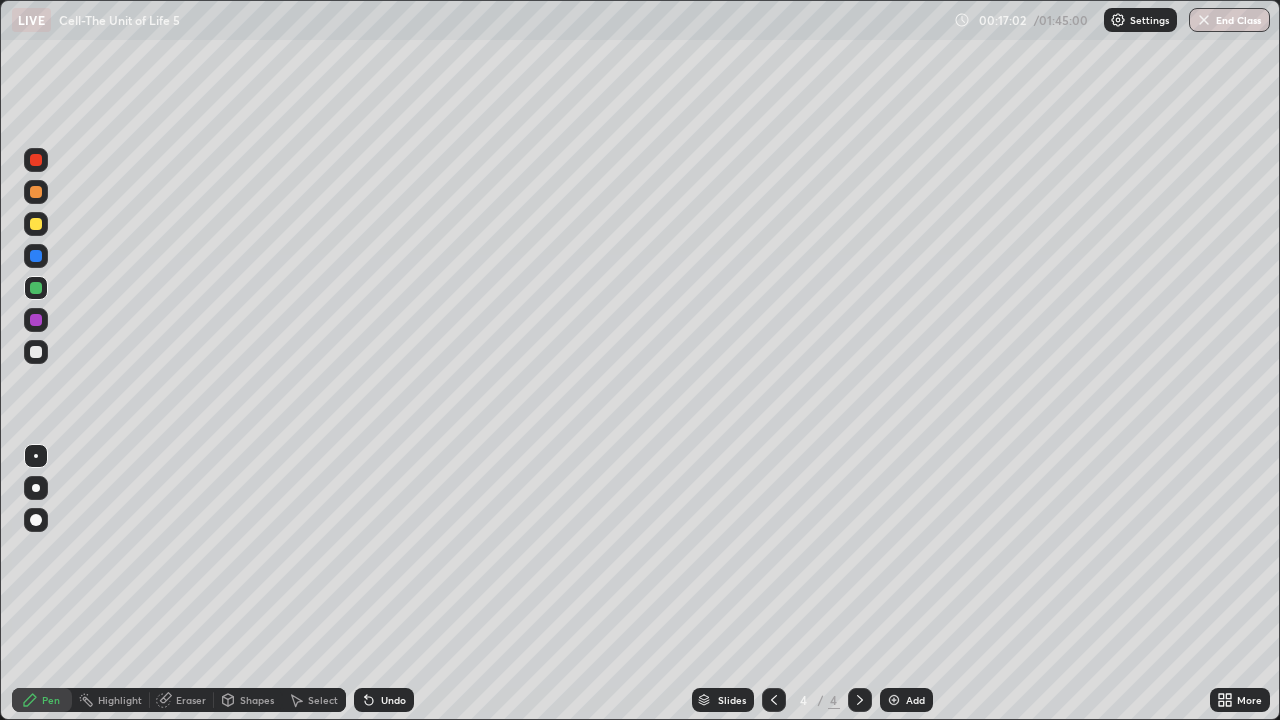 click at bounding box center (36, 224) 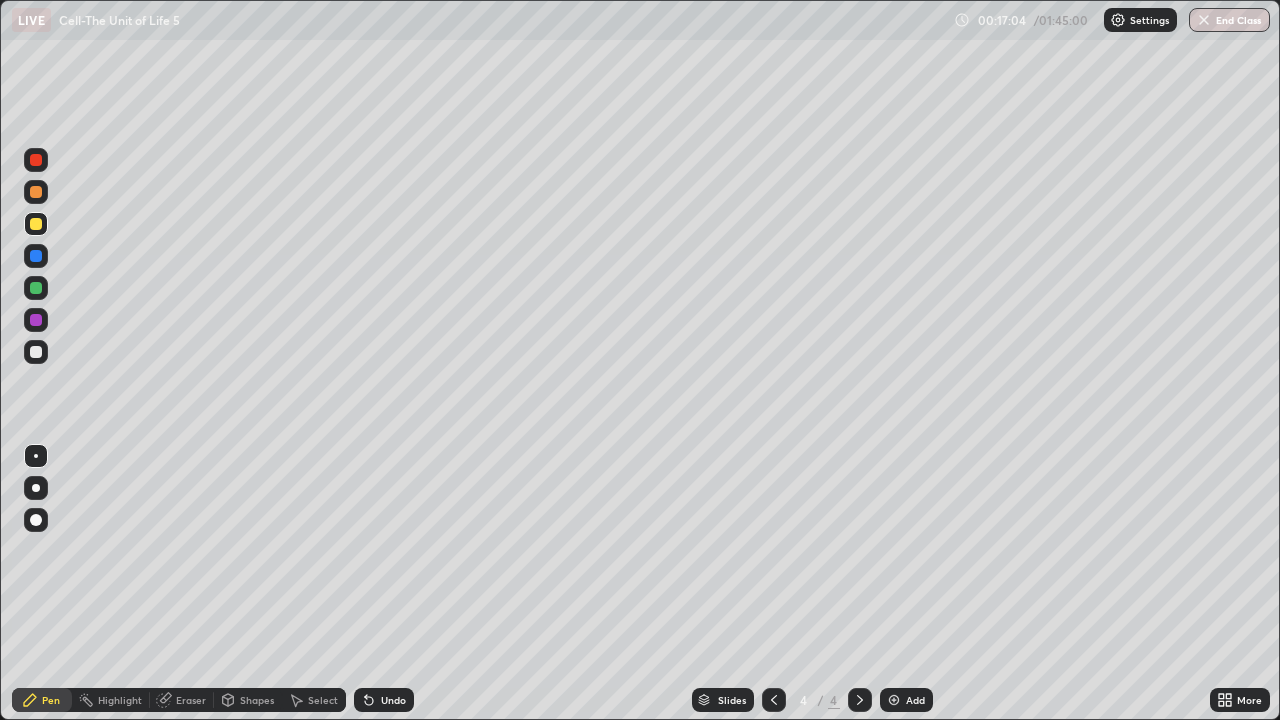 click at bounding box center (36, 320) 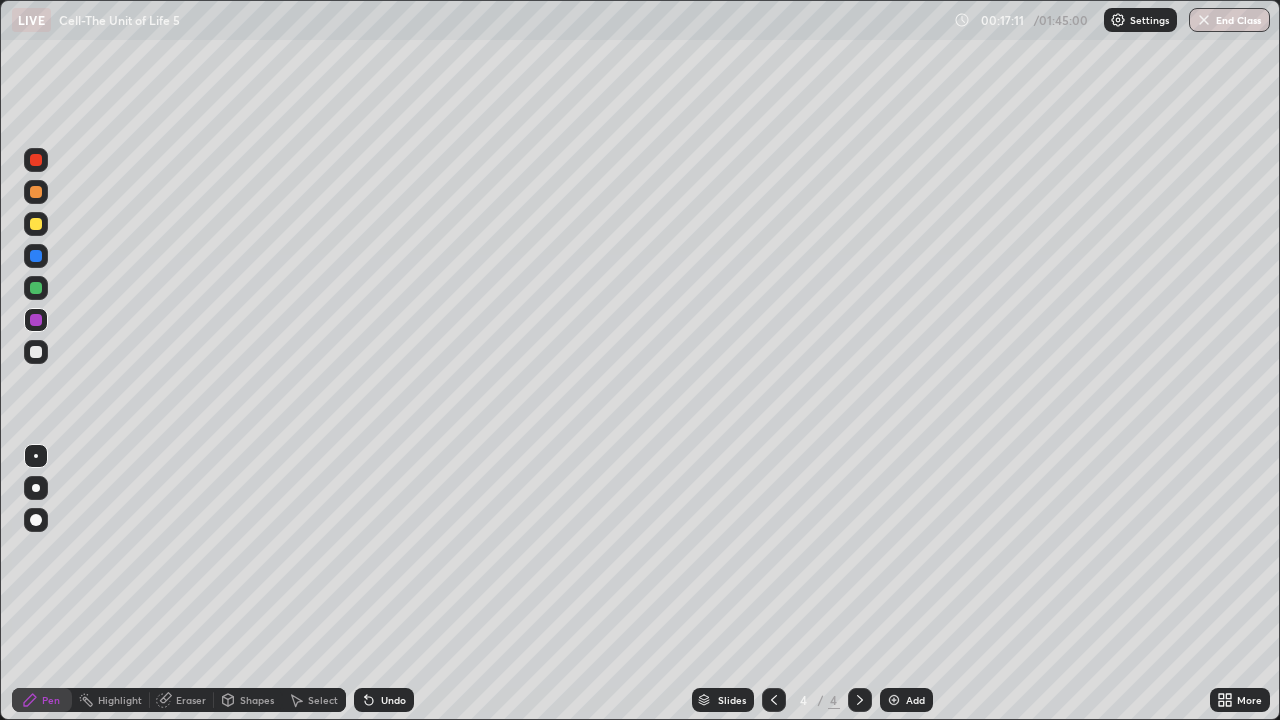 click at bounding box center (36, 352) 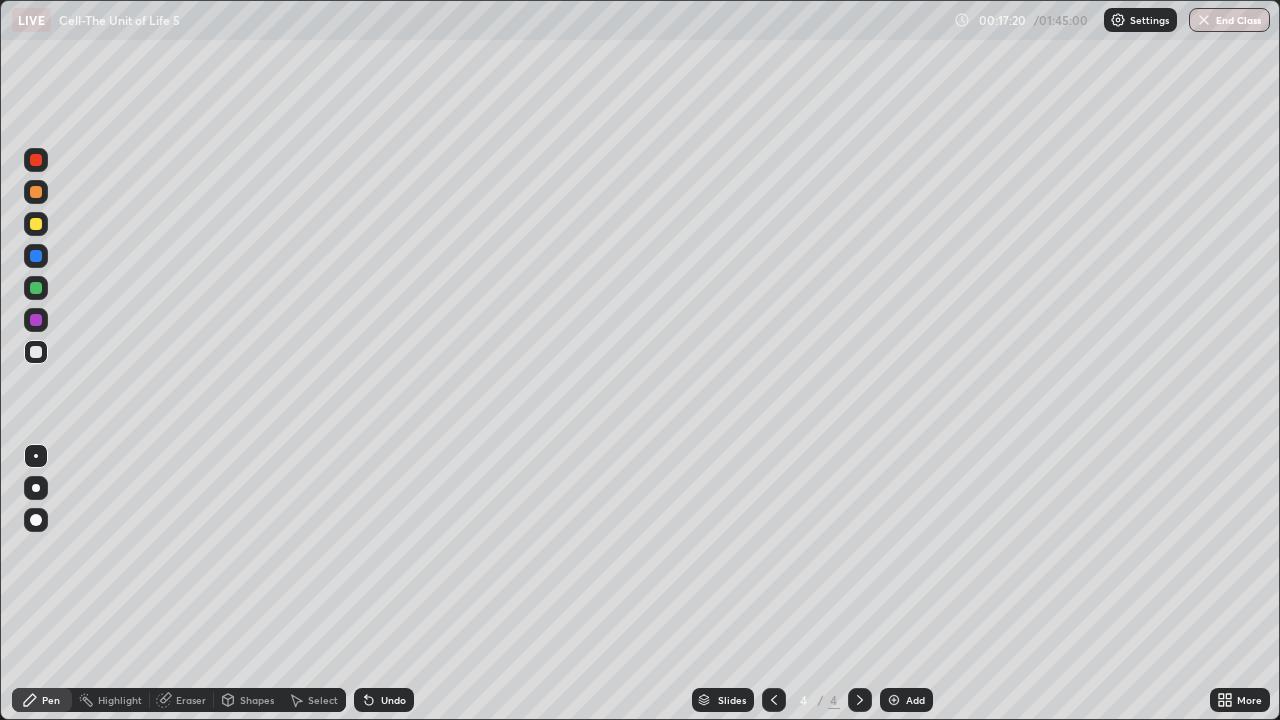 click at bounding box center (36, 224) 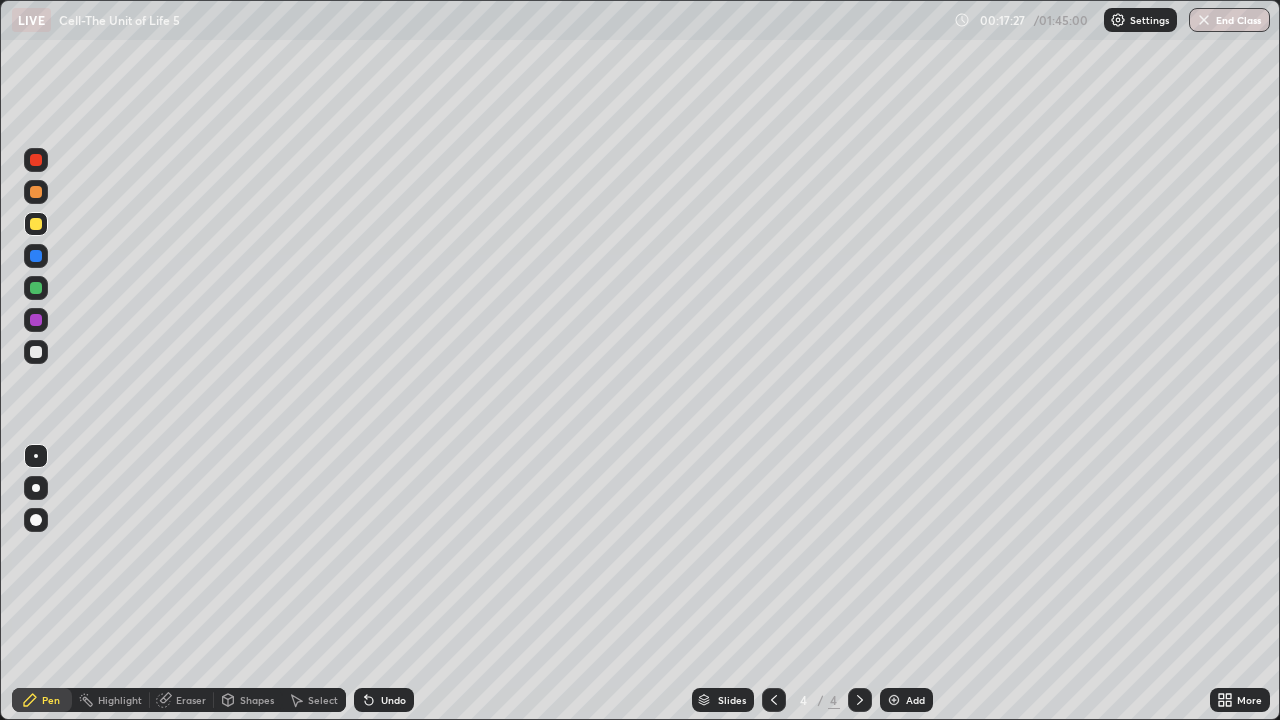 click at bounding box center (36, 320) 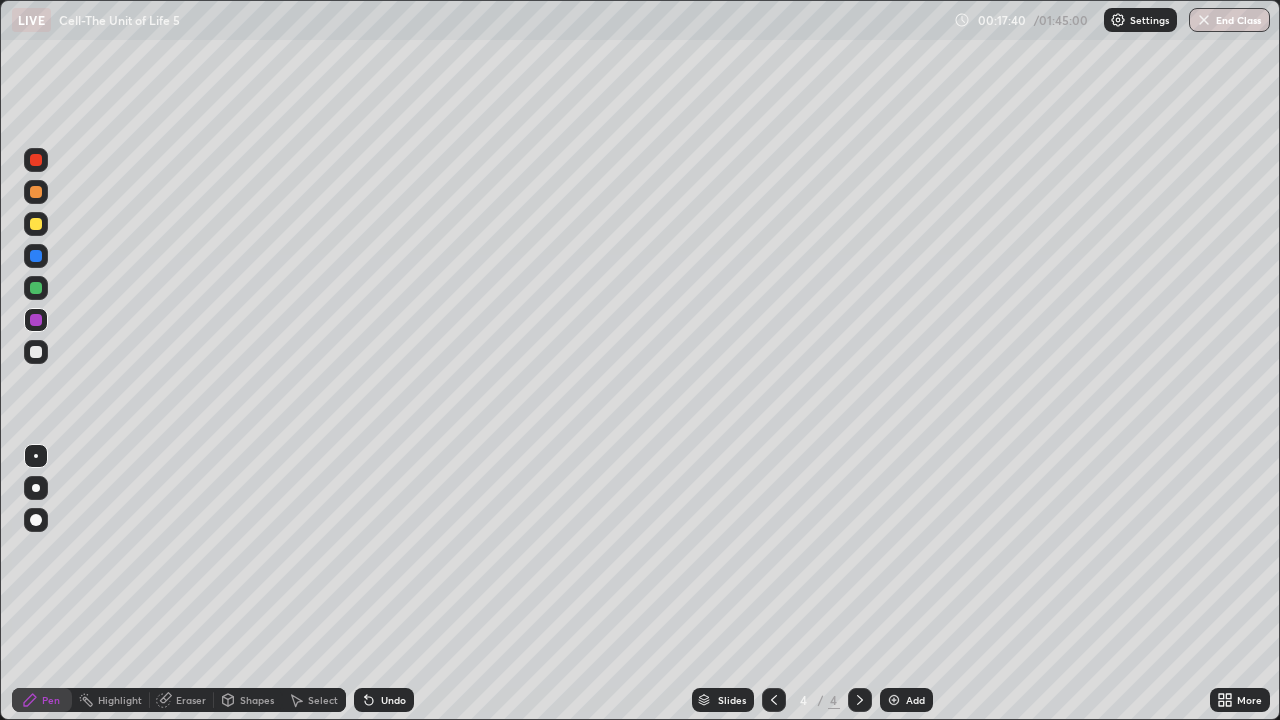 click at bounding box center [36, 352] 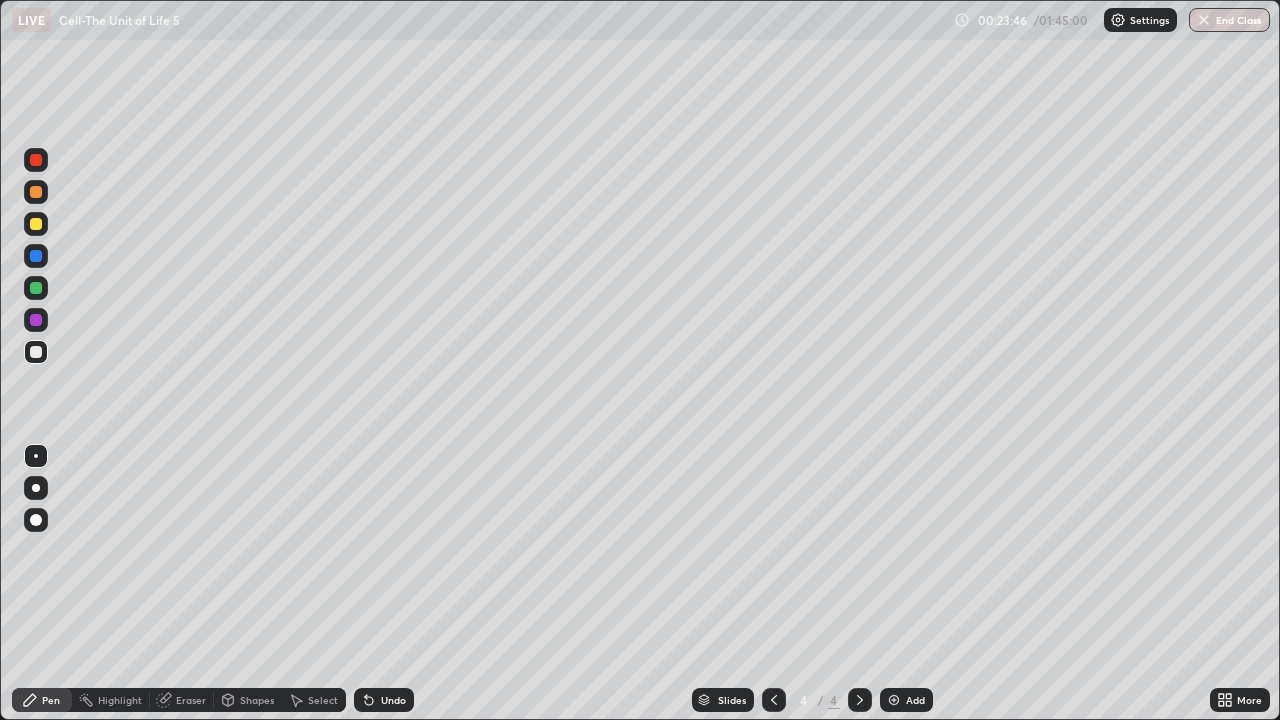 click on "Add" at bounding box center (915, 700) 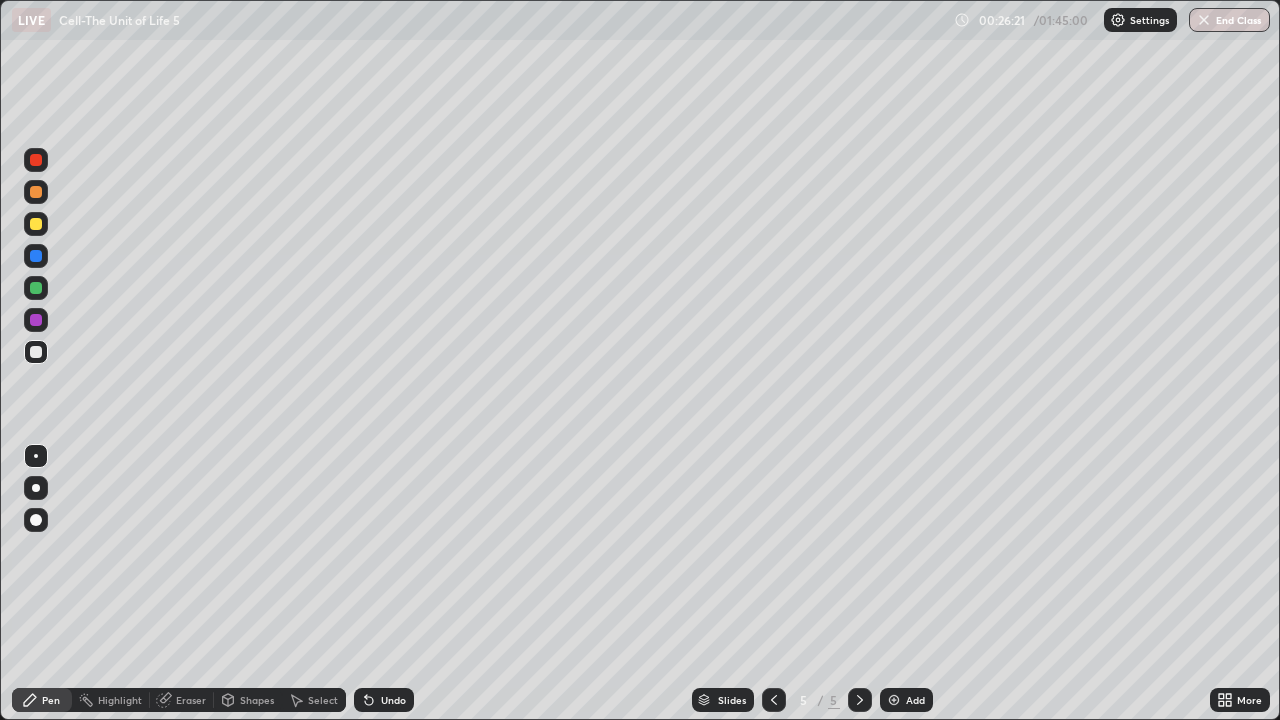 click on "Undo" at bounding box center (393, 700) 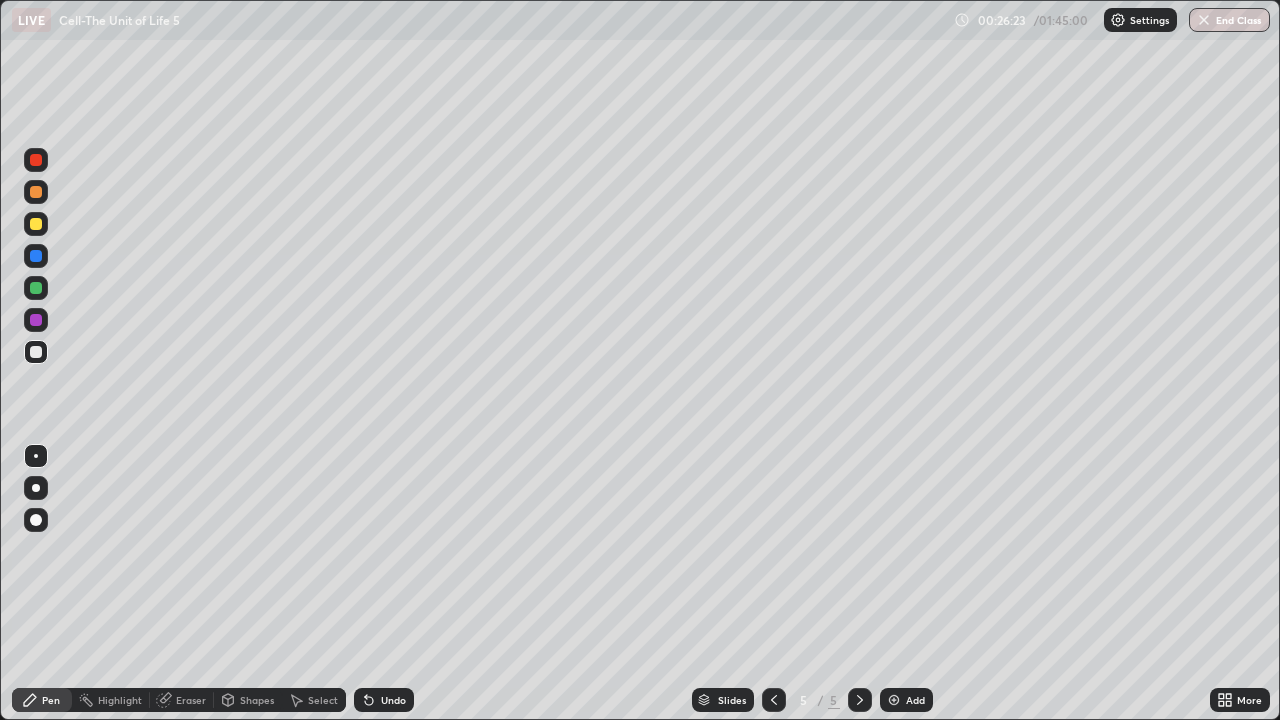 click on "Undo" at bounding box center [393, 700] 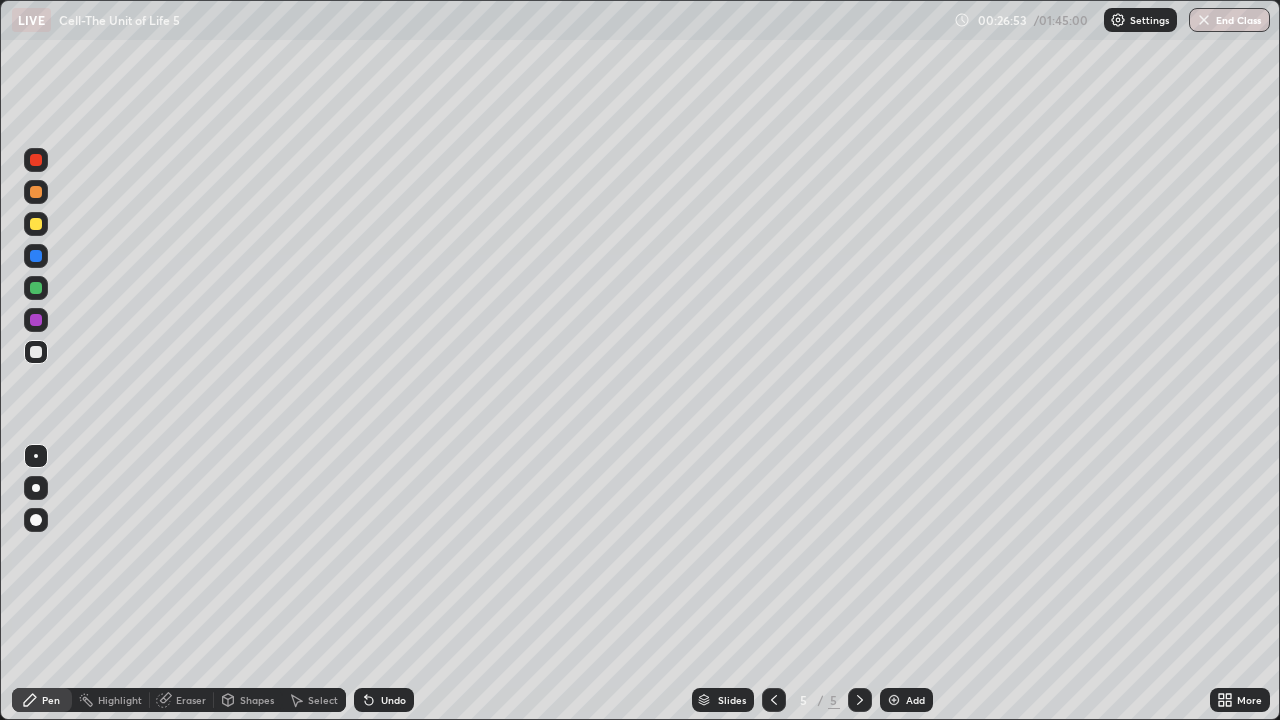 click on "Undo" at bounding box center (384, 700) 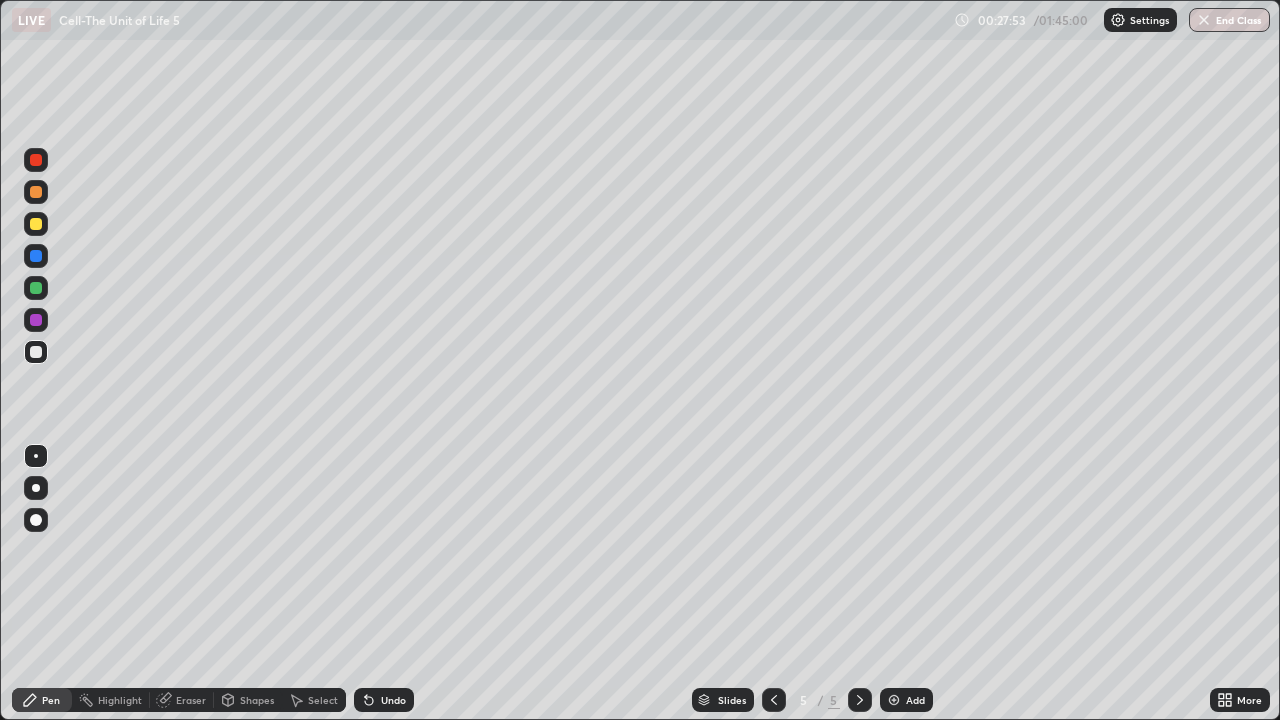 click on "Undo" at bounding box center (393, 700) 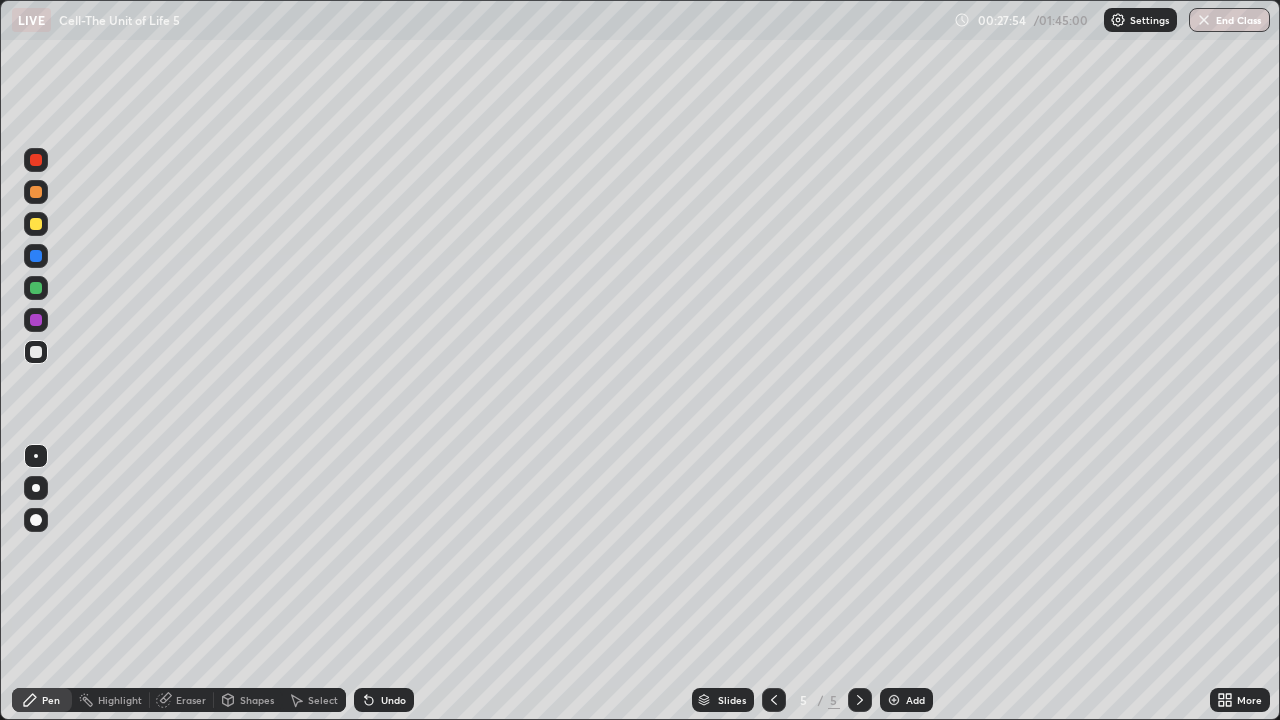 click on "Undo" at bounding box center (393, 700) 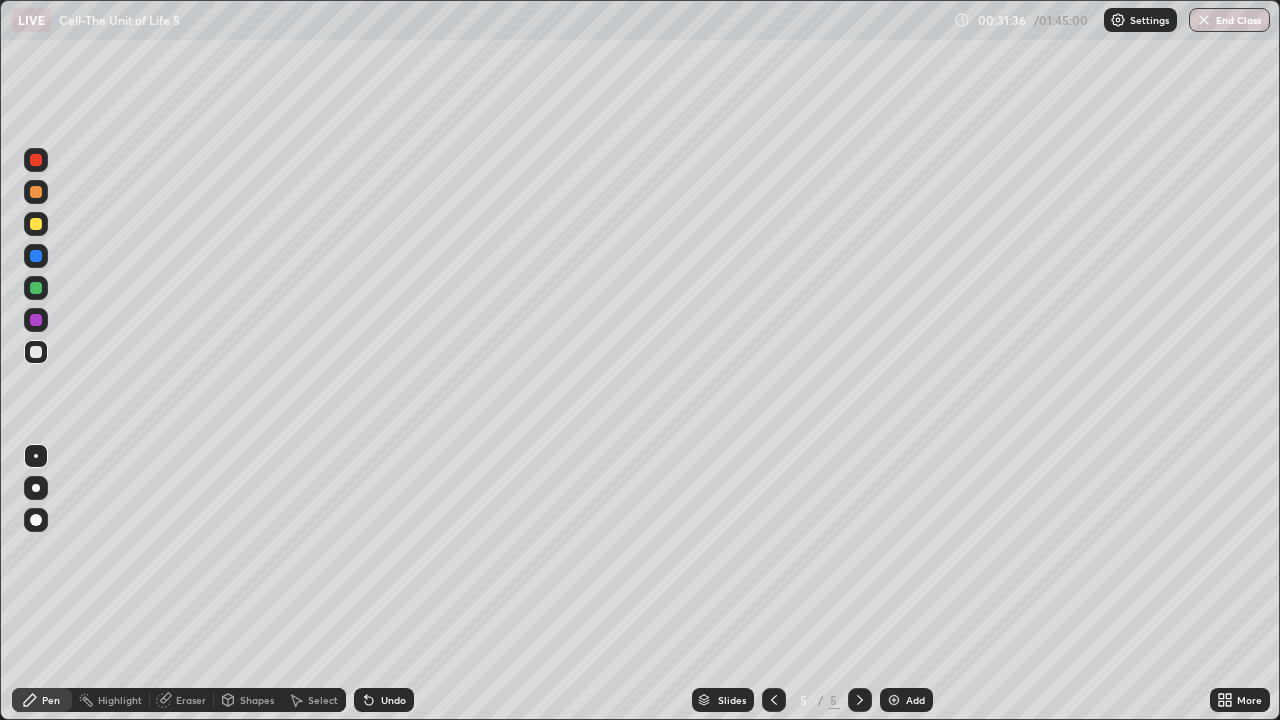 click on "Add" at bounding box center (915, 700) 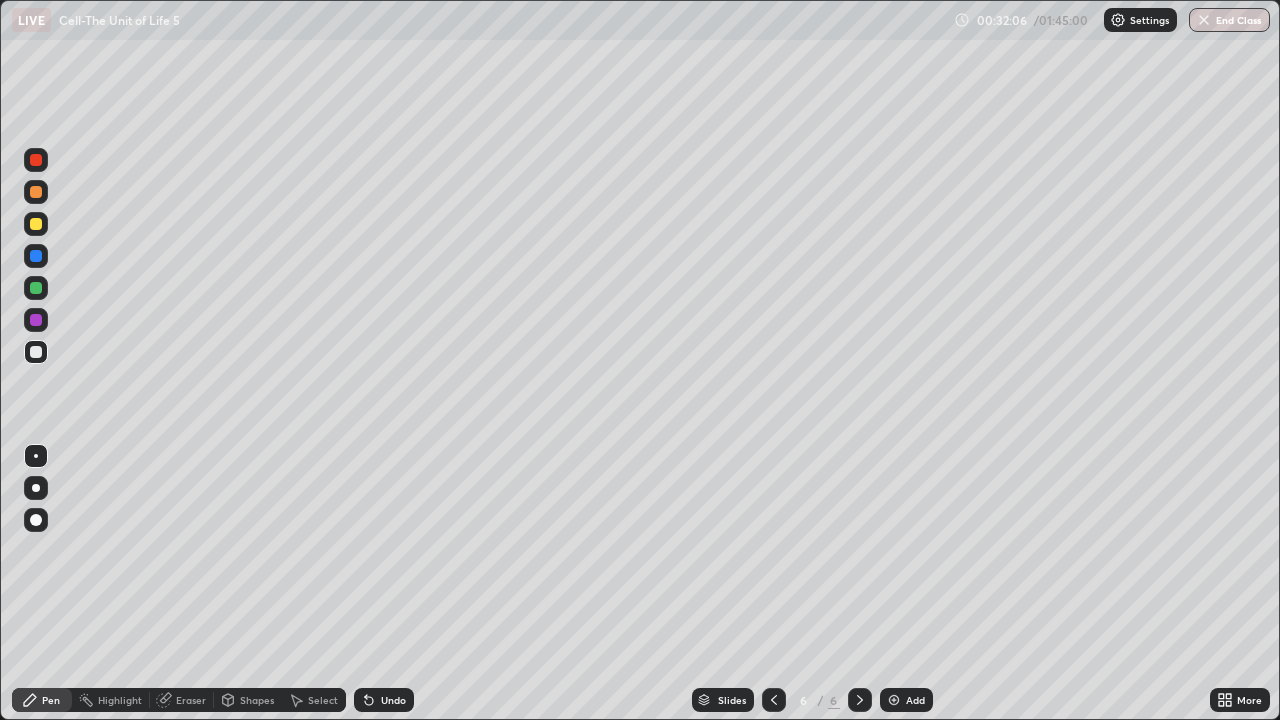 click on "Undo" at bounding box center (384, 700) 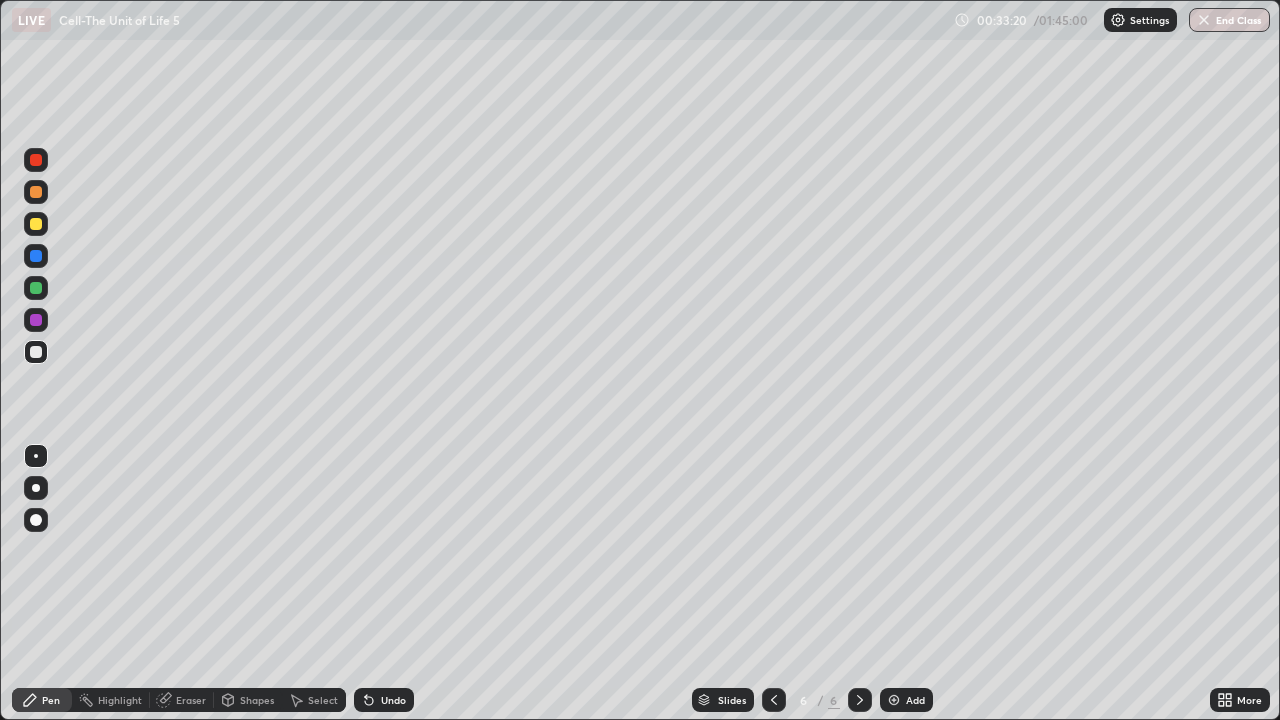 click on "Undo" at bounding box center (384, 700) 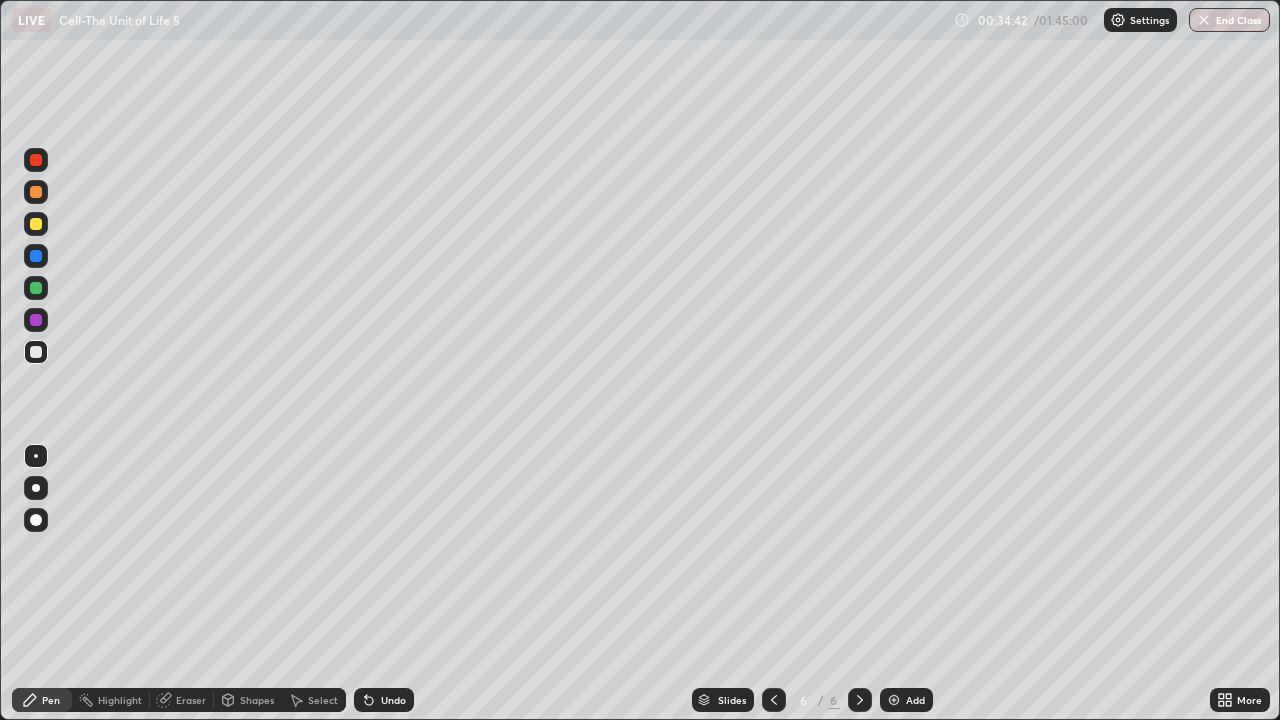 click 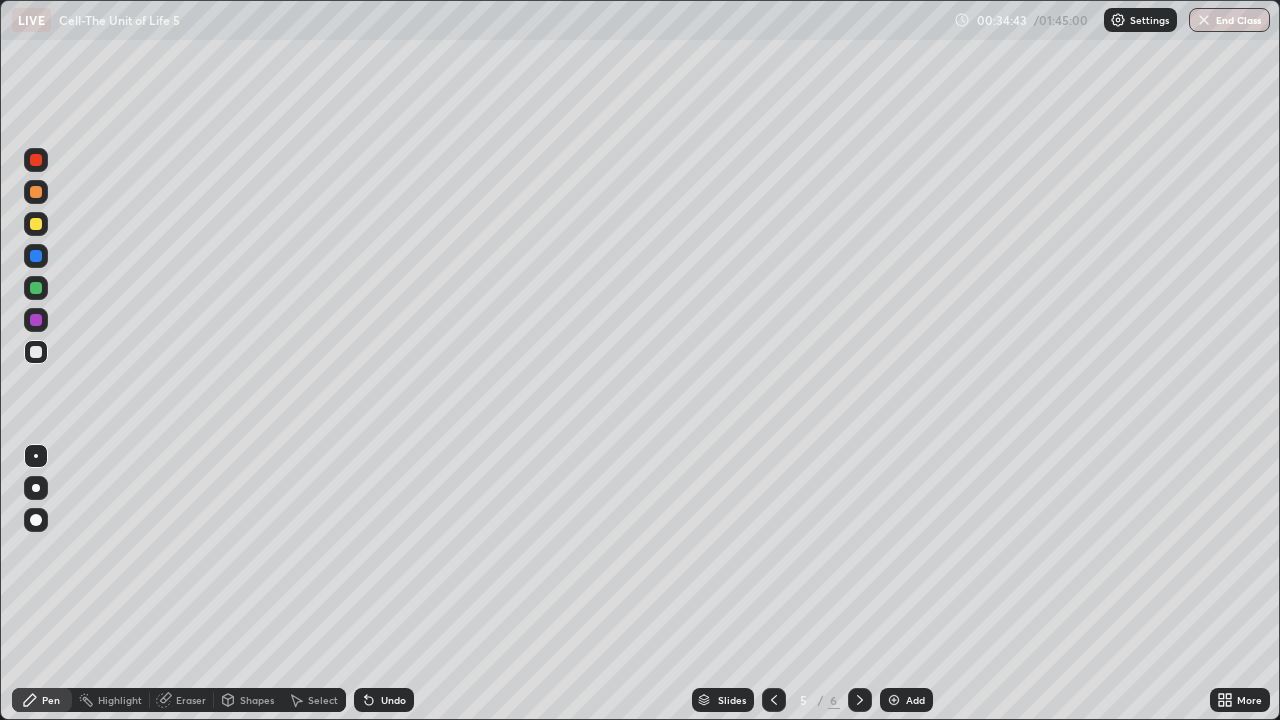 click at bounding box center (774, 700) 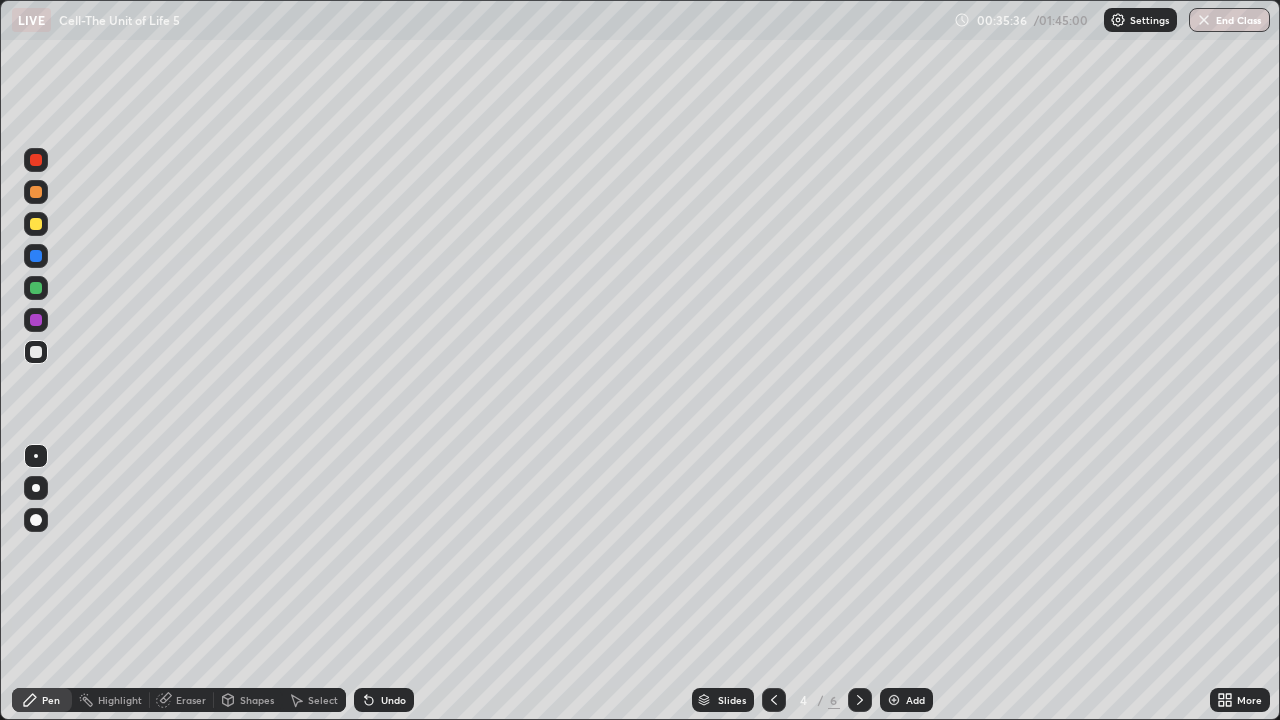 click 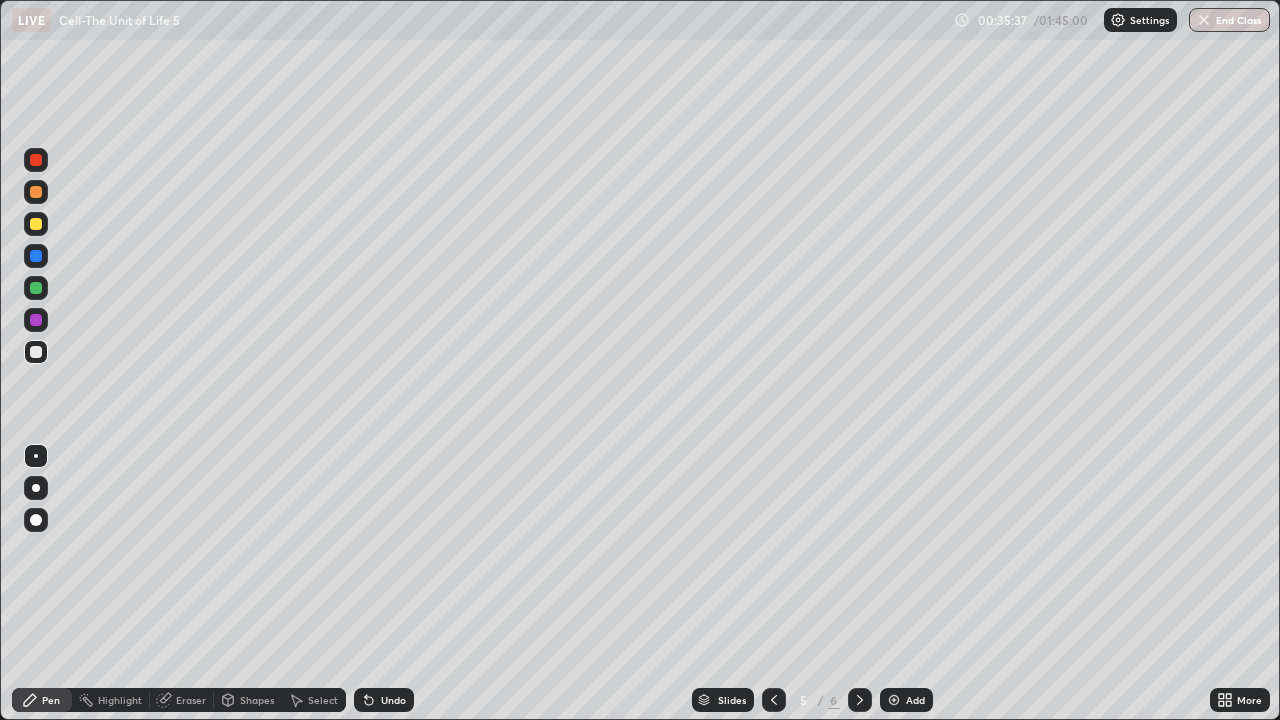 click 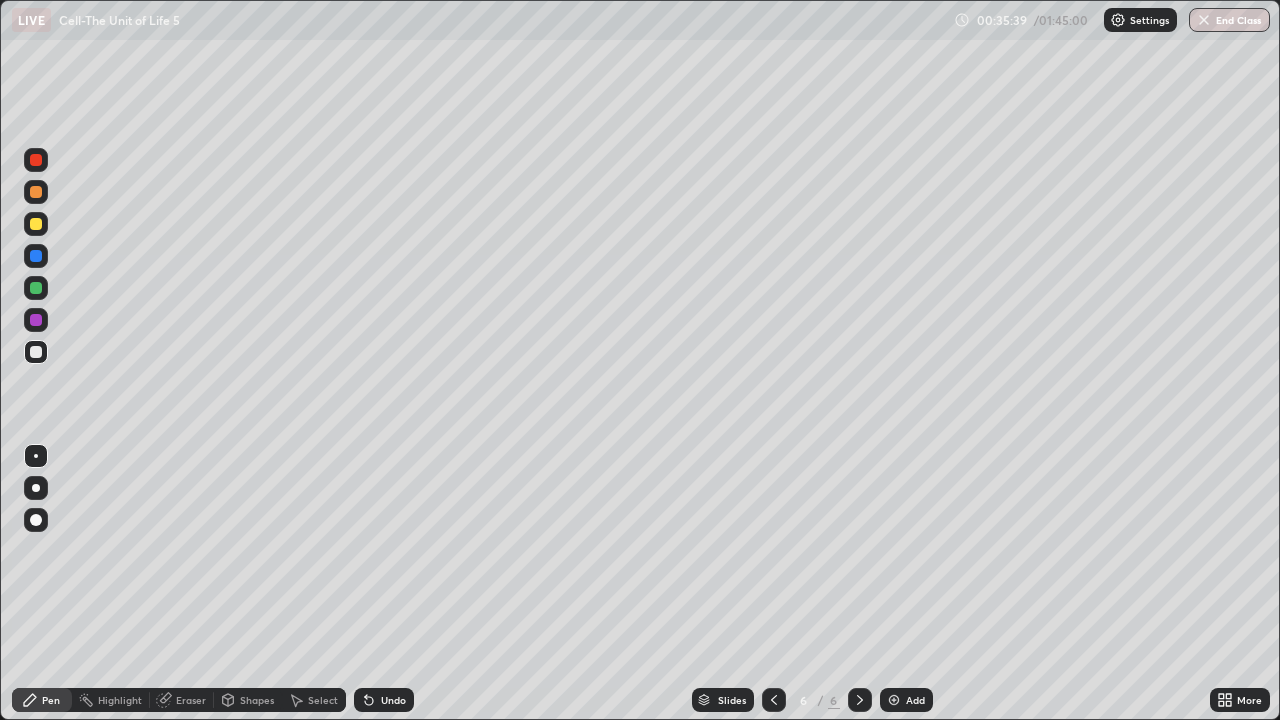 click on "Add" at bounding box center (915, 700) 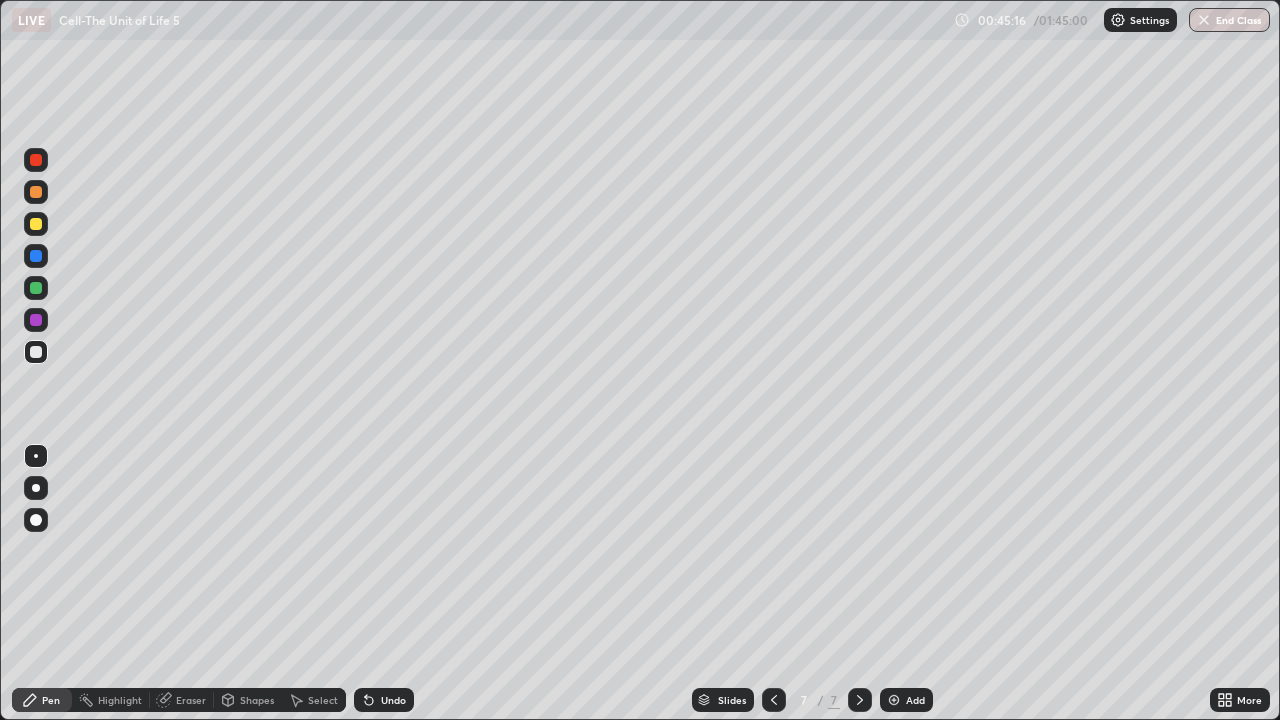 click at bounding box center (894, 700) 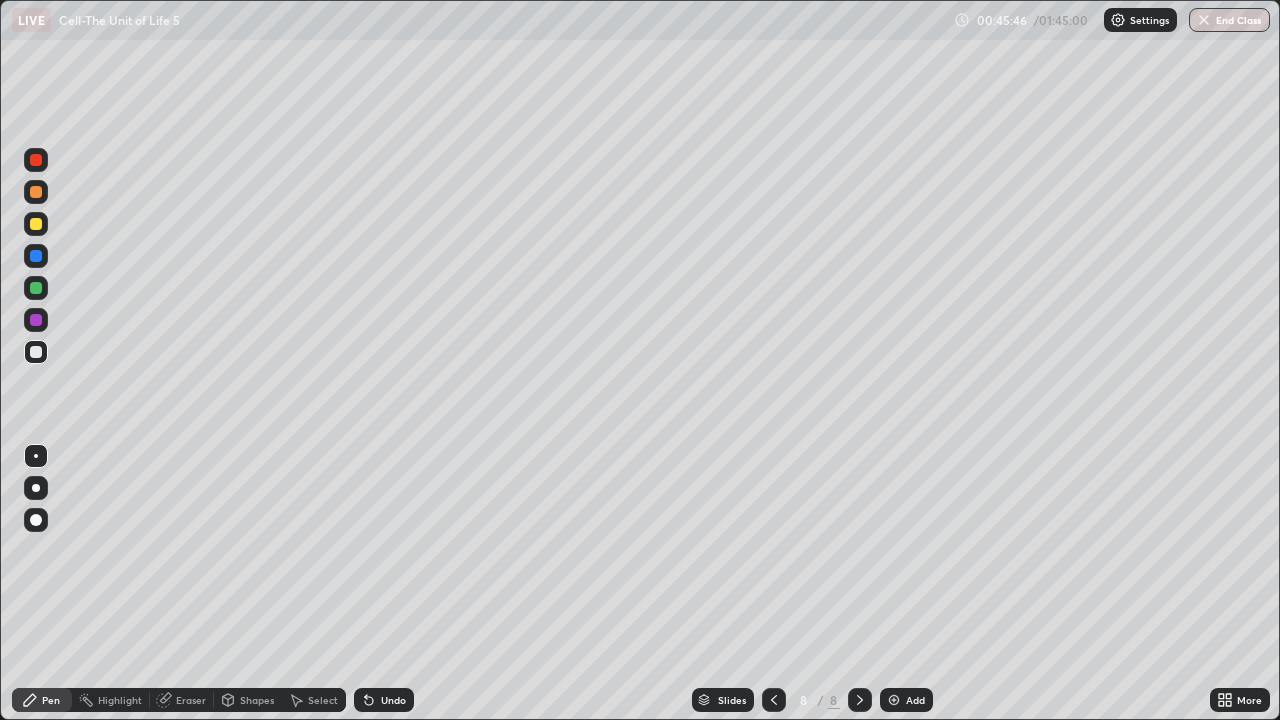 click on "Eraser" at bounding box center (191, 700) 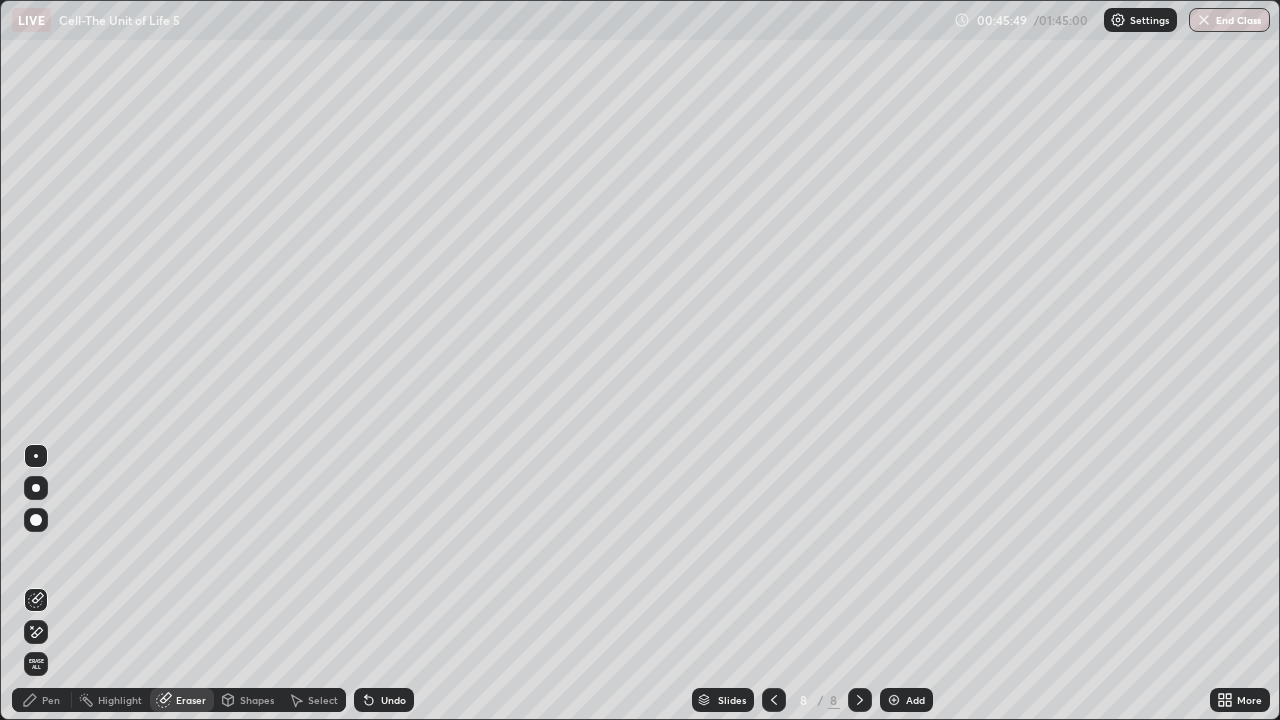 click on "Pen" at bounding box center [51, 700] 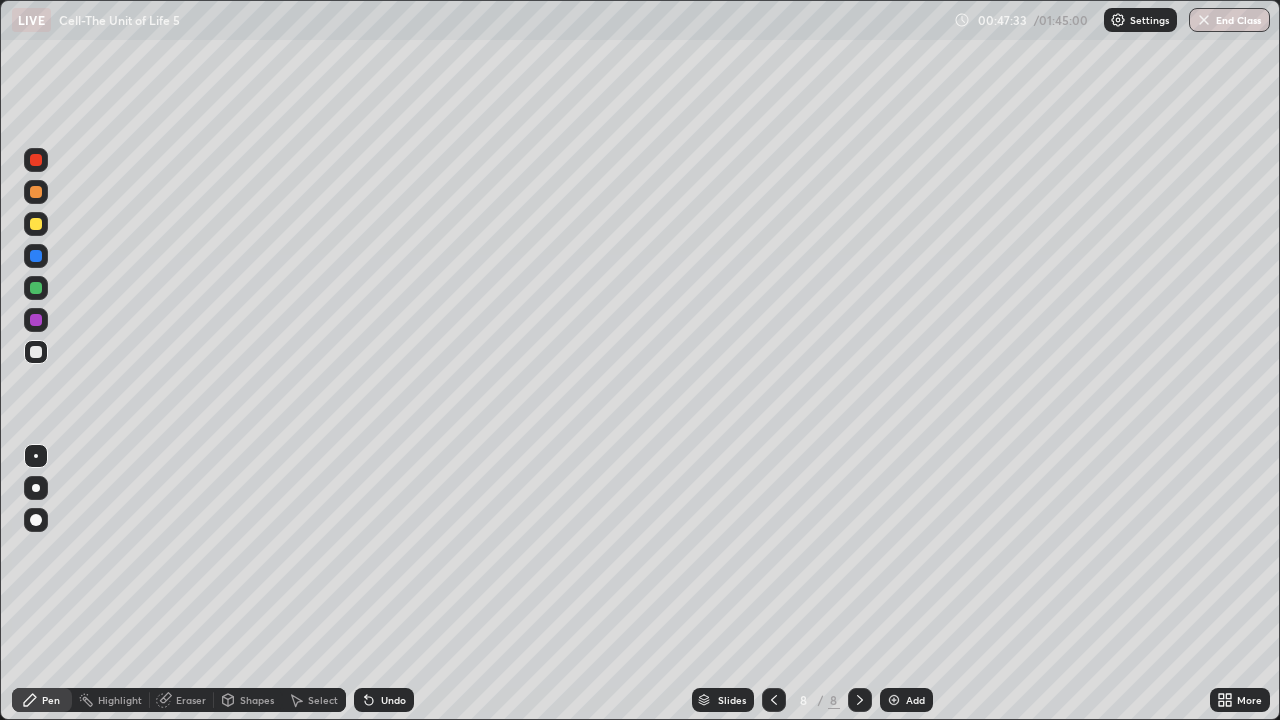 click on "Eraser" at bounding box center [191, 700] 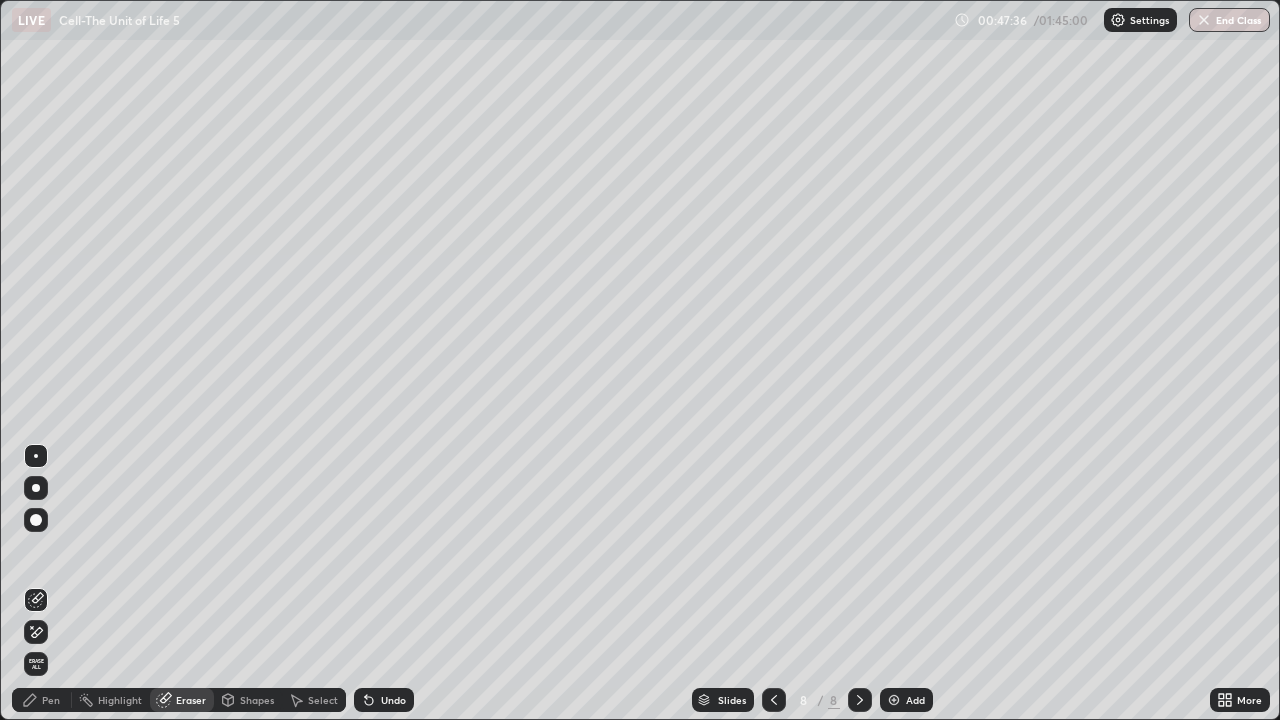click on "Pen" at bounding box center [51, 700] 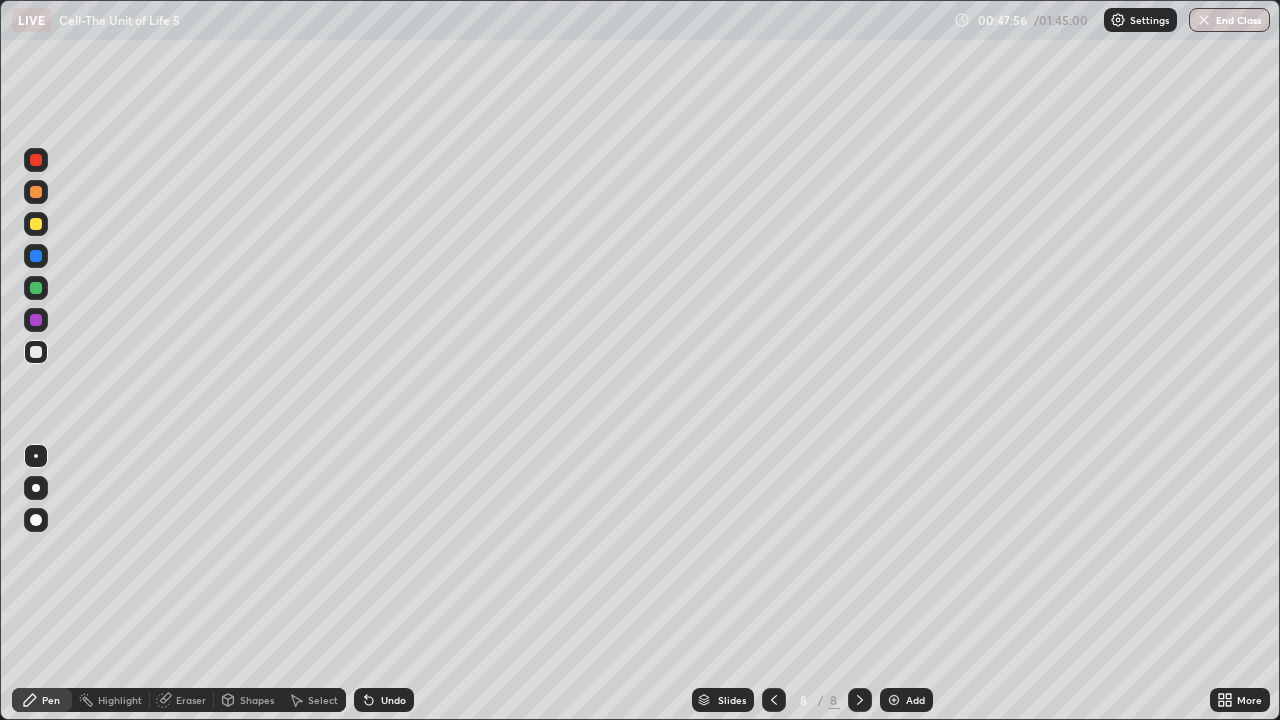 click on "Setting up your live class" at bounding box center (640, 360) 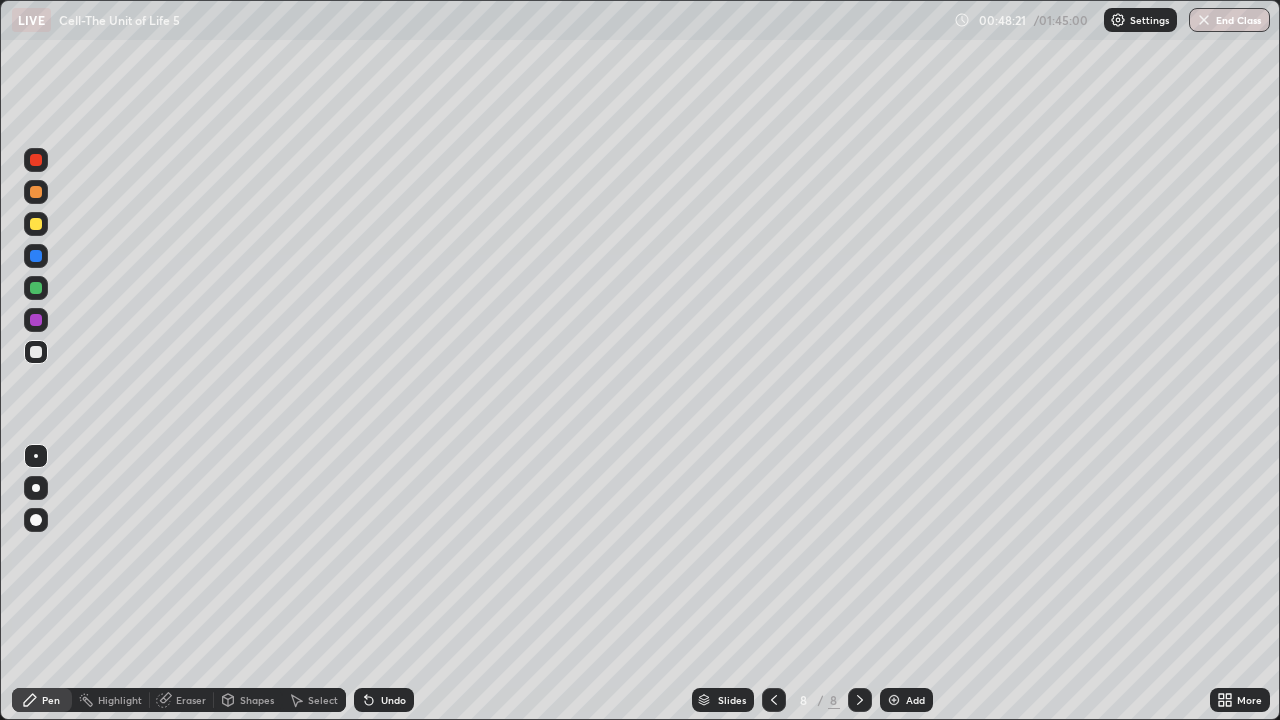 click at bounding box center (36, 288) 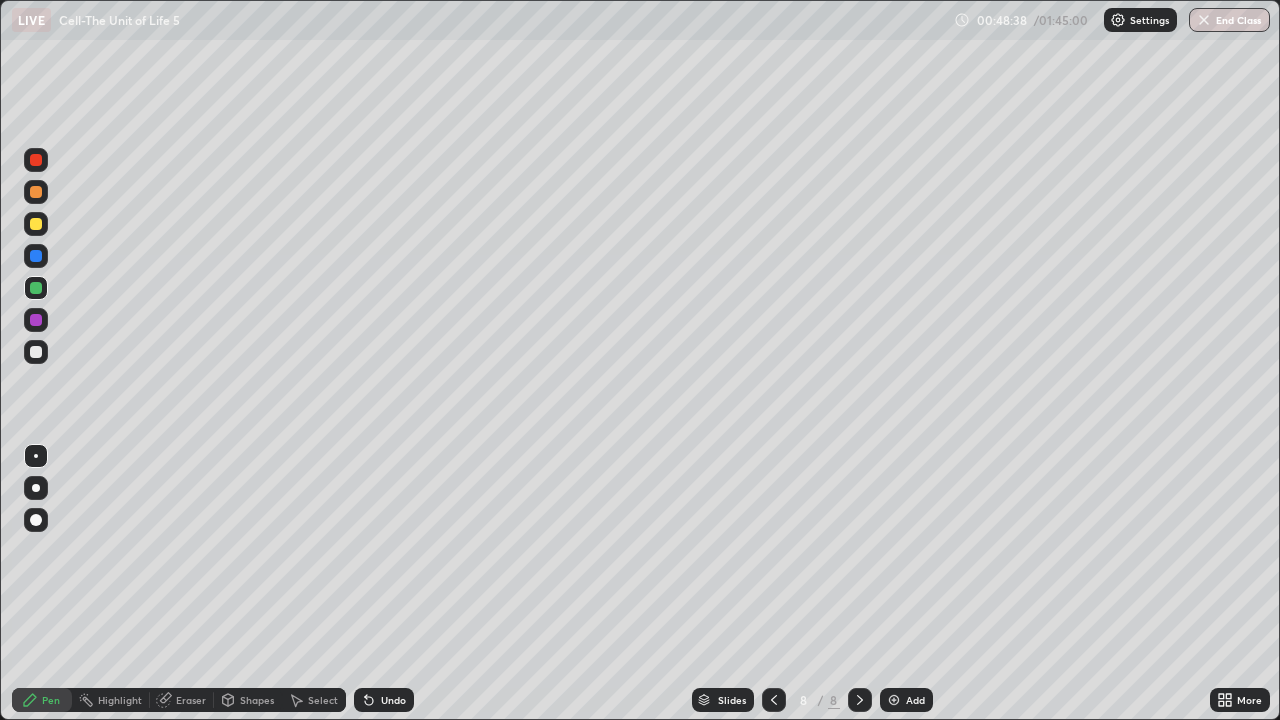 click at bounding box center (36, 352) 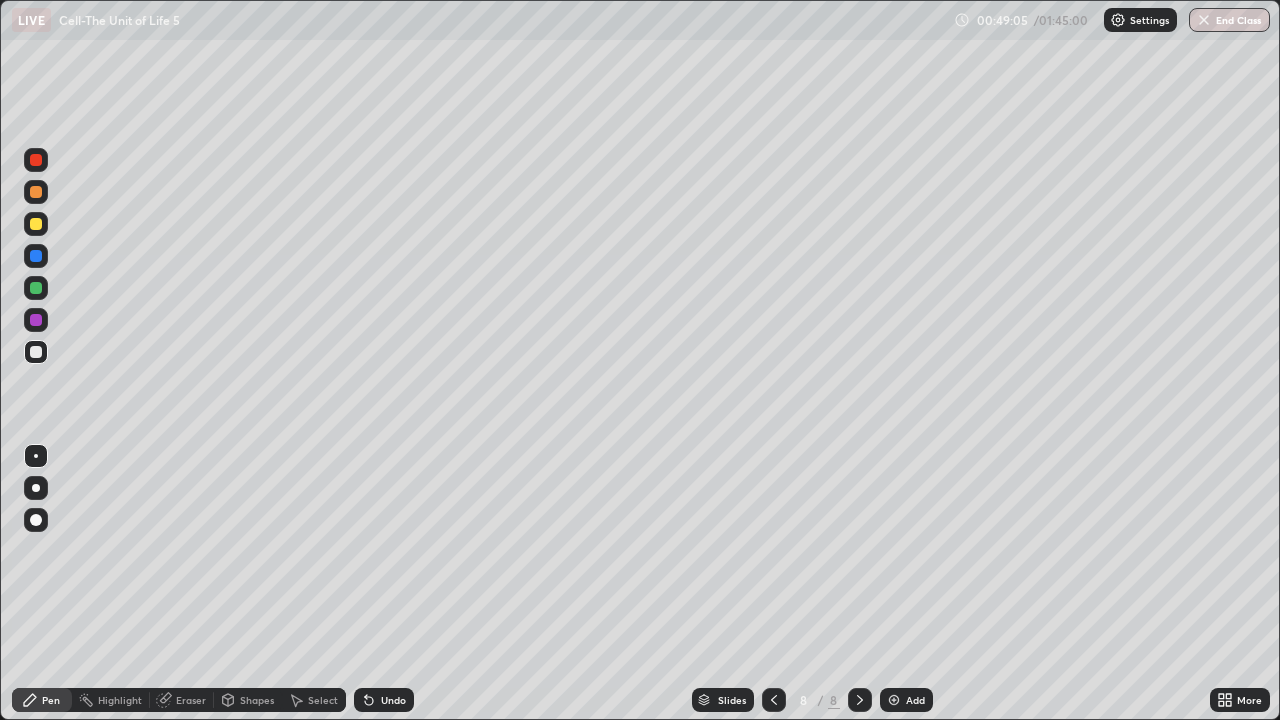 click at bounding box center (36, 224) 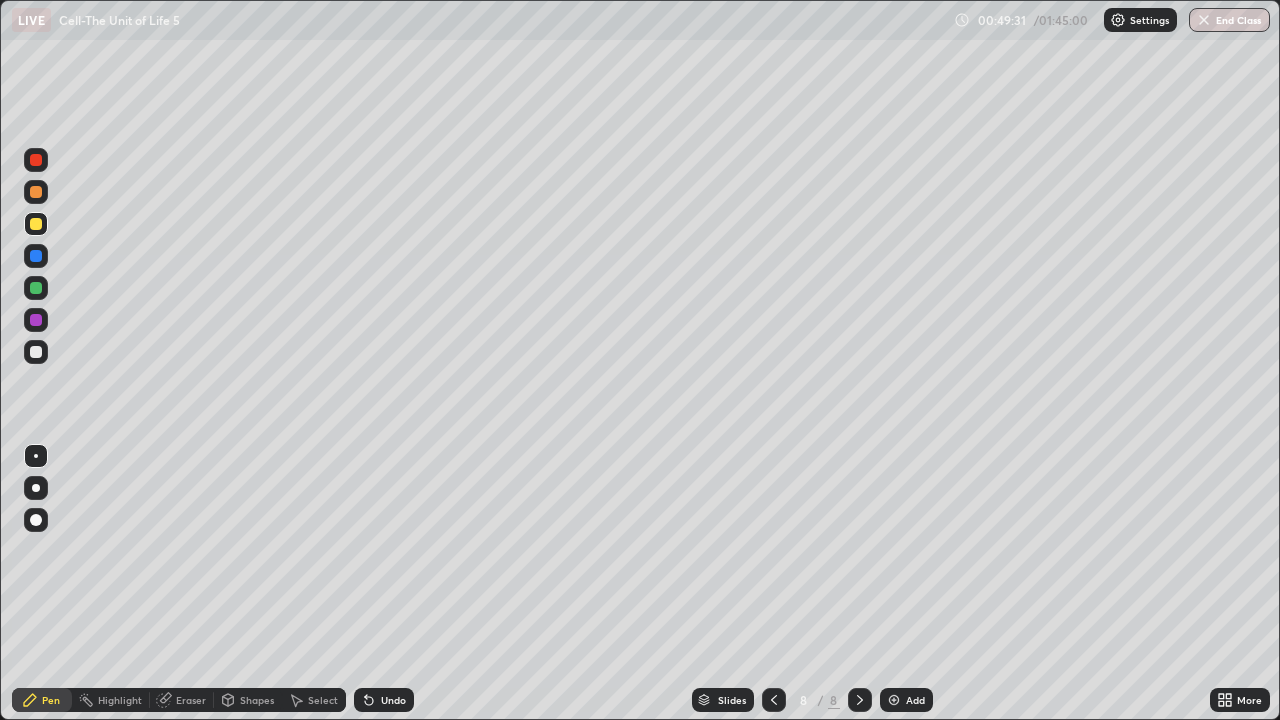 click at bounding box center [36, 352] 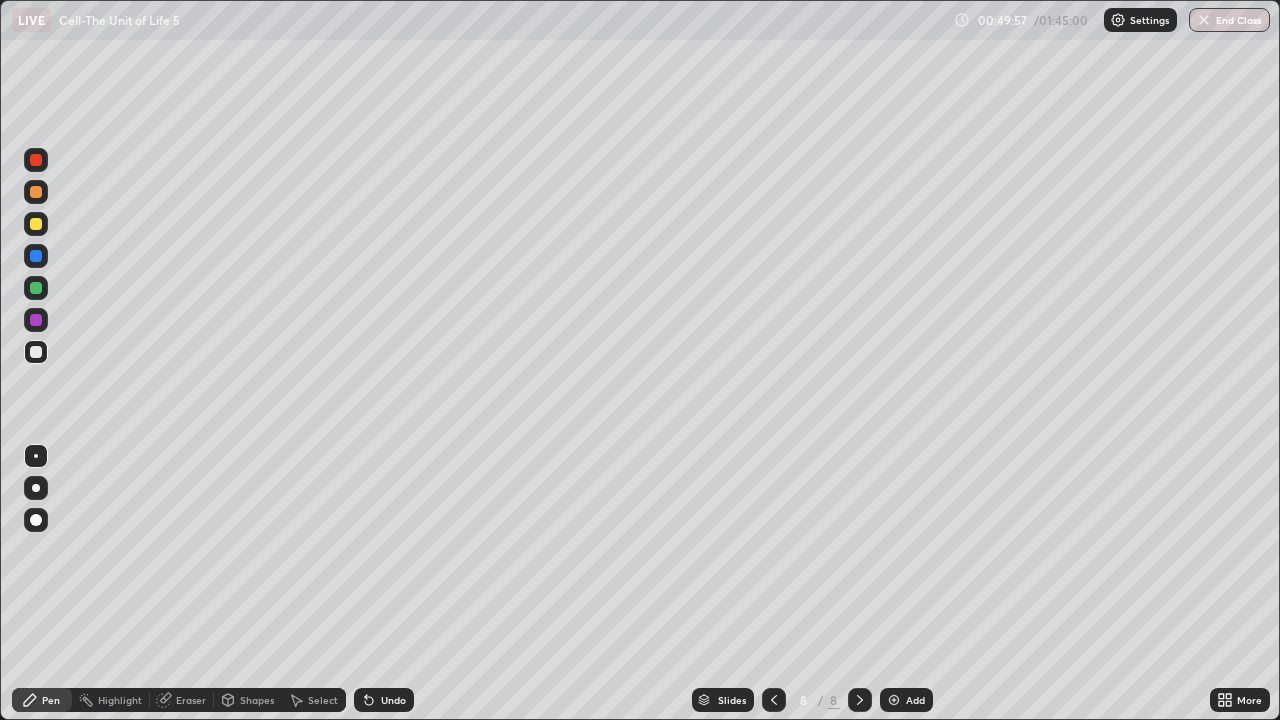 click at bounding box center (36, 352) 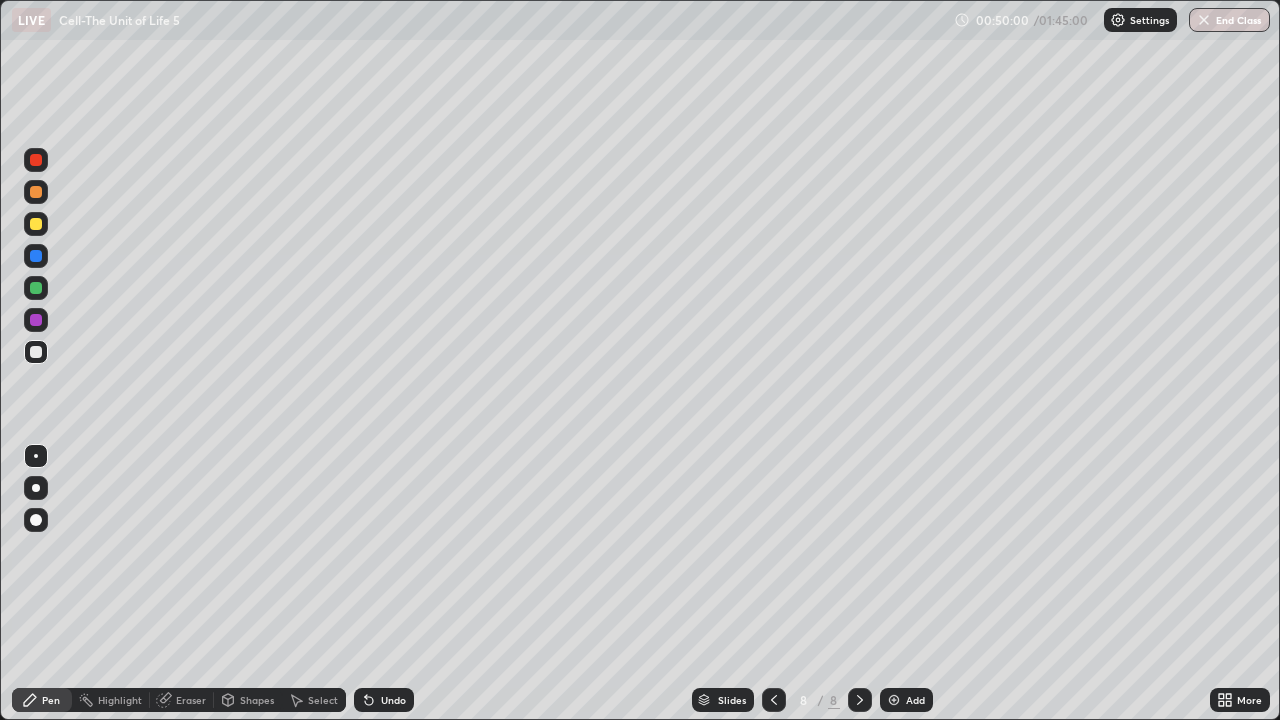 click at bounding box center (36, 160) 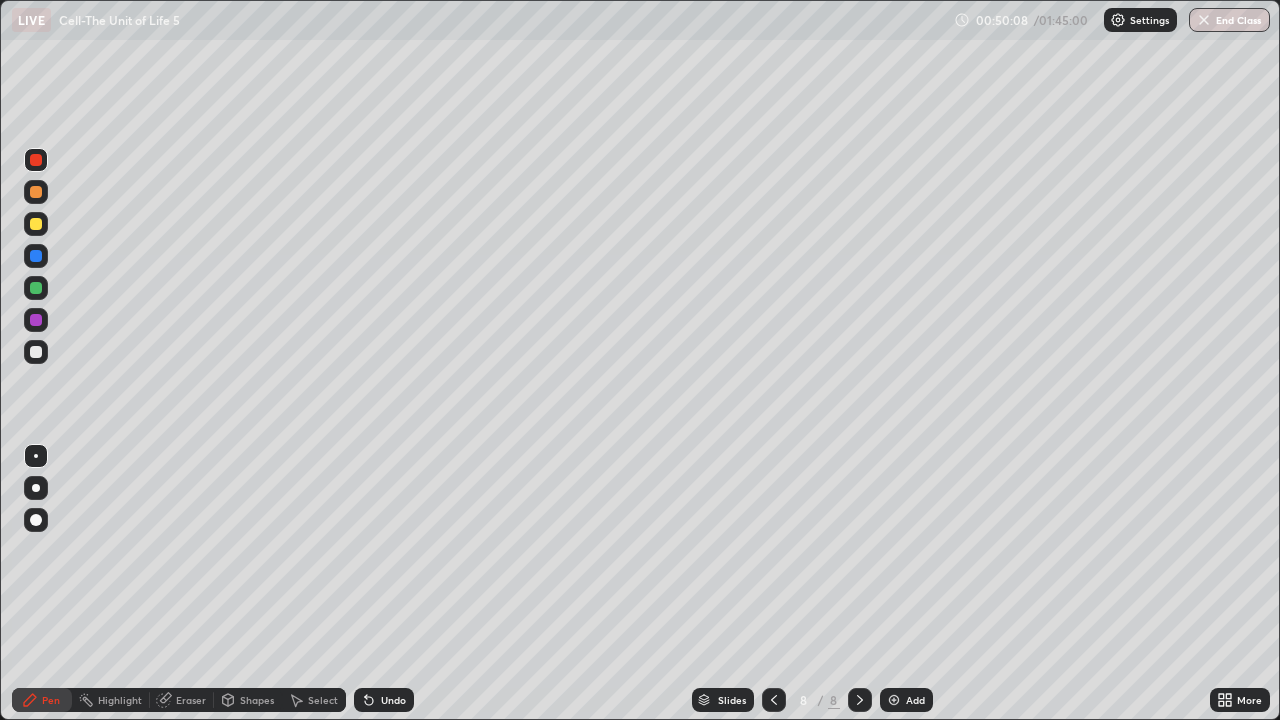 click at bounding box center (36, 352) 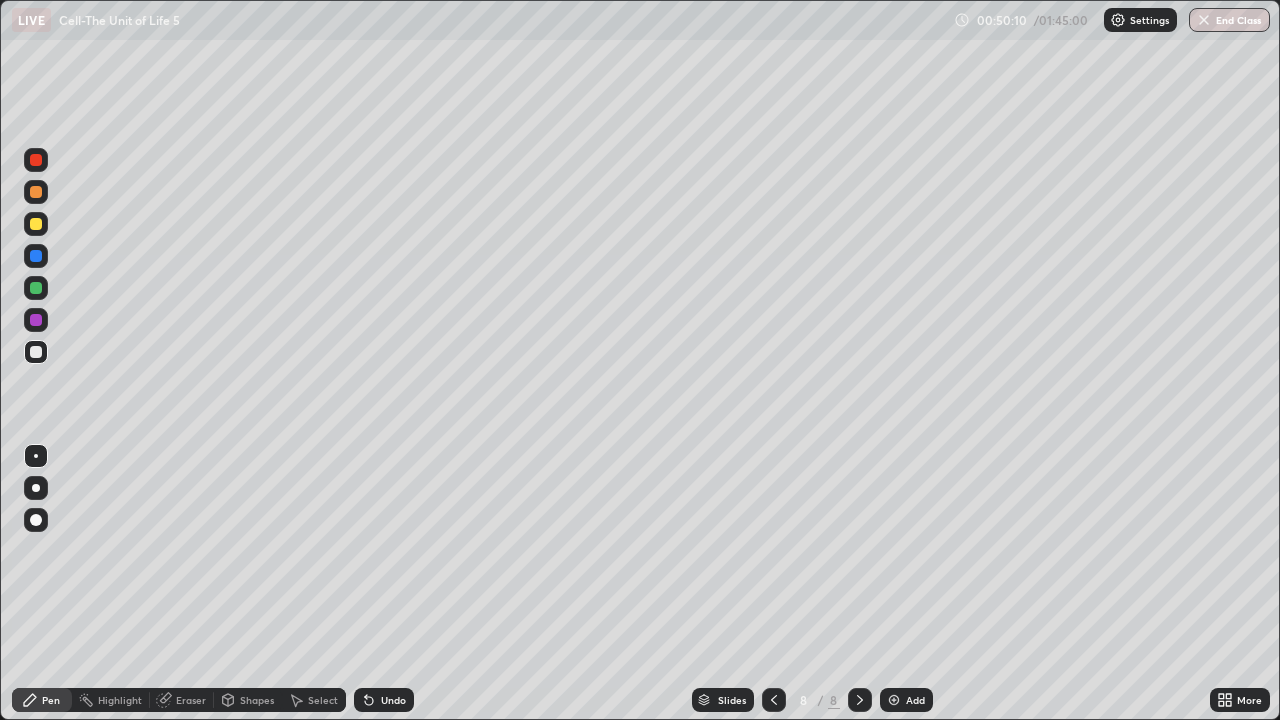 click at bounding box center [36, 256] 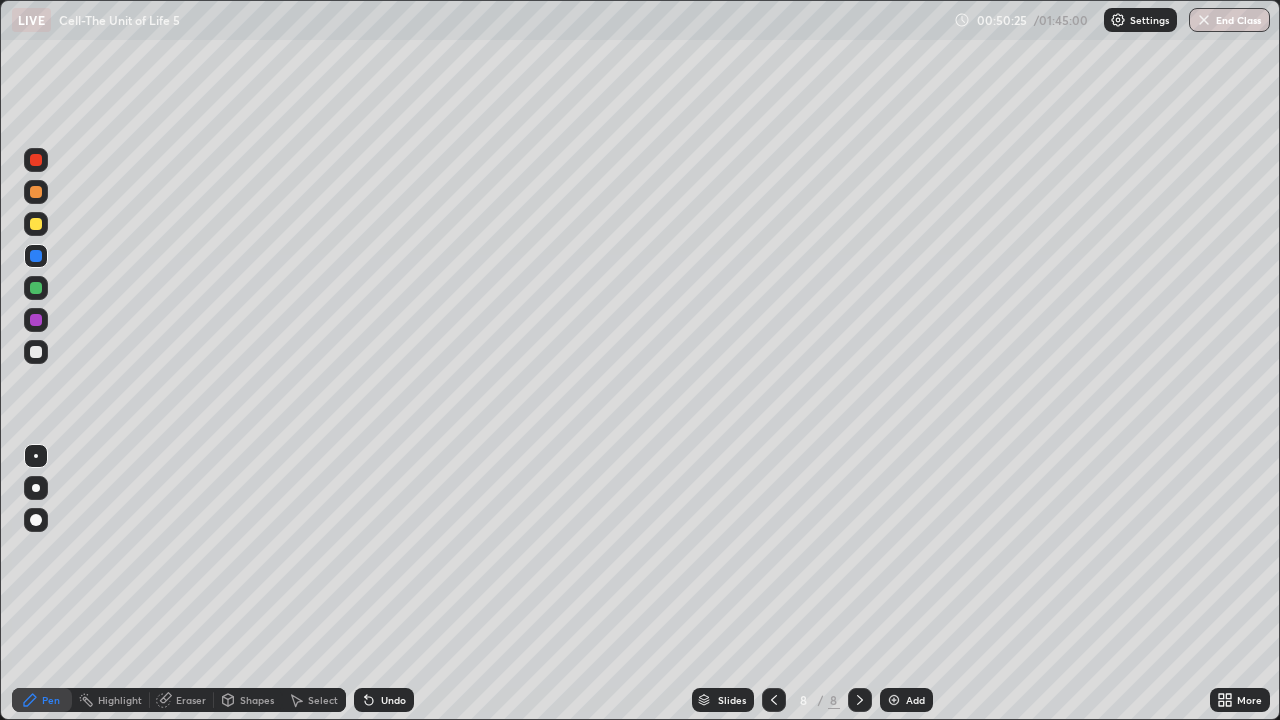 click at bounding box center [36, 352] 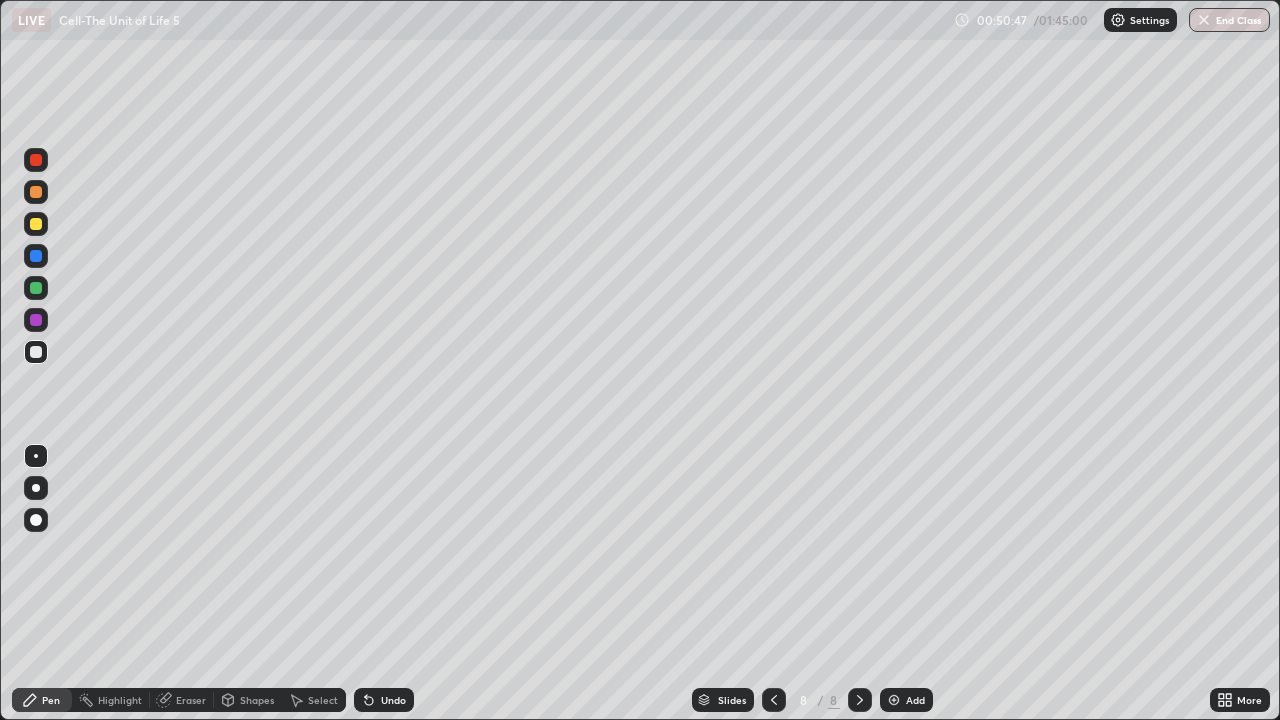 click at bounding box center (36, 288) 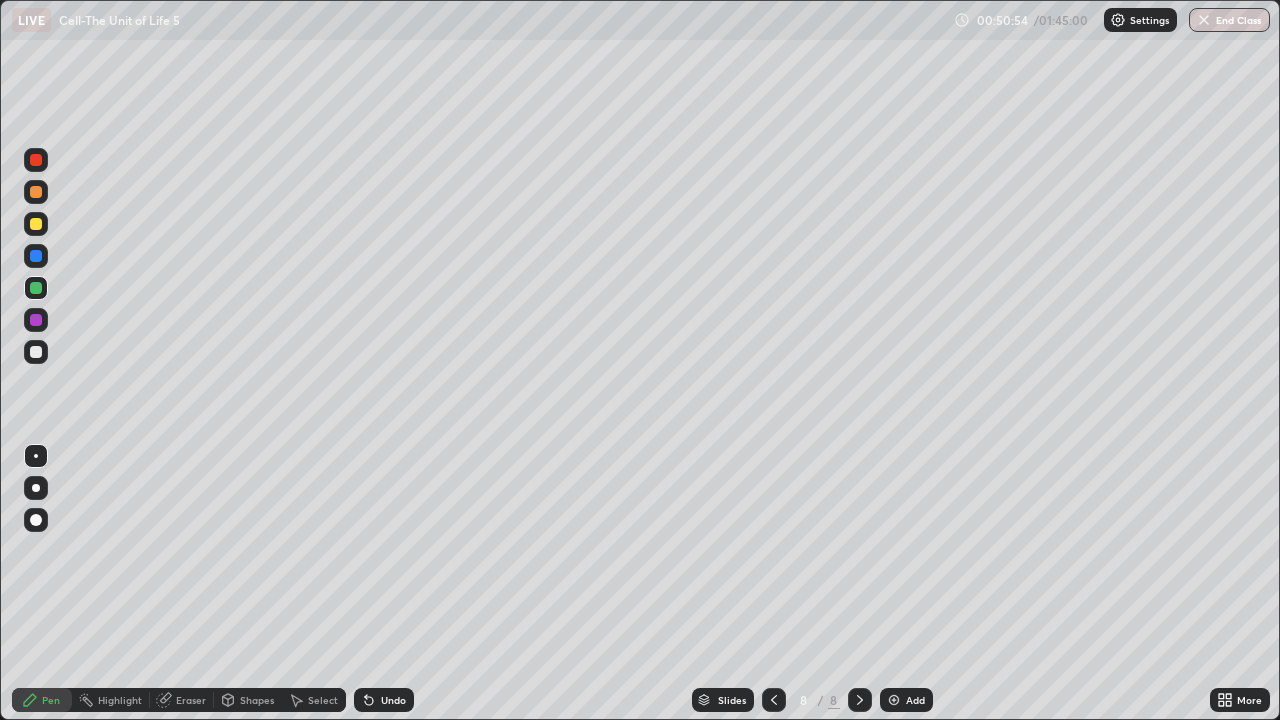 click at bounding box center (36, 224) 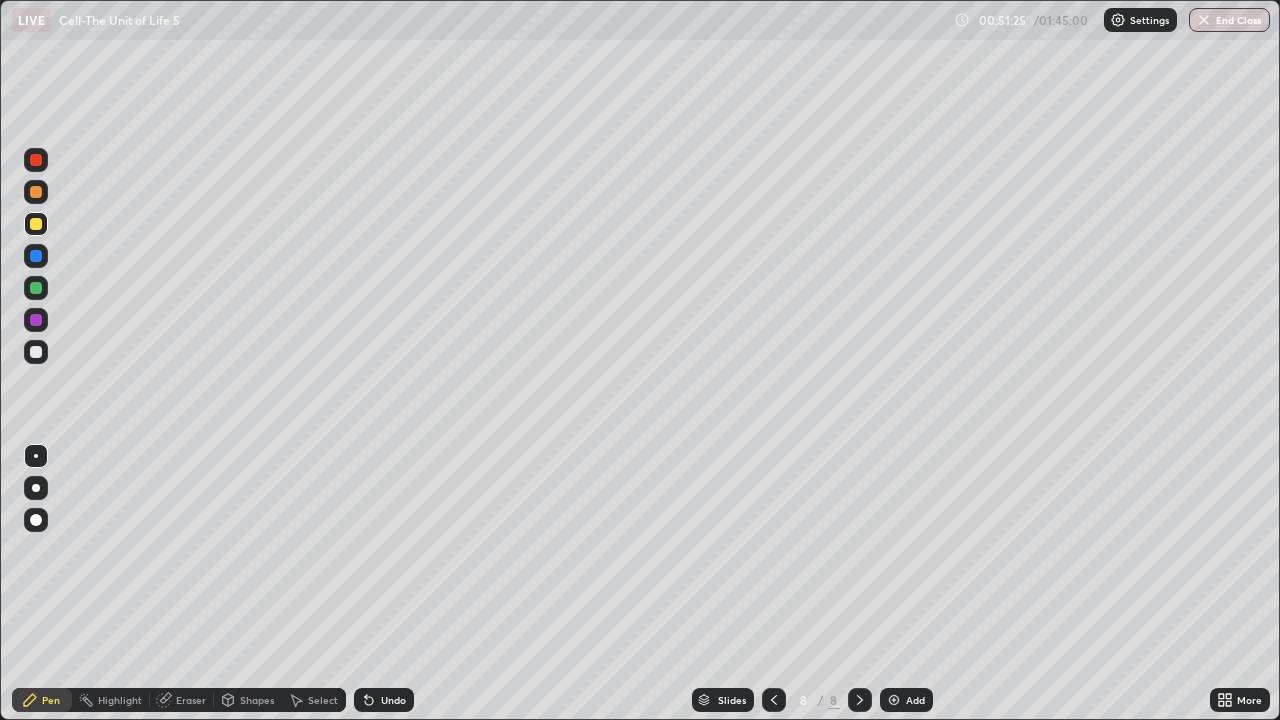click at bounding box center (36, 352) 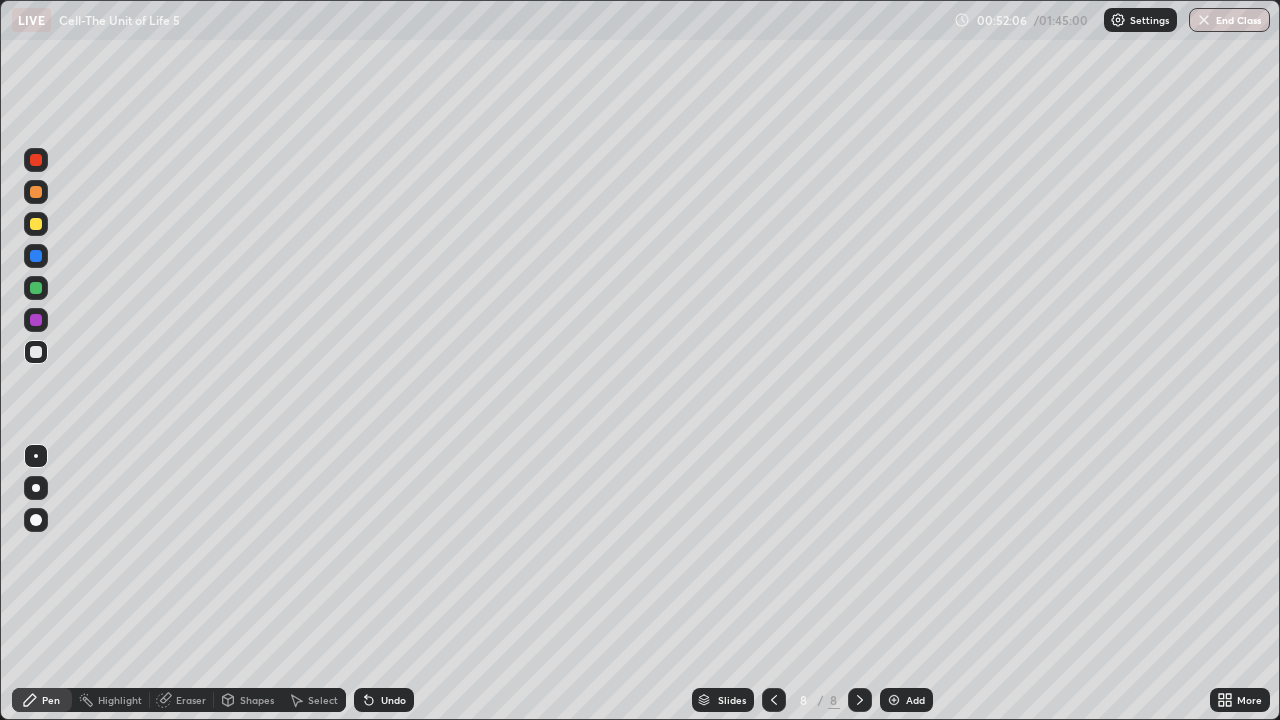 click on "Eraser" at bounding box center (191, 700) 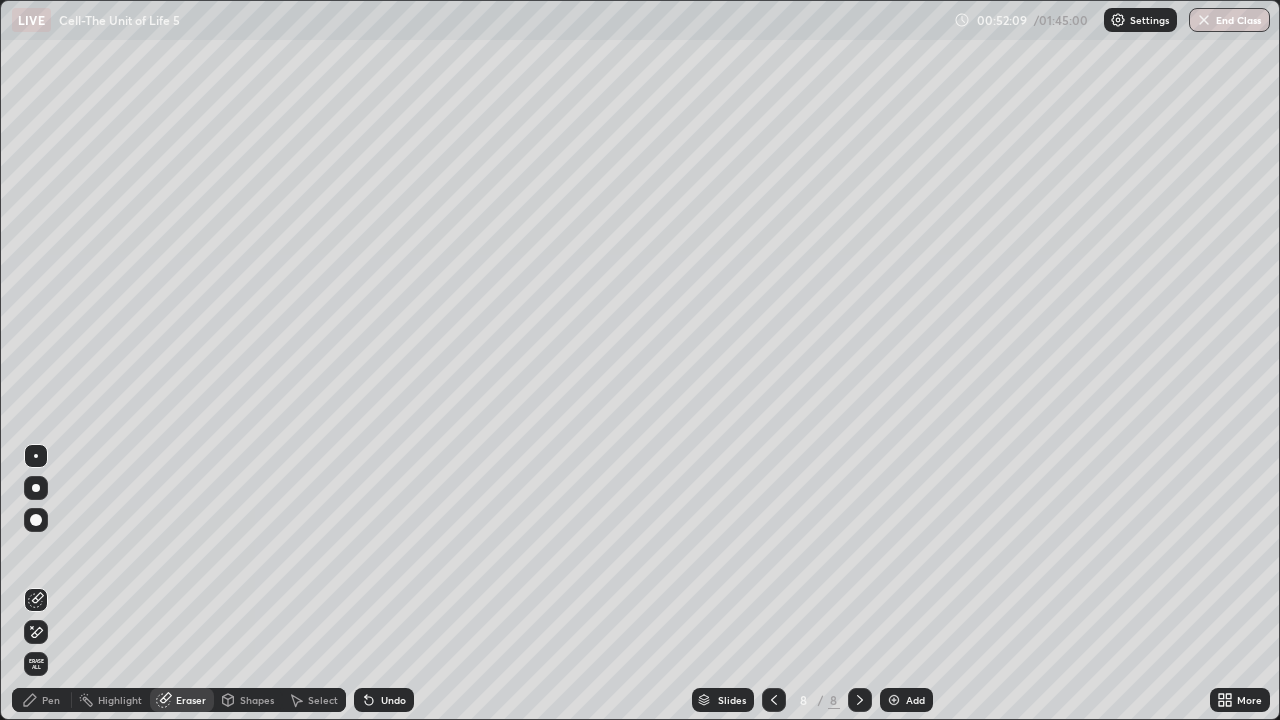 click on "Pen" at bounding box center [51, 700] 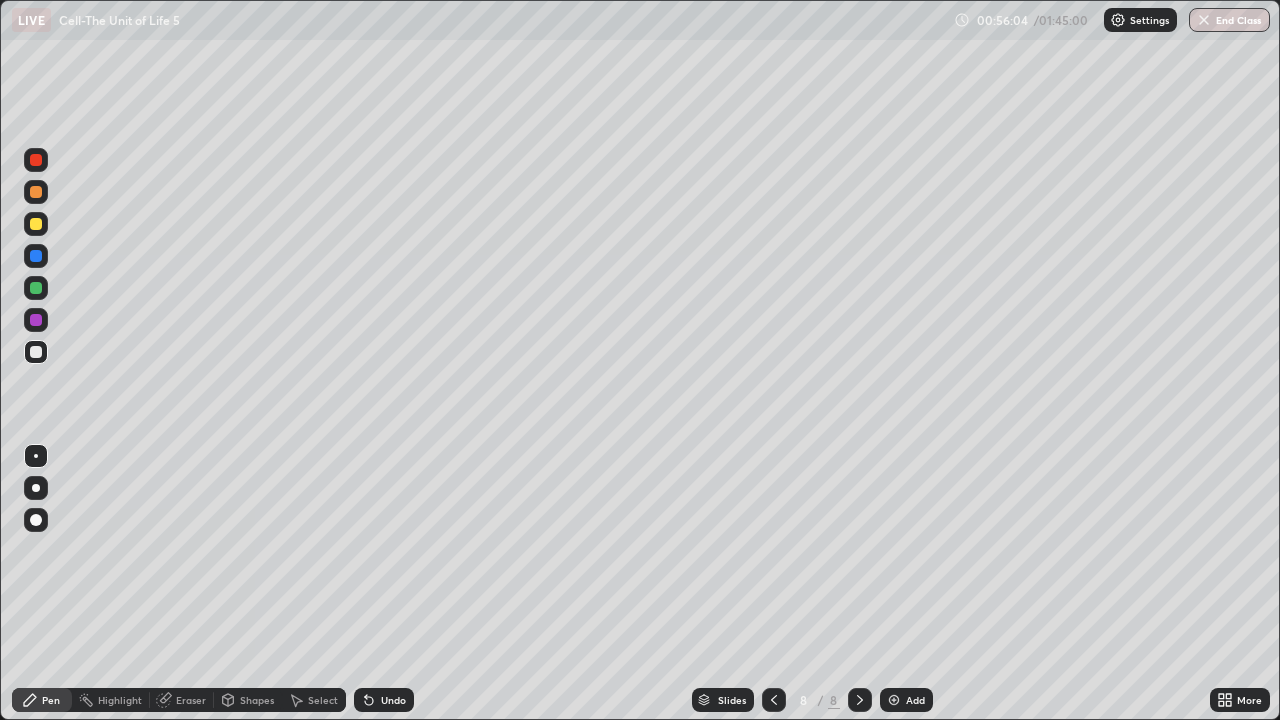 click on "Add" at bounding box center (906, 700) 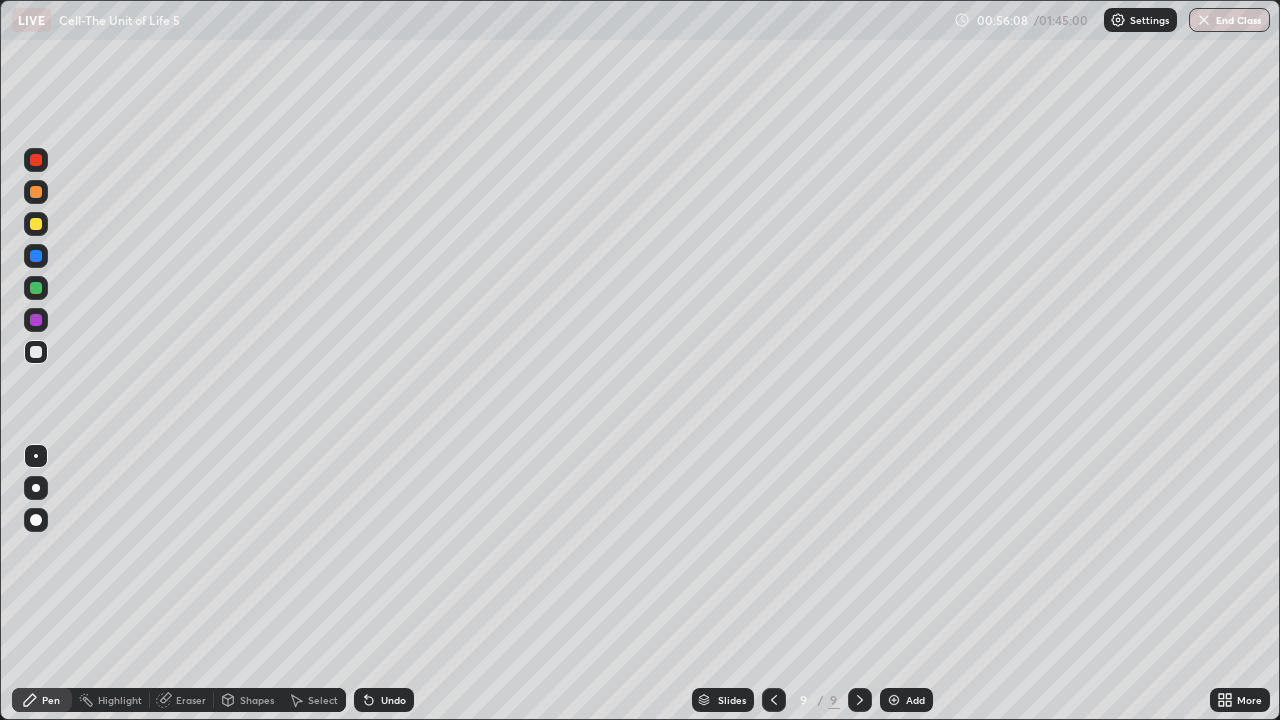 click at bounding box center (36, 352) 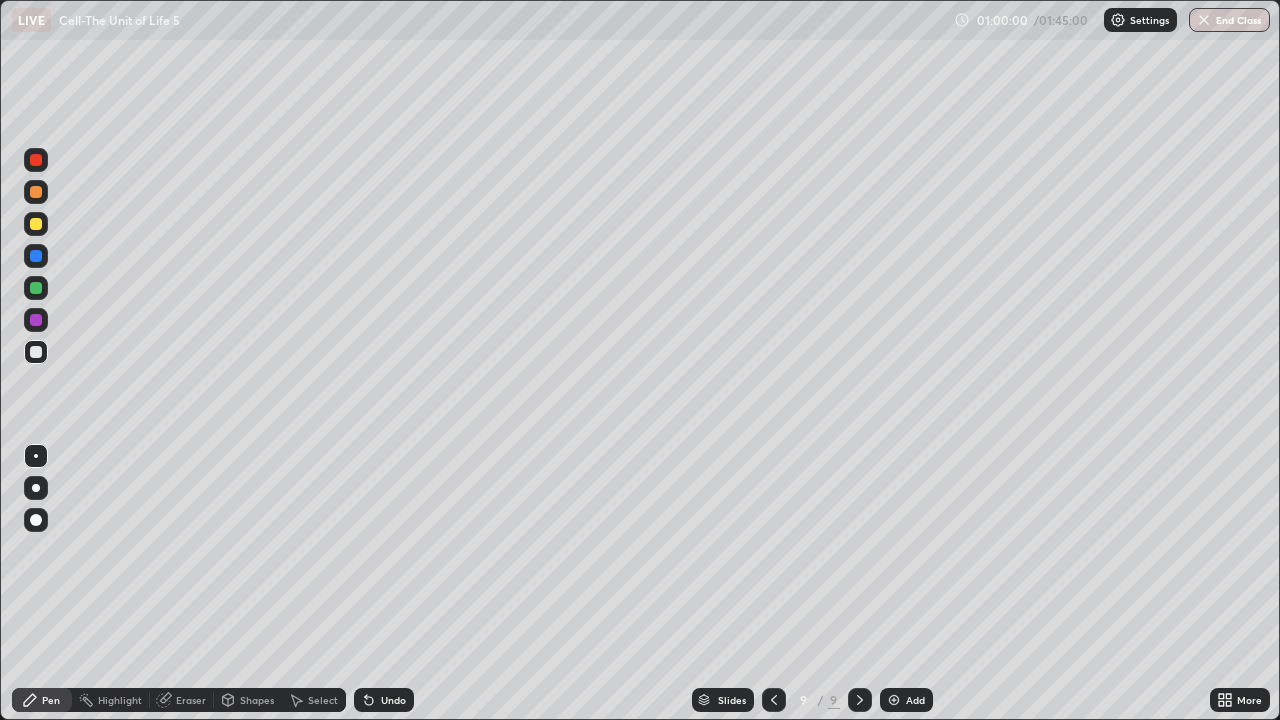 click on "Undo" at bounding box center [393, 700] 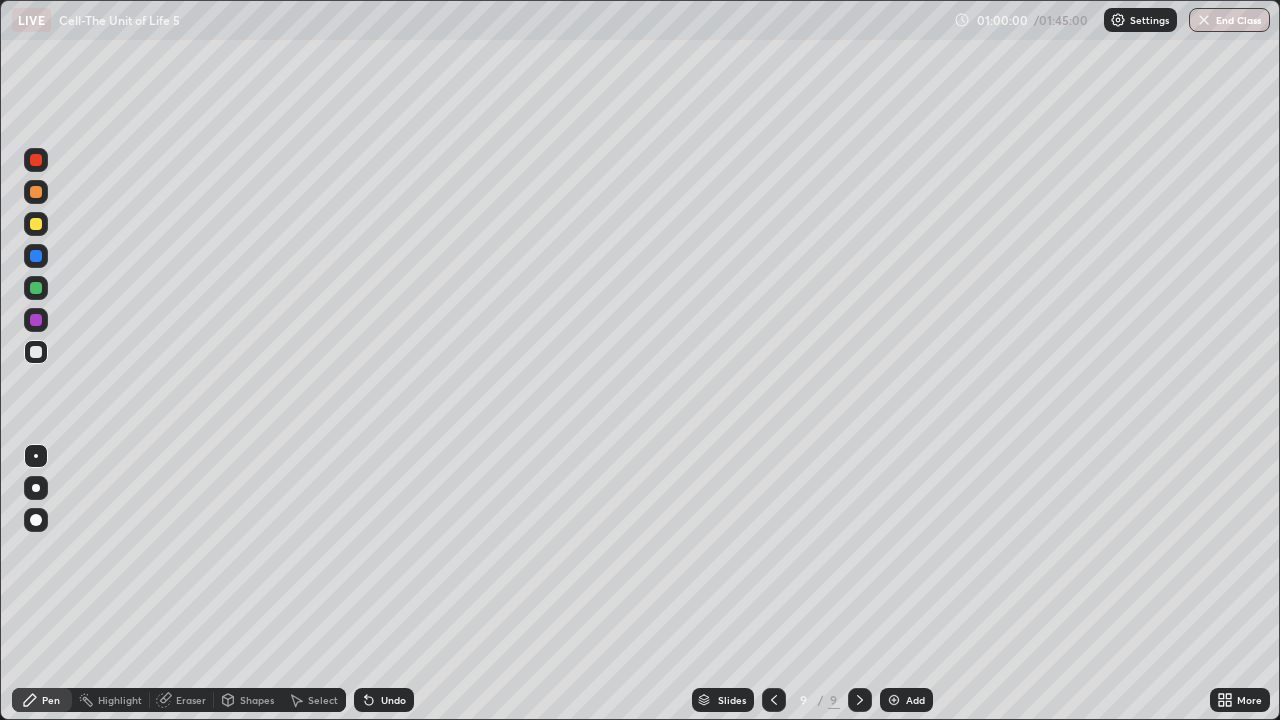 click on "Undo" at bounding box center [393, 700] 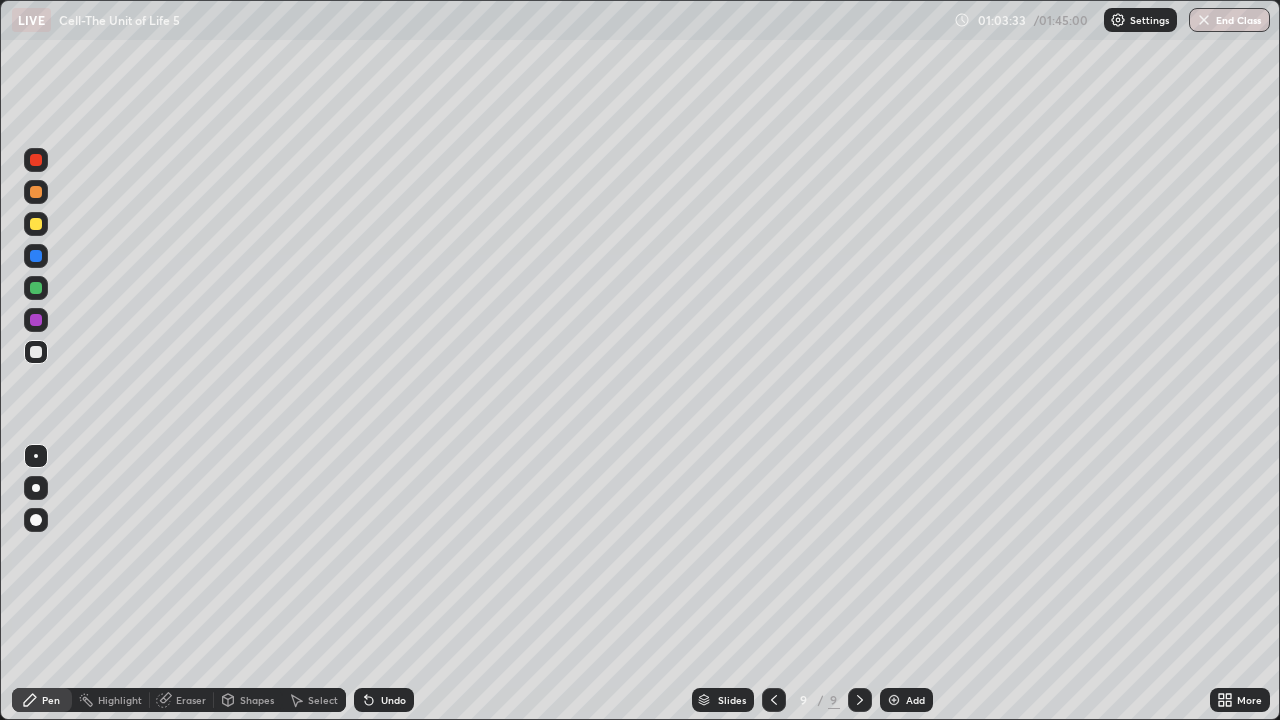click on "Add" at bounding box center (906, 700) 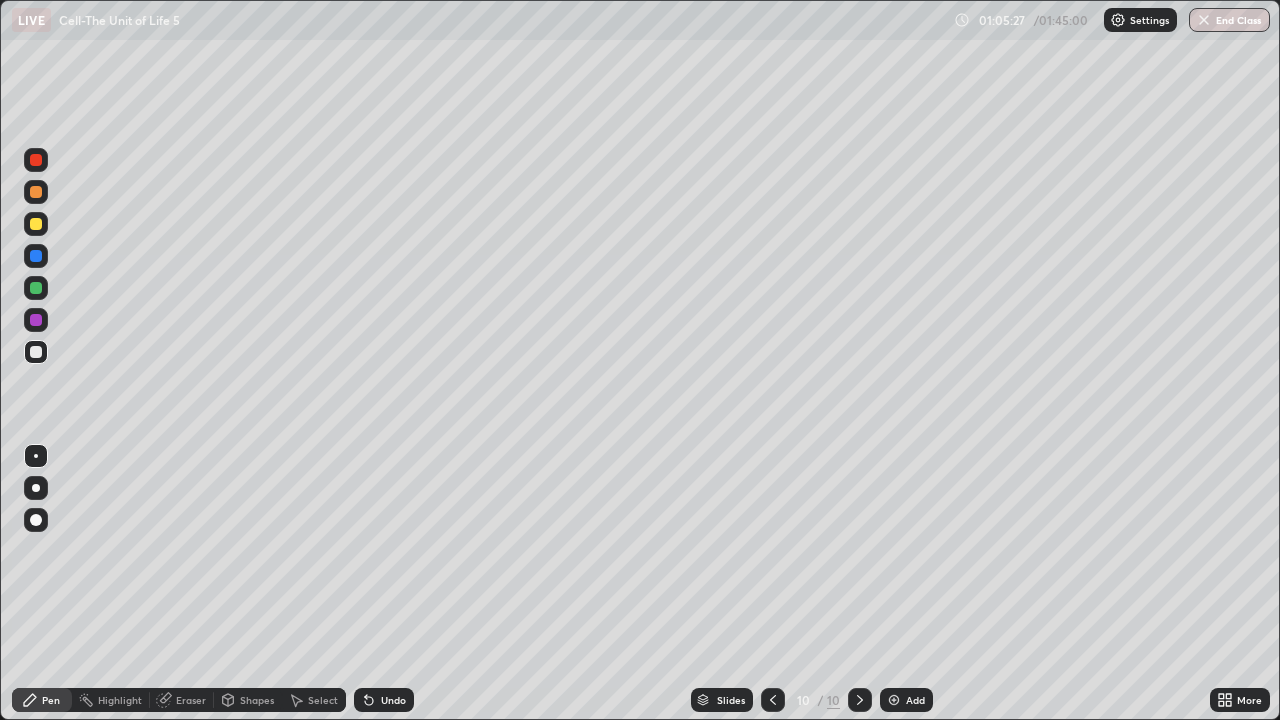 click at bounding box center [36, 224] 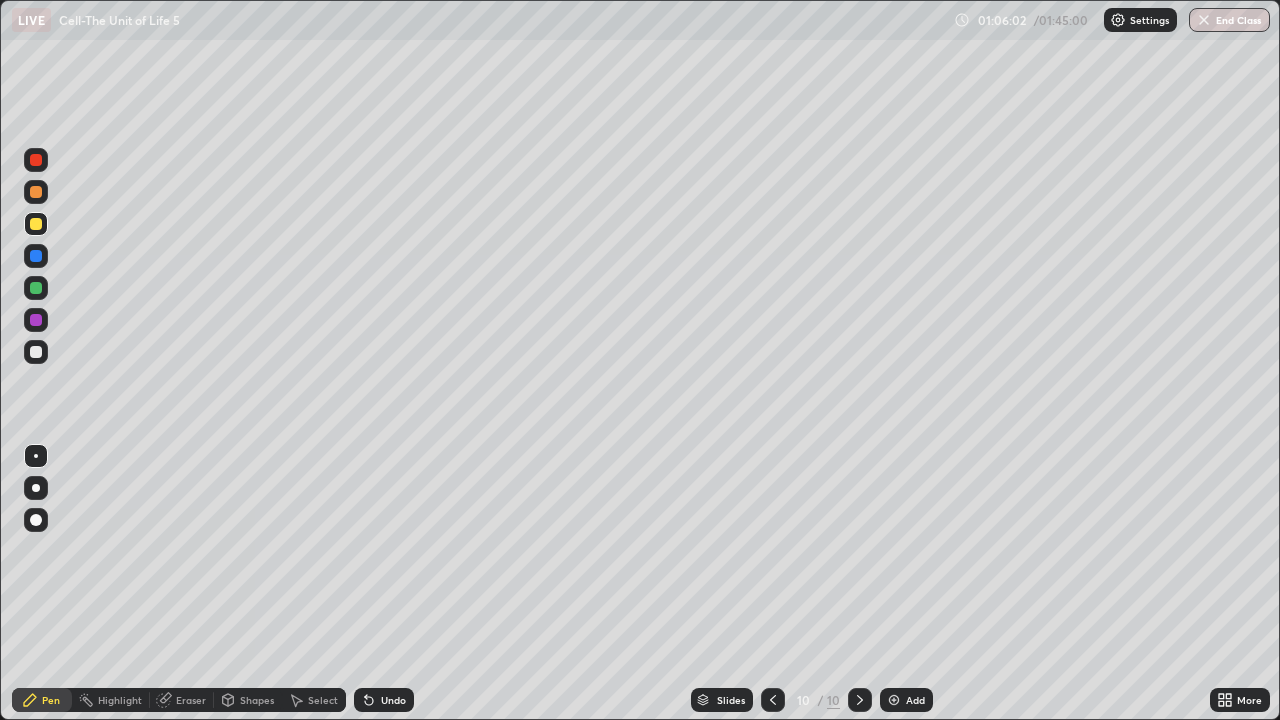 click at bounding box center (36, 352) 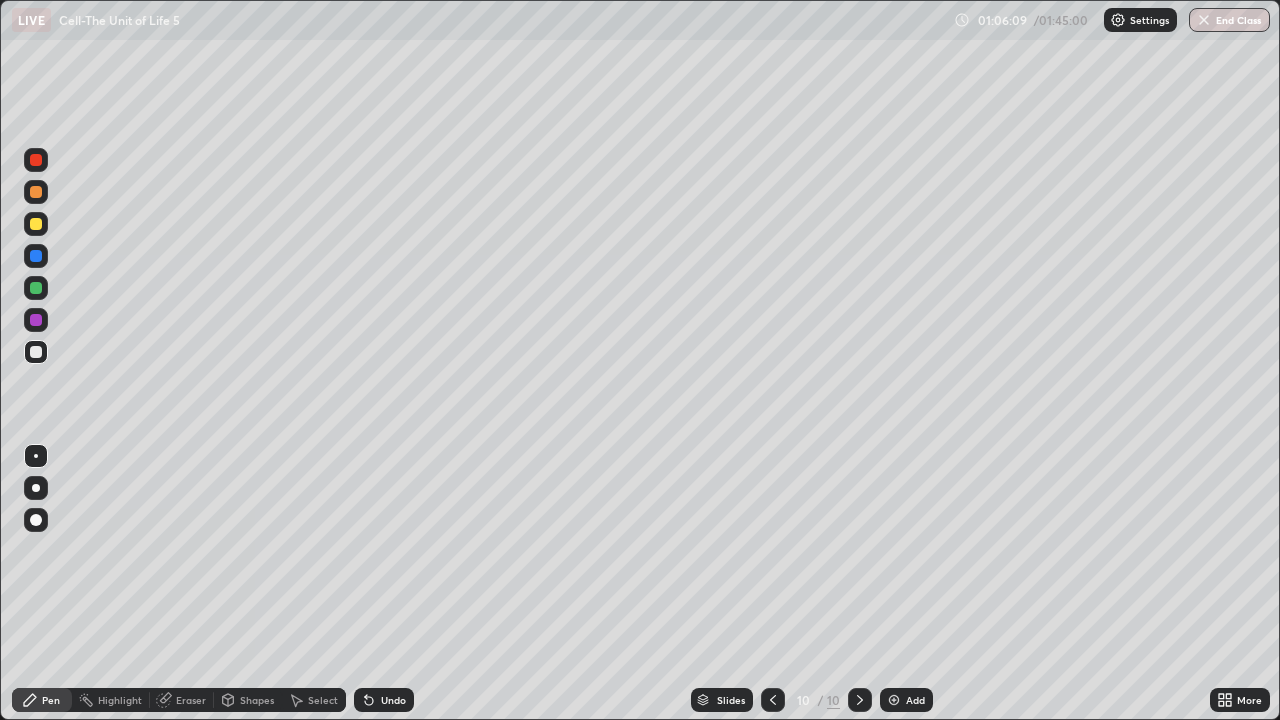 click at bounding box center (36, 224) 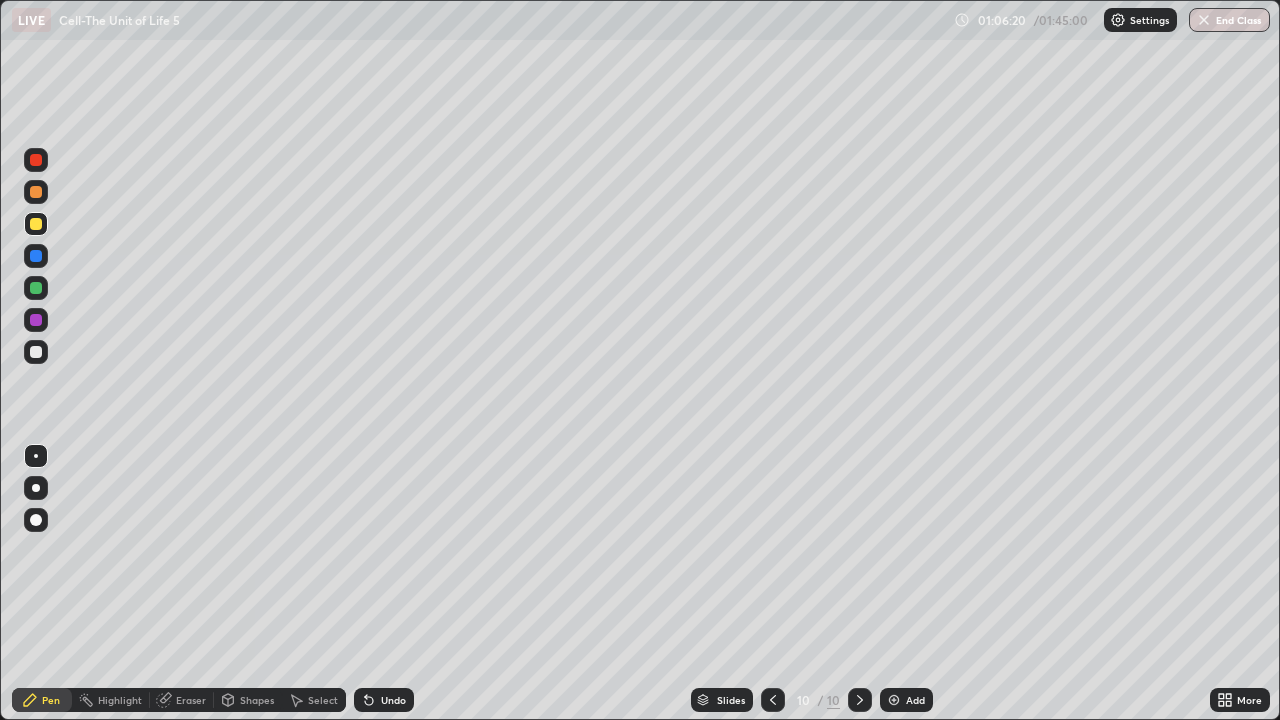 click at bounding box center (36, 352) 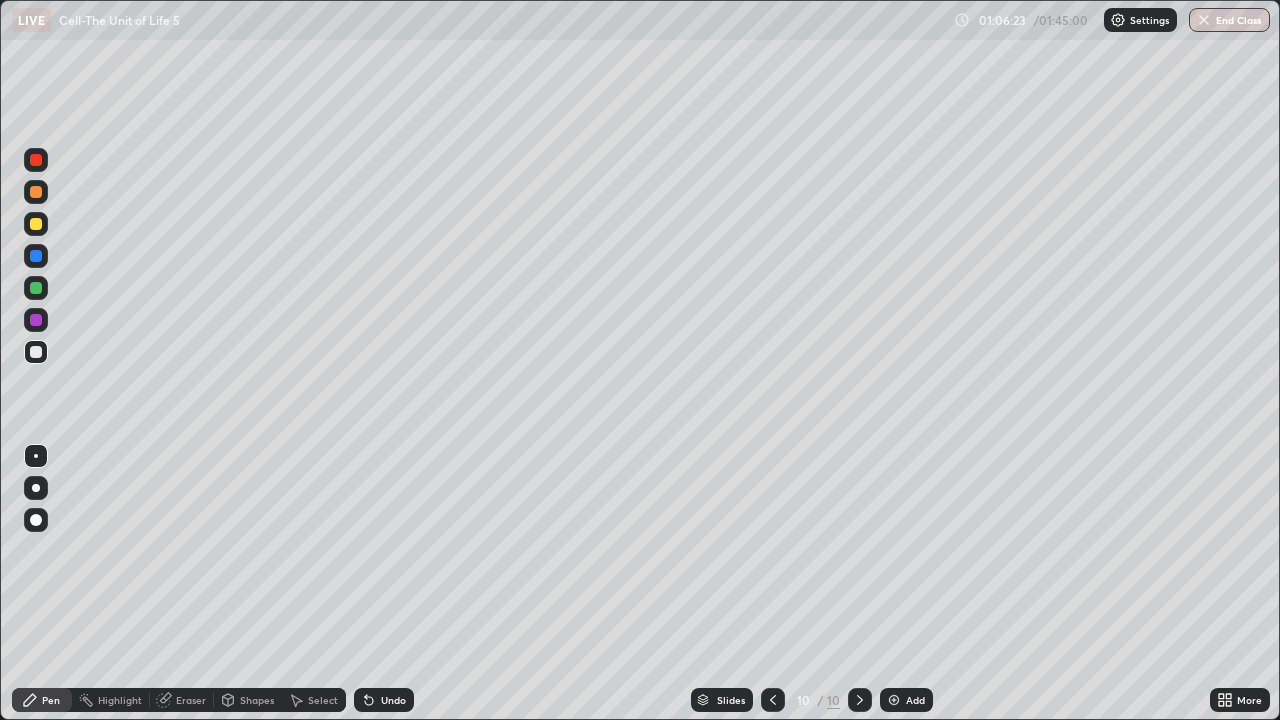 click on "Eraser" at bounding box center (191, 700) 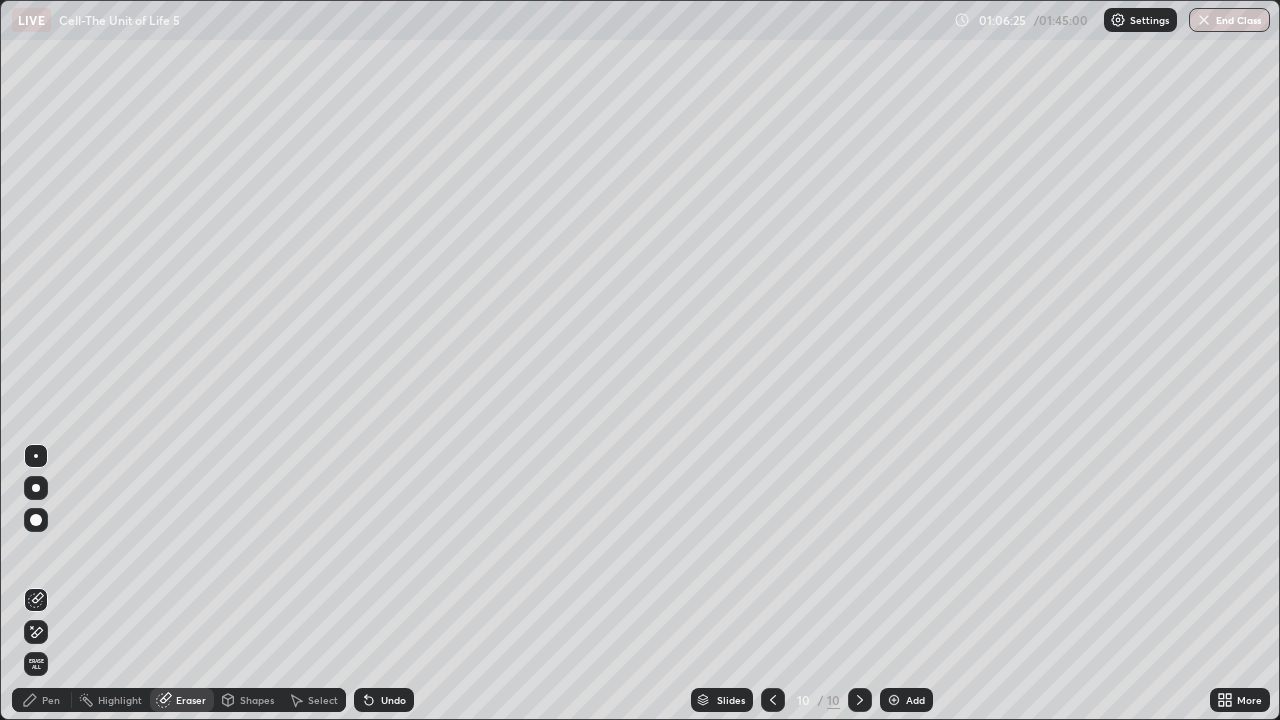 click on "Pen" at bounding box center [42, 700] 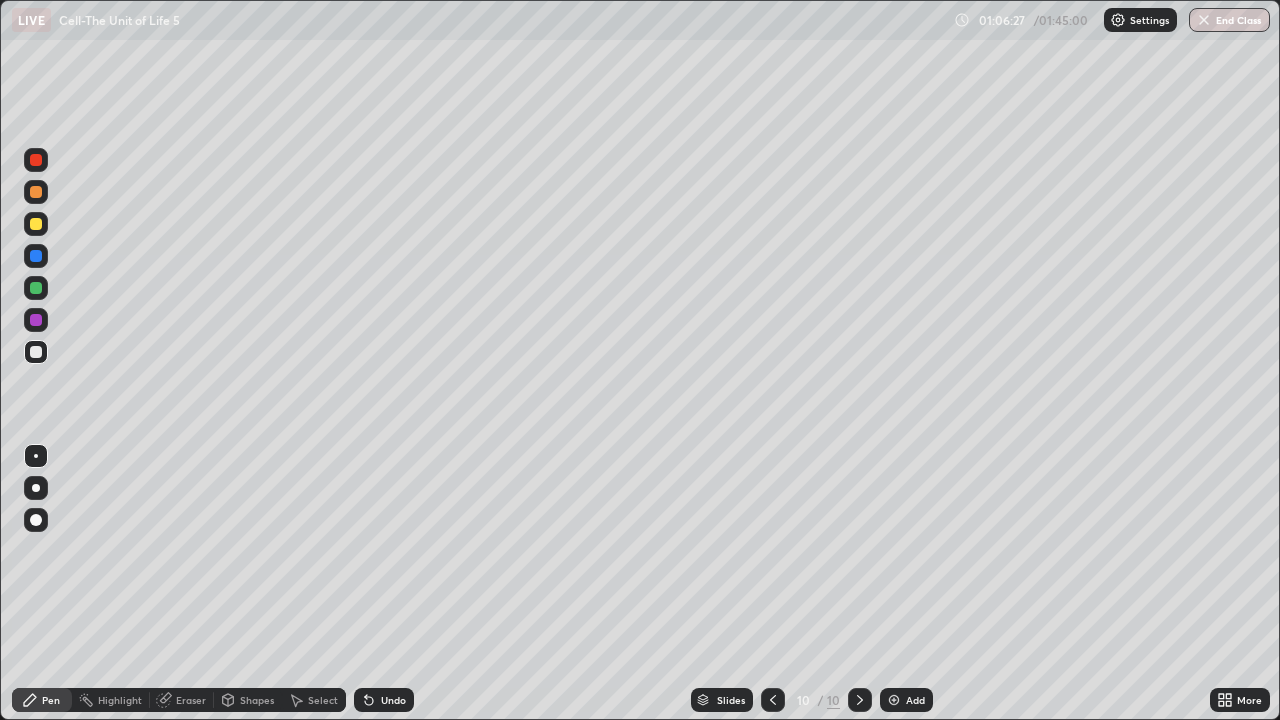 click at bounding box center (36, 352) 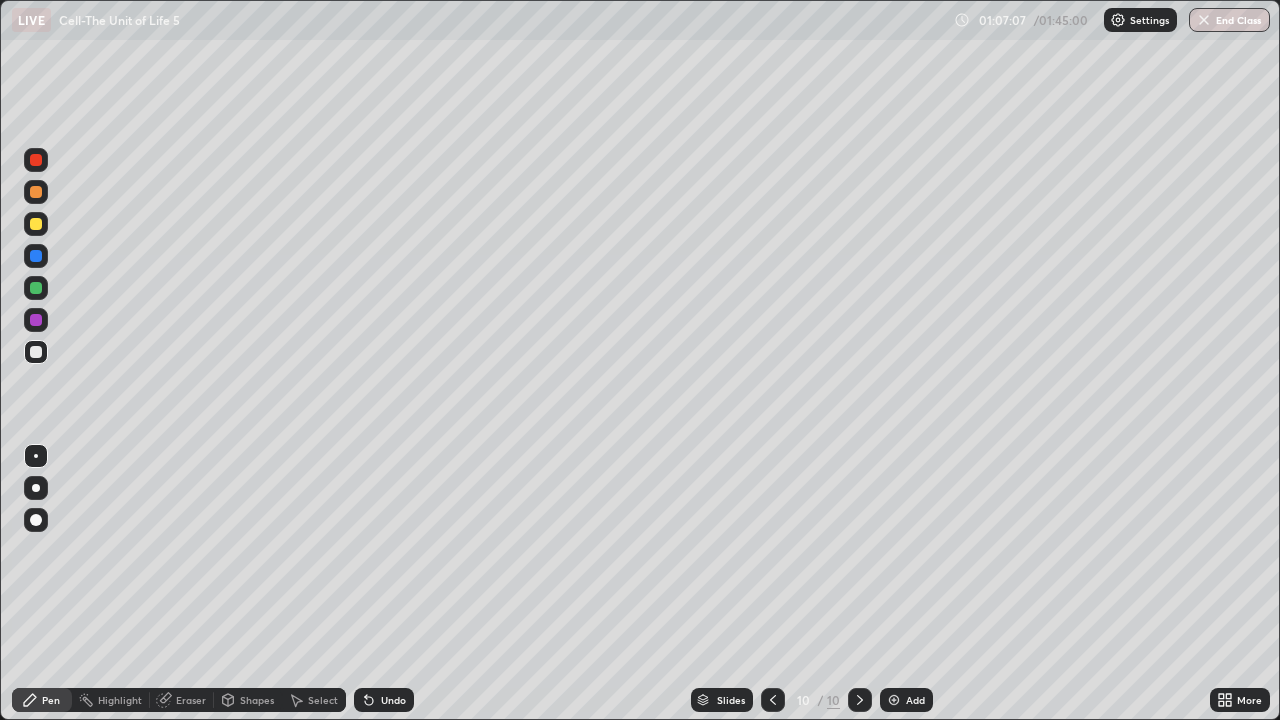 click on "Undo" at bounding box center [393, 700] 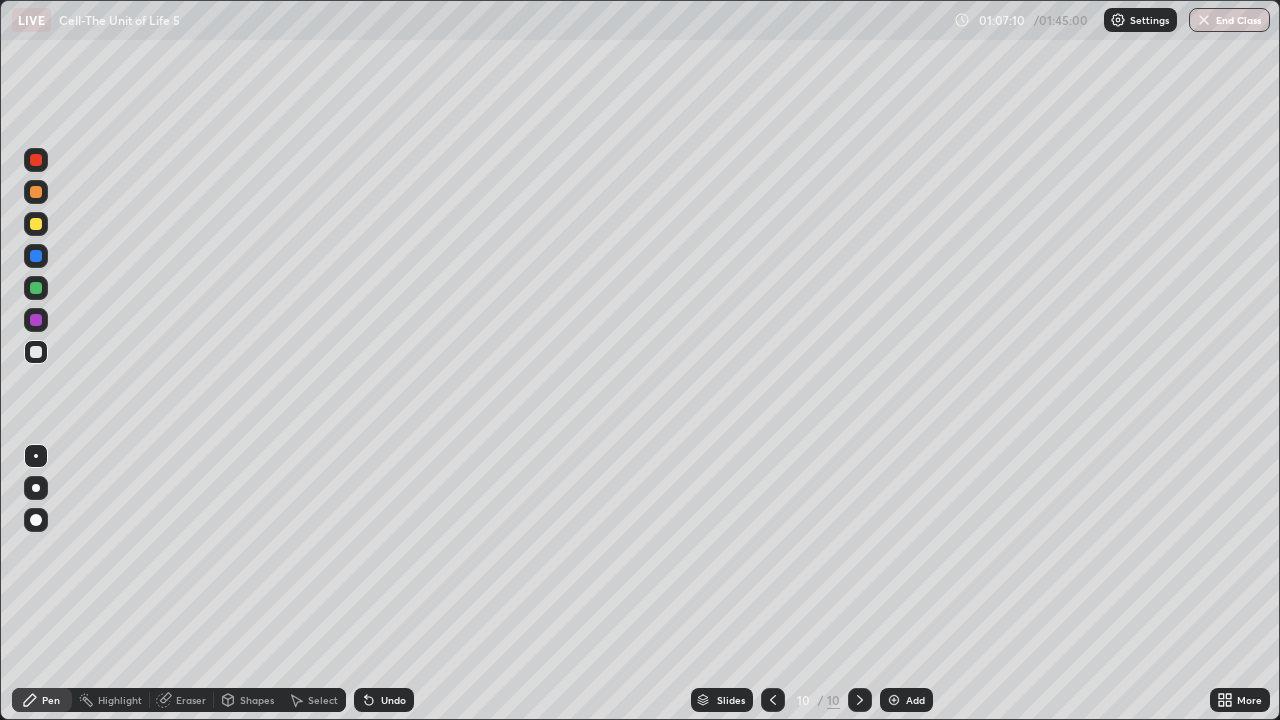 click on "Undo" at bounding box center [393, 700] 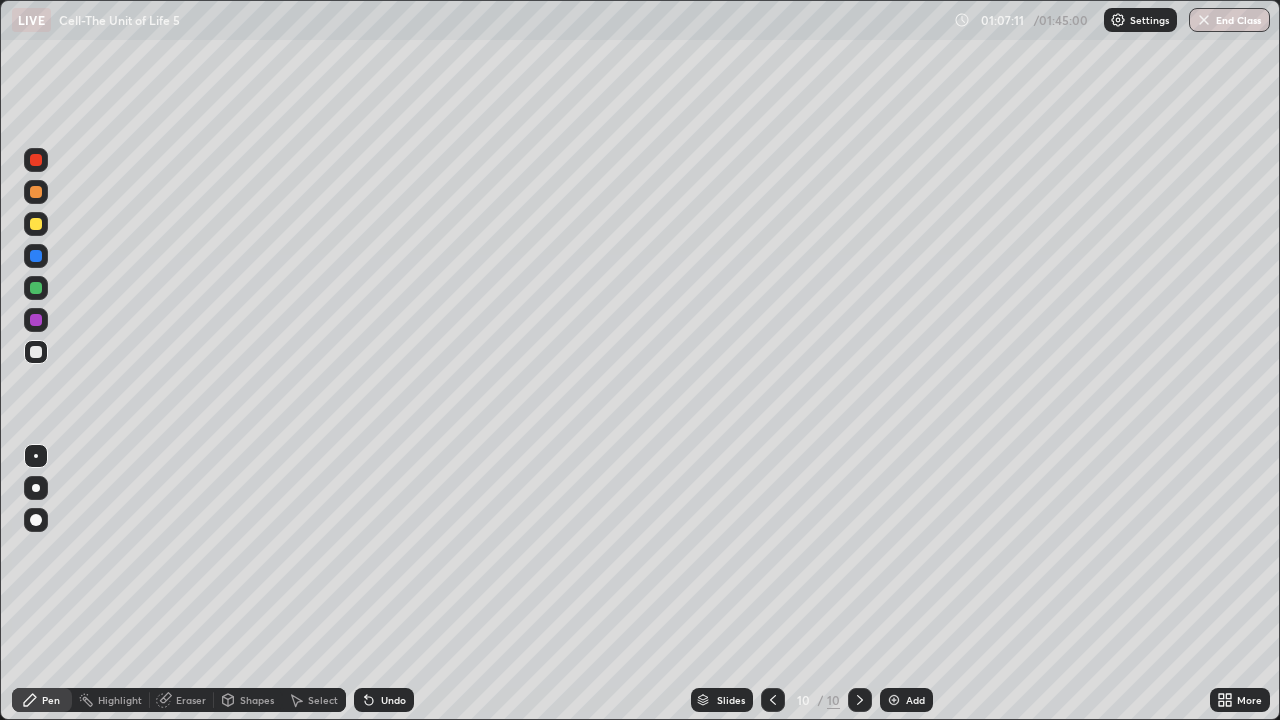click on "Undo" at bounding box center (393, 700) 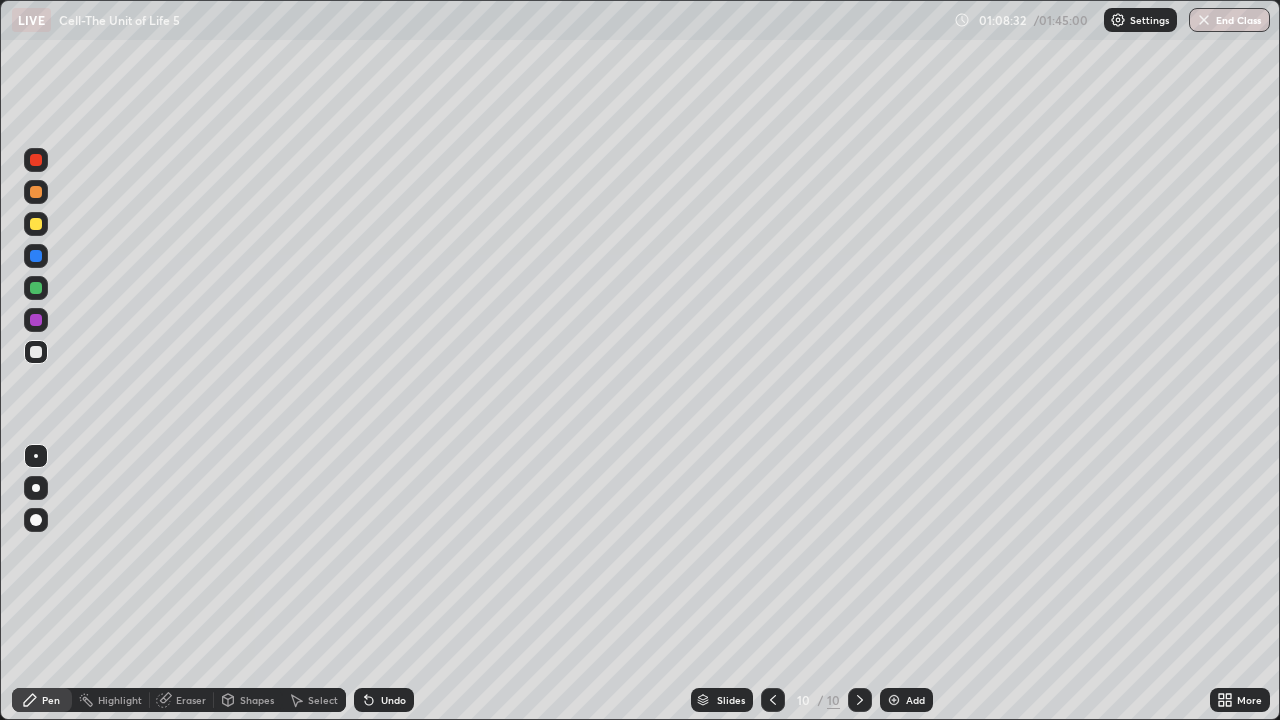 click at bounding box center (36, 224) 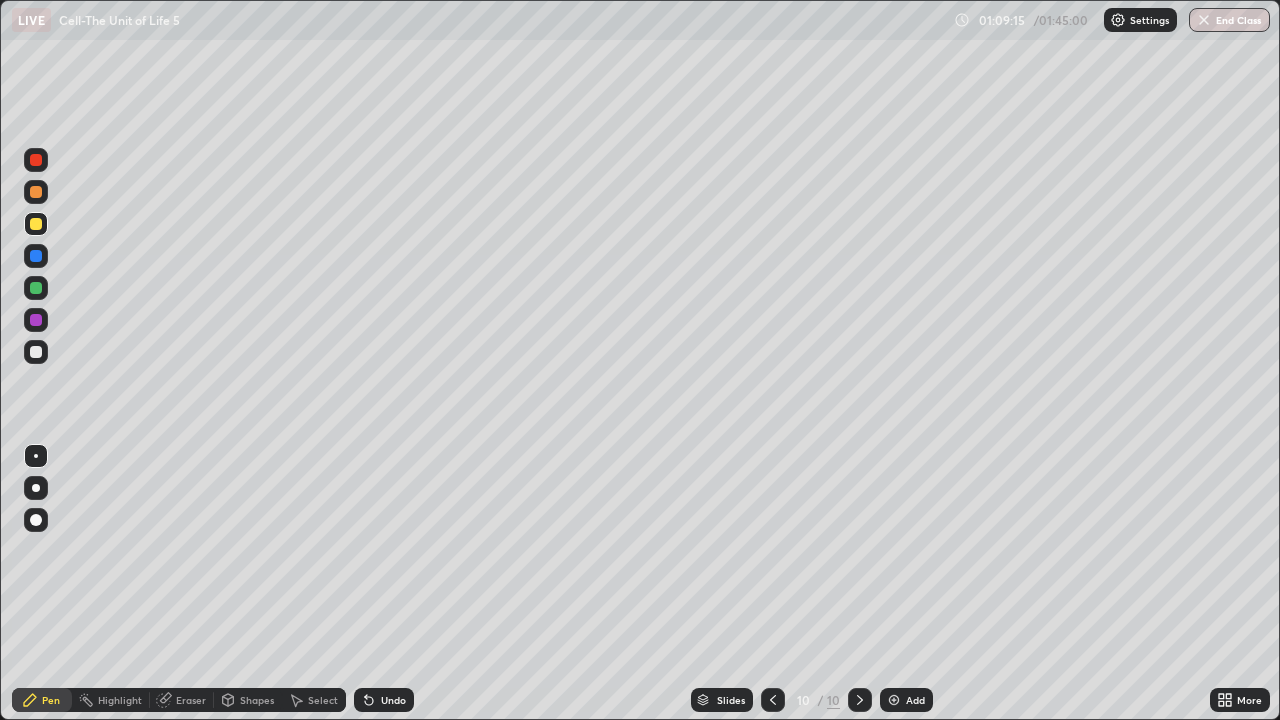 click at bounding box center [36, 352] 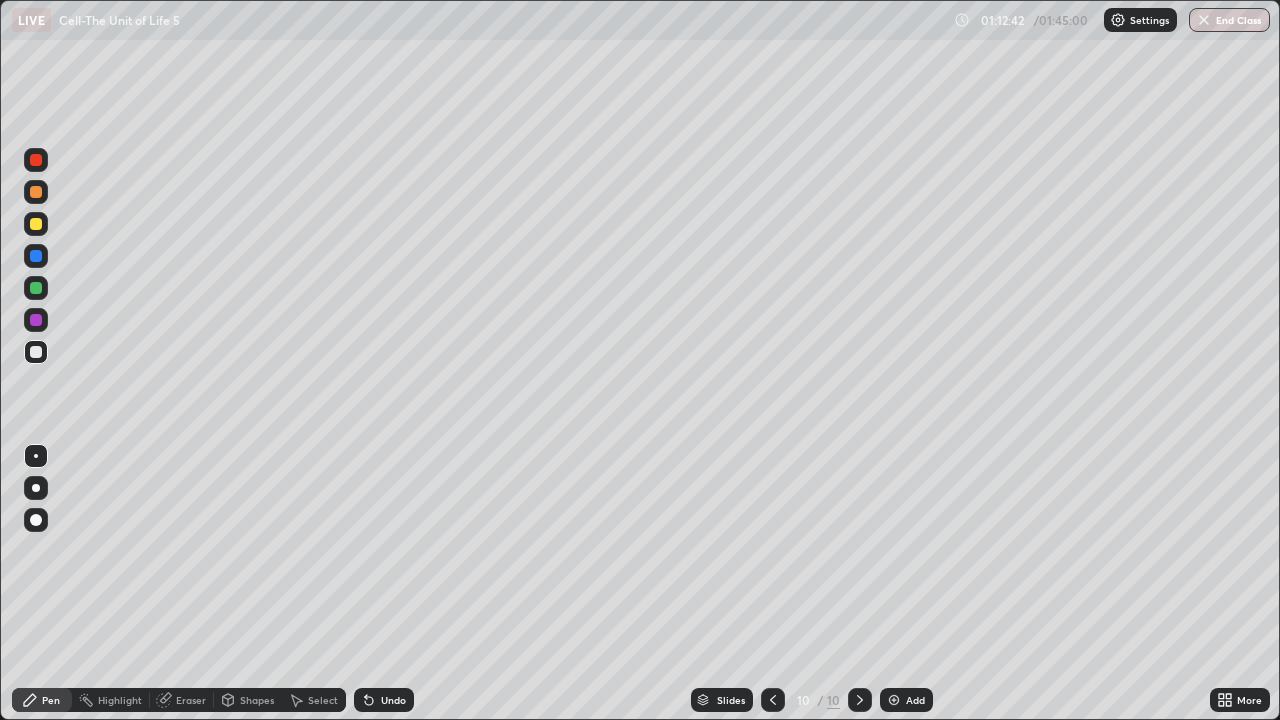 click 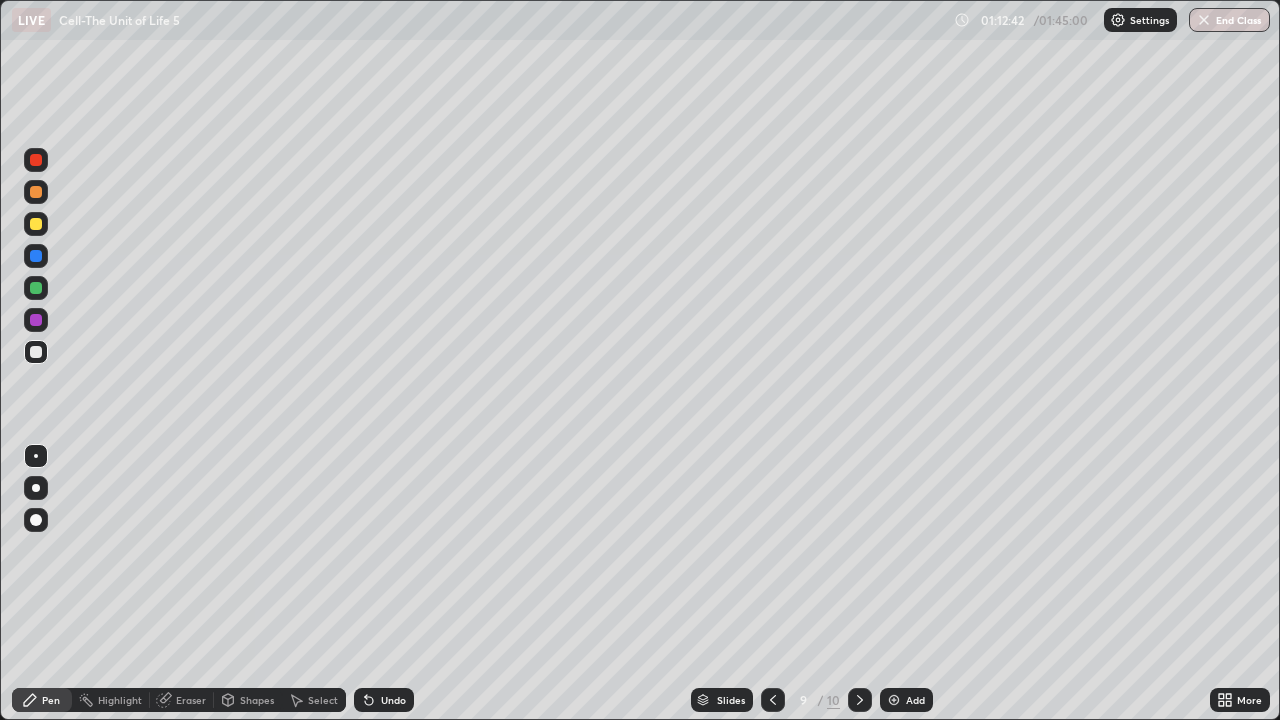 click 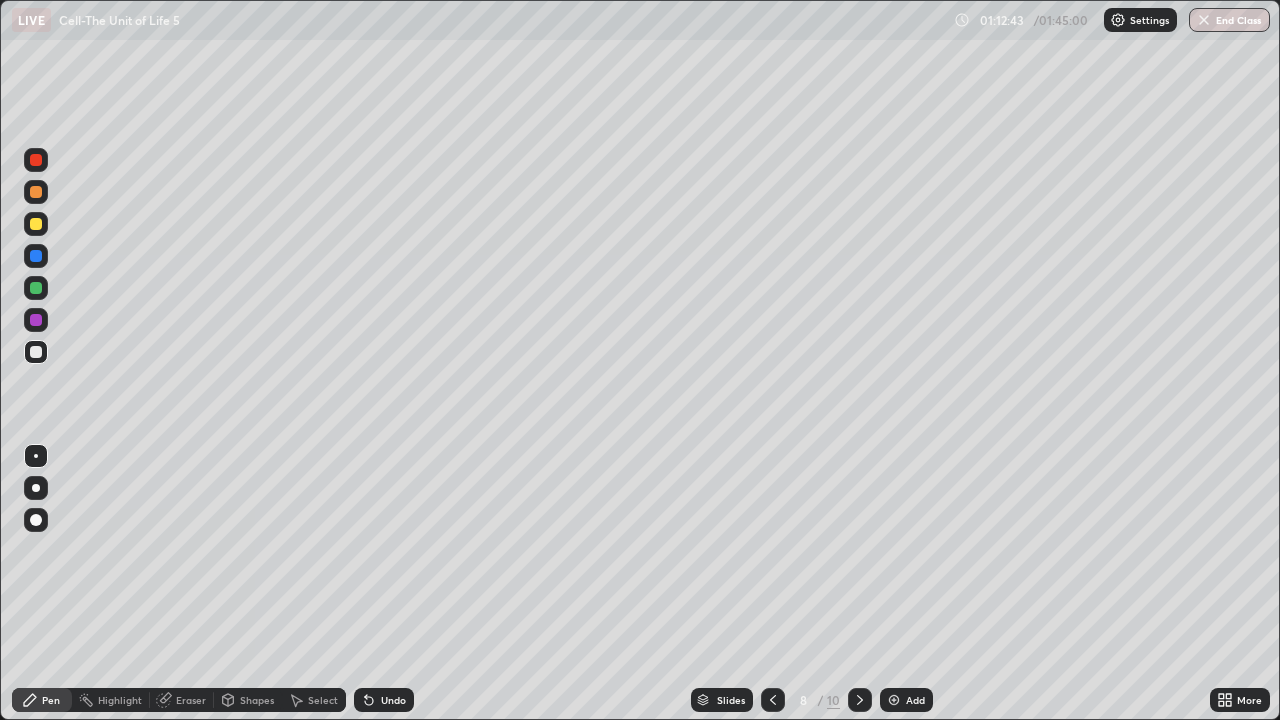 click 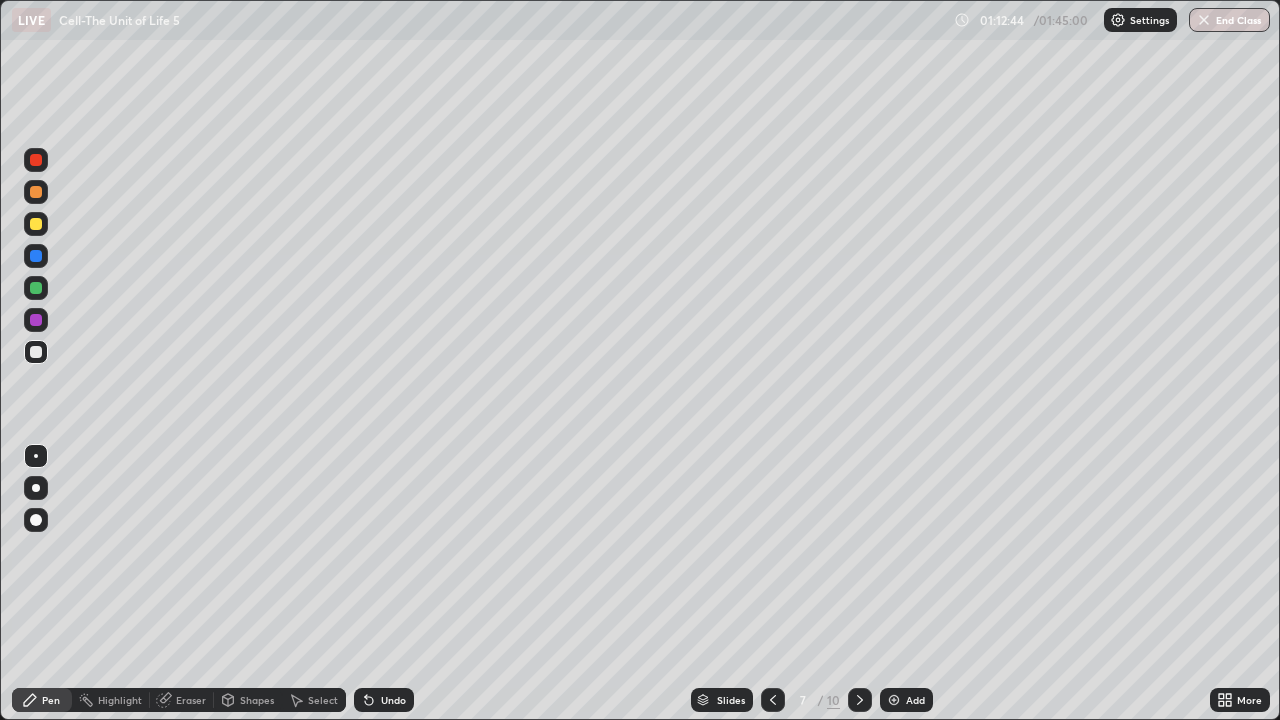 click 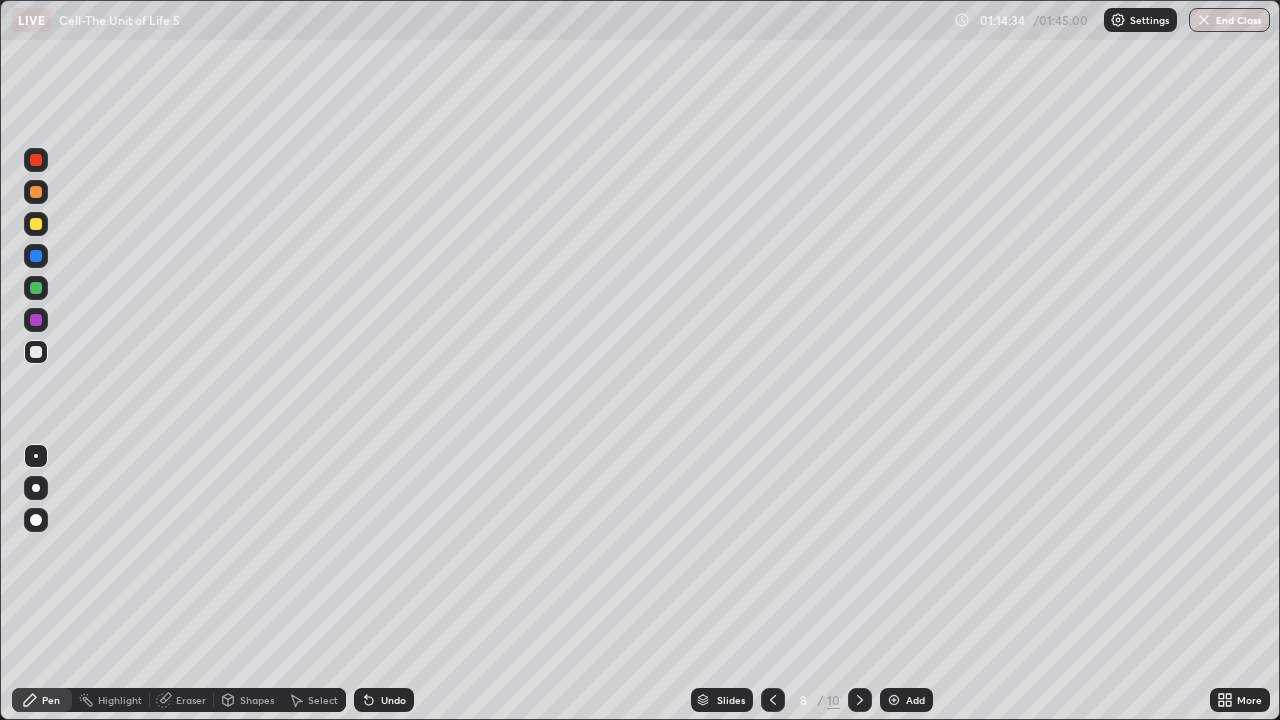 click at bounding box center [860, 700] 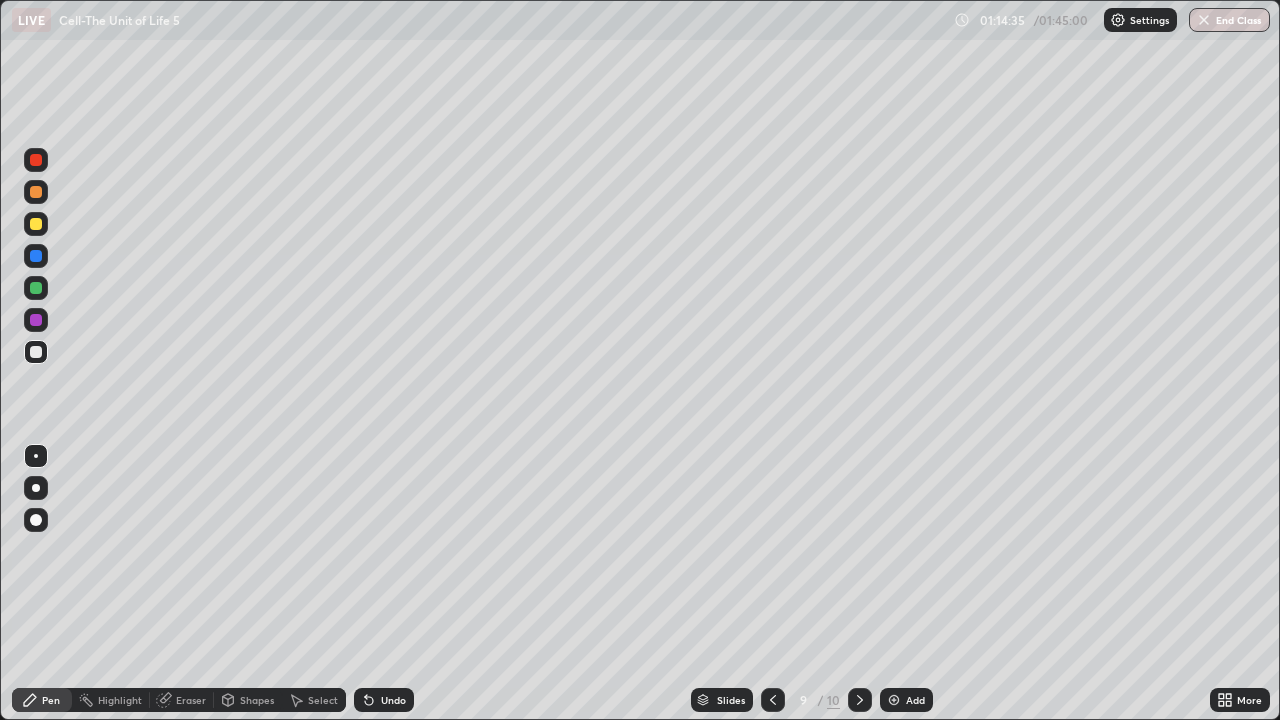 click 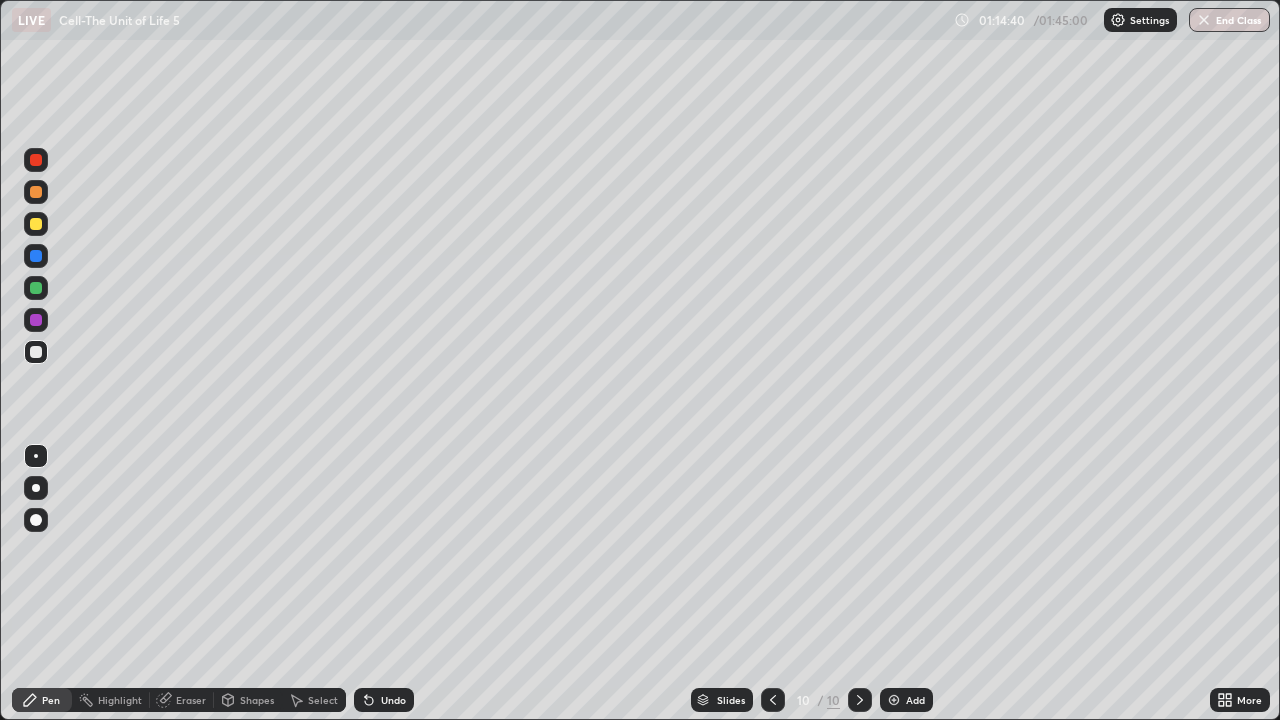 click on "Add" at bounding box center (906, 700) 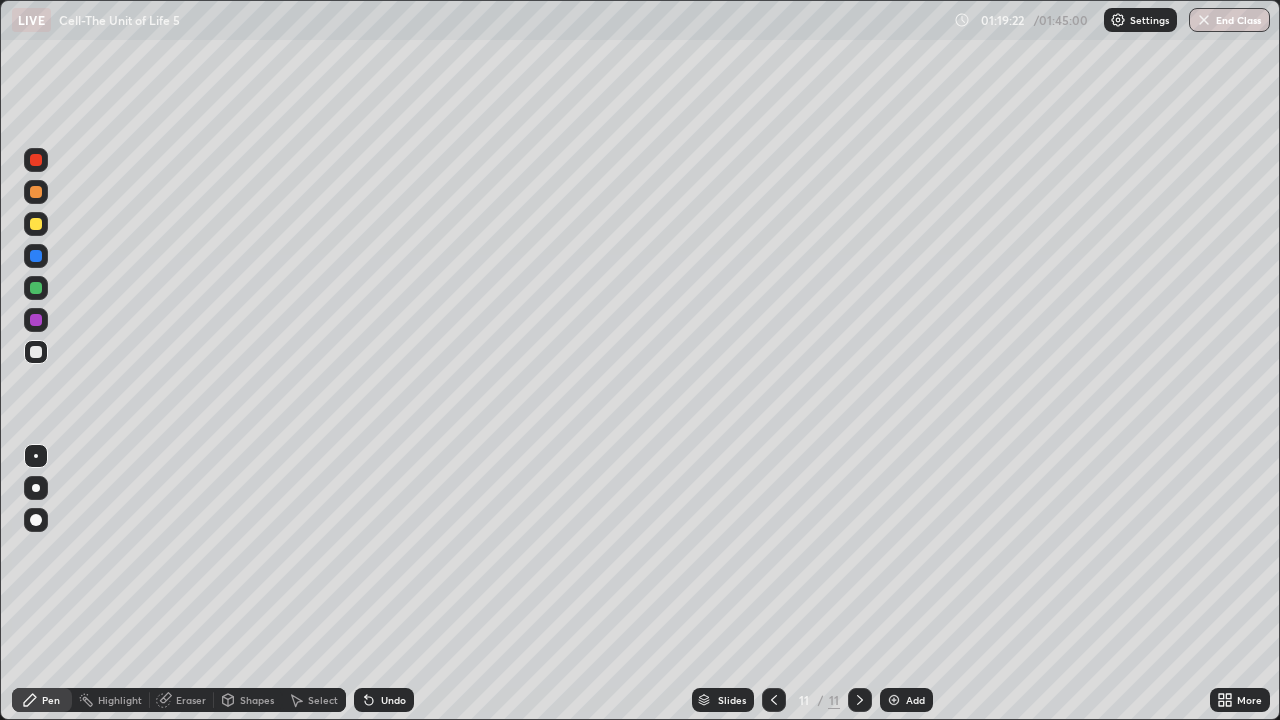 click at bounding box center (36, 288) 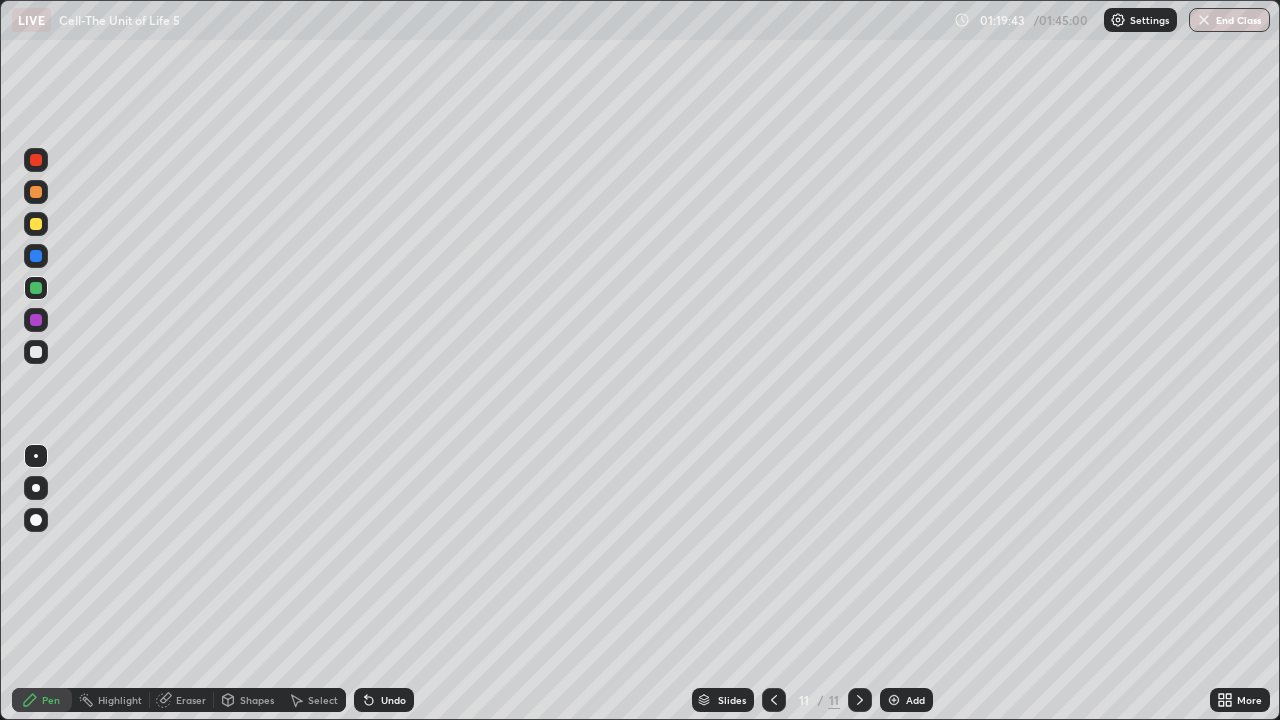 click at bounding box center (36, 224) 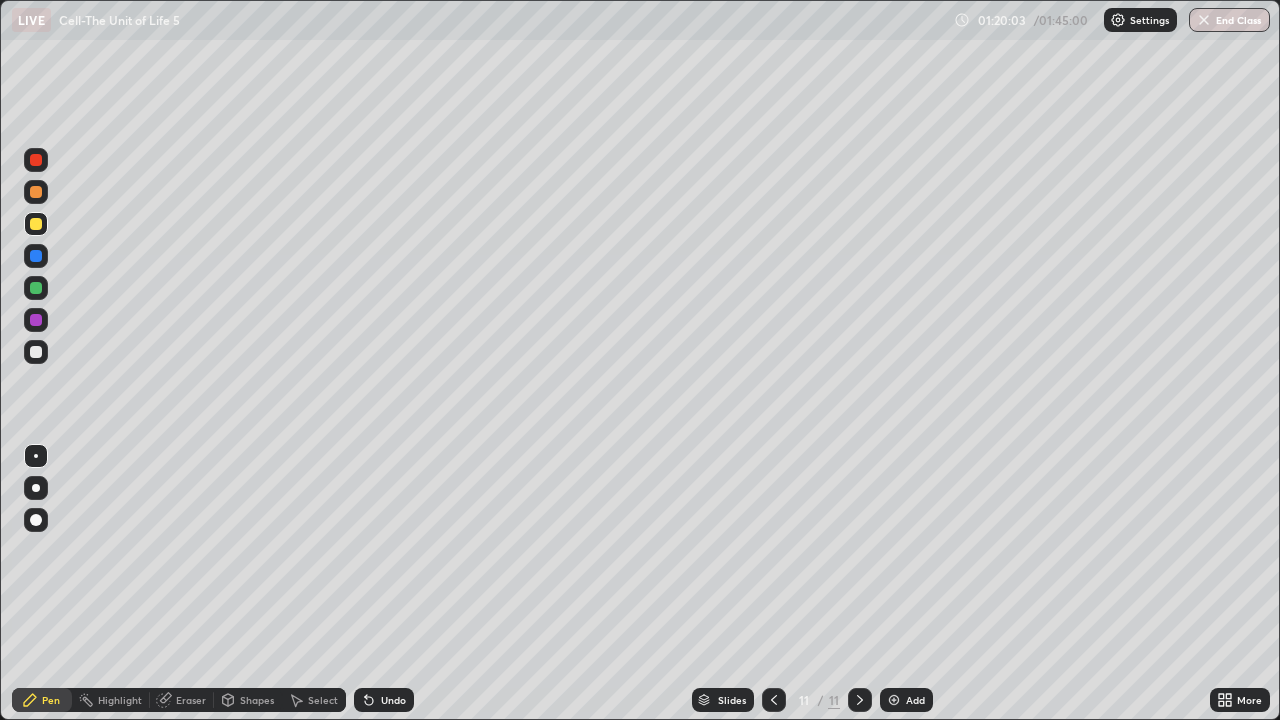 click at bounding box center [36, 320] 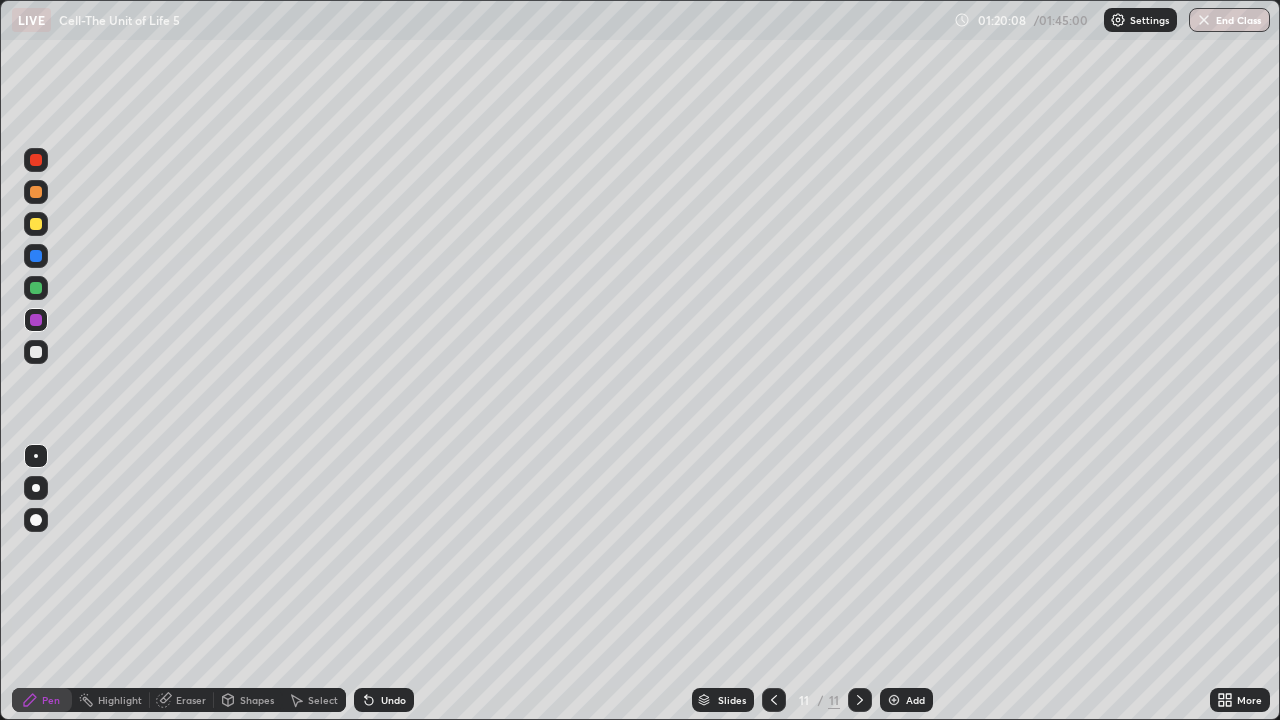 click at bounding box center [36, 224] 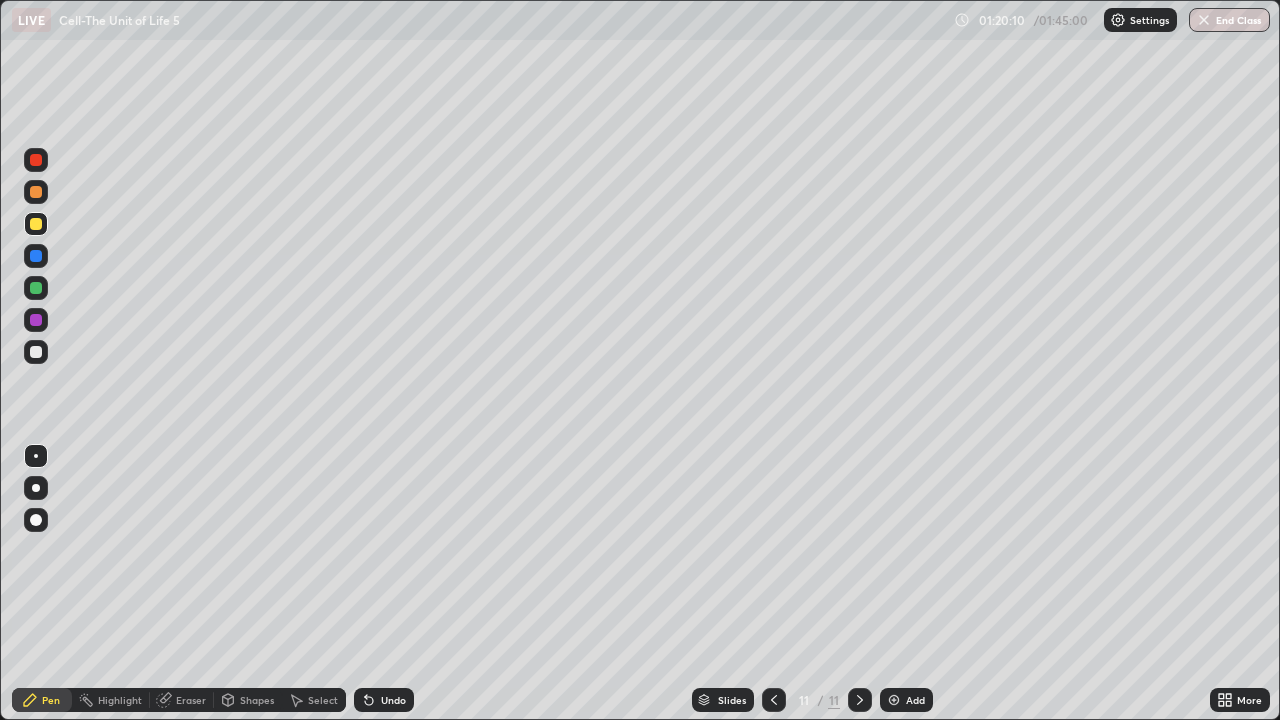click at bounding box center [36, 224] 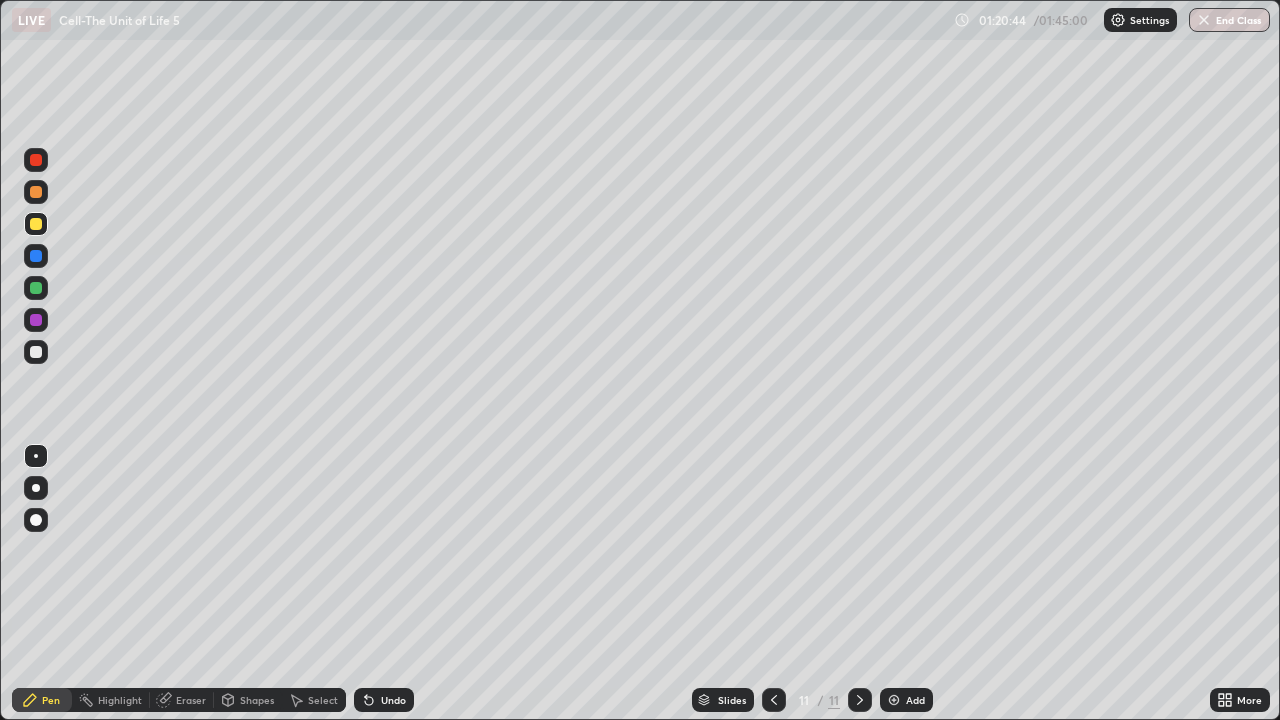 click at bounding box center [36, 352] 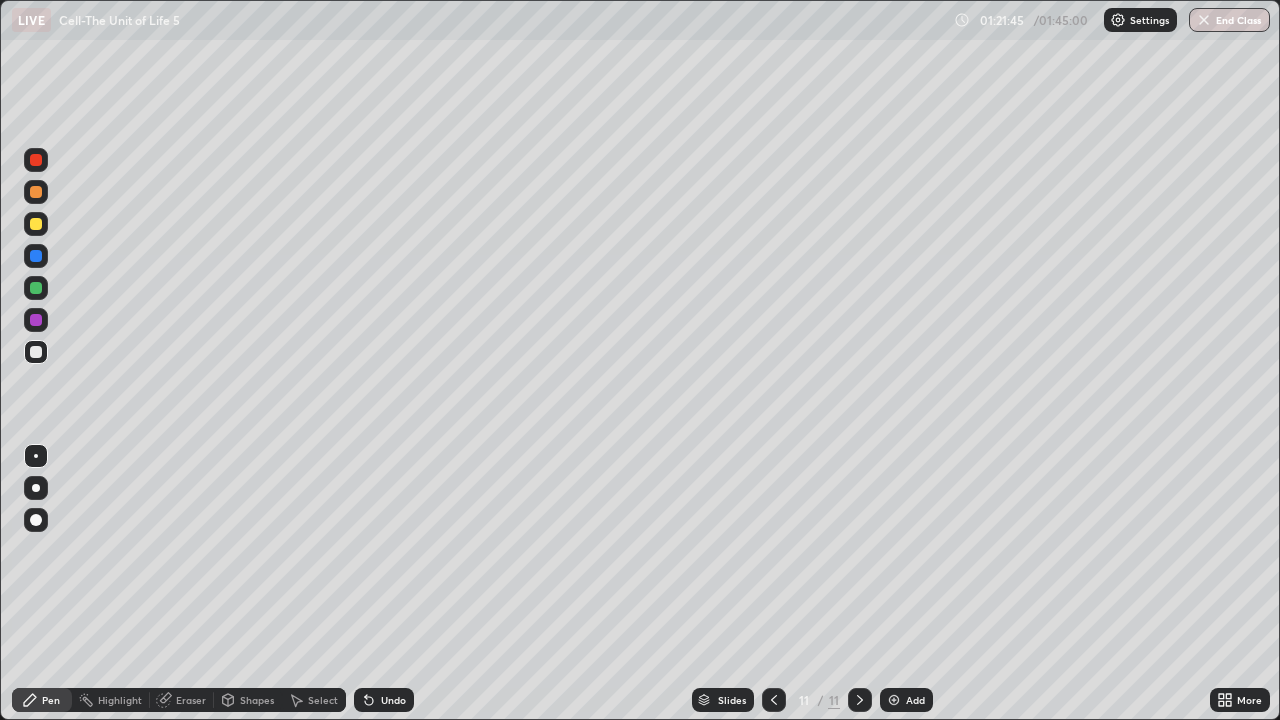 click on "Add" at bounding box center [906, 700] 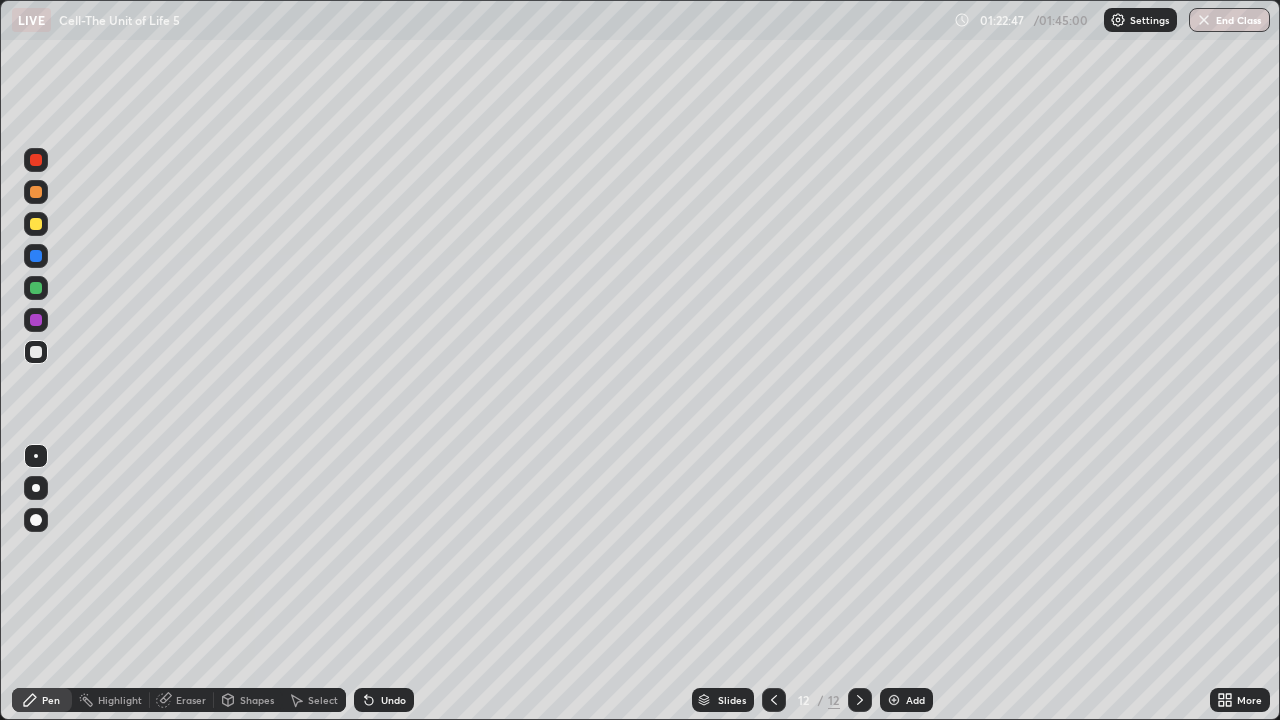 click at bounding box center [36, 352] 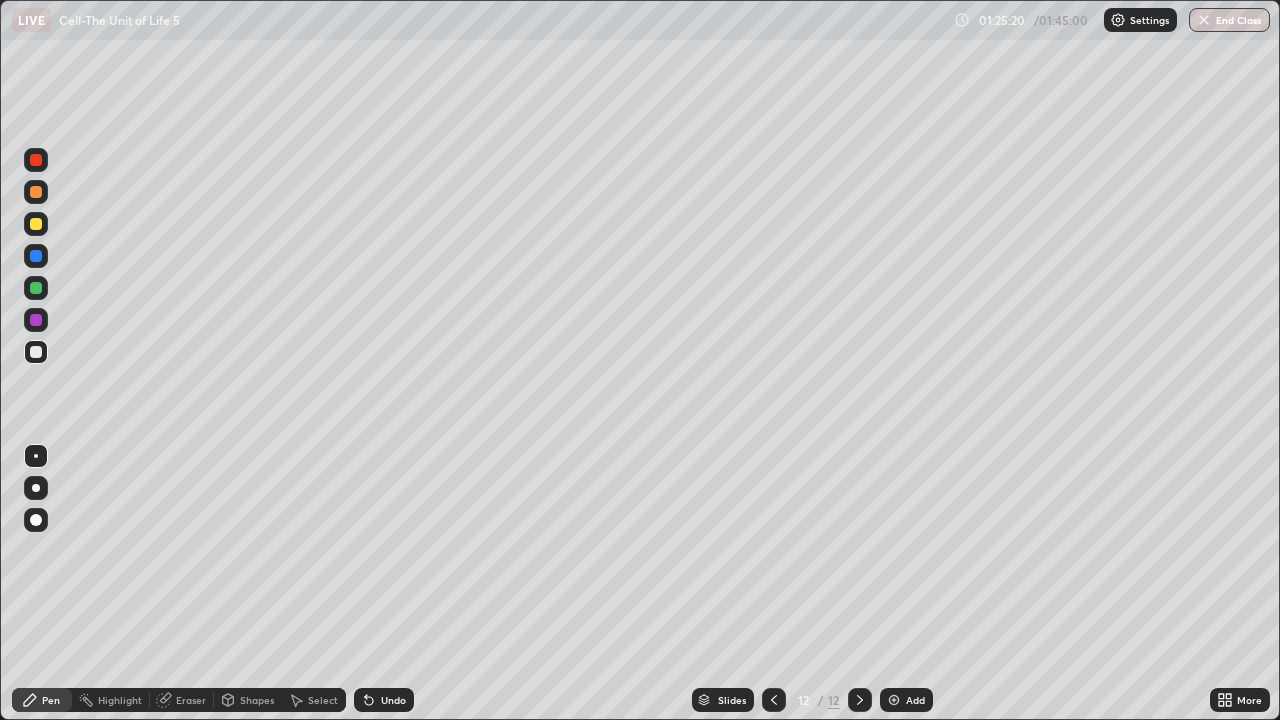 click on "Undo" at bounding box center [384, 700] 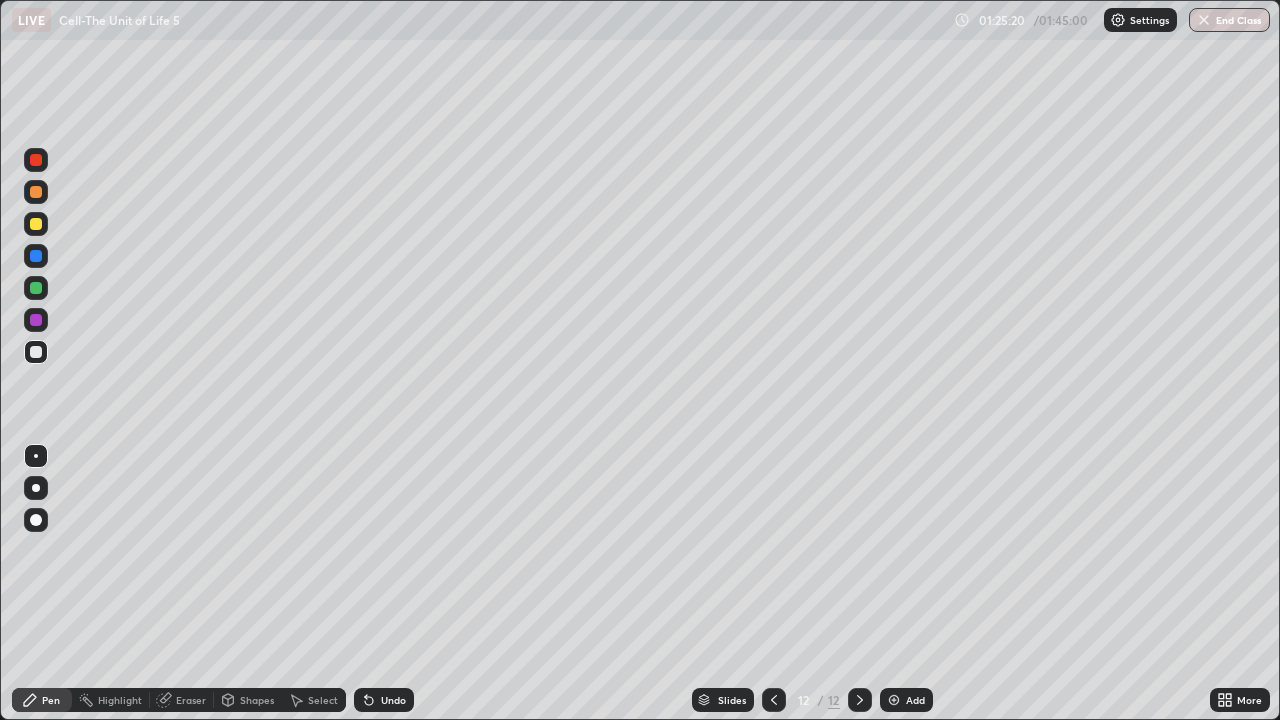 click on "Undo" at bounding box center (384, 700) 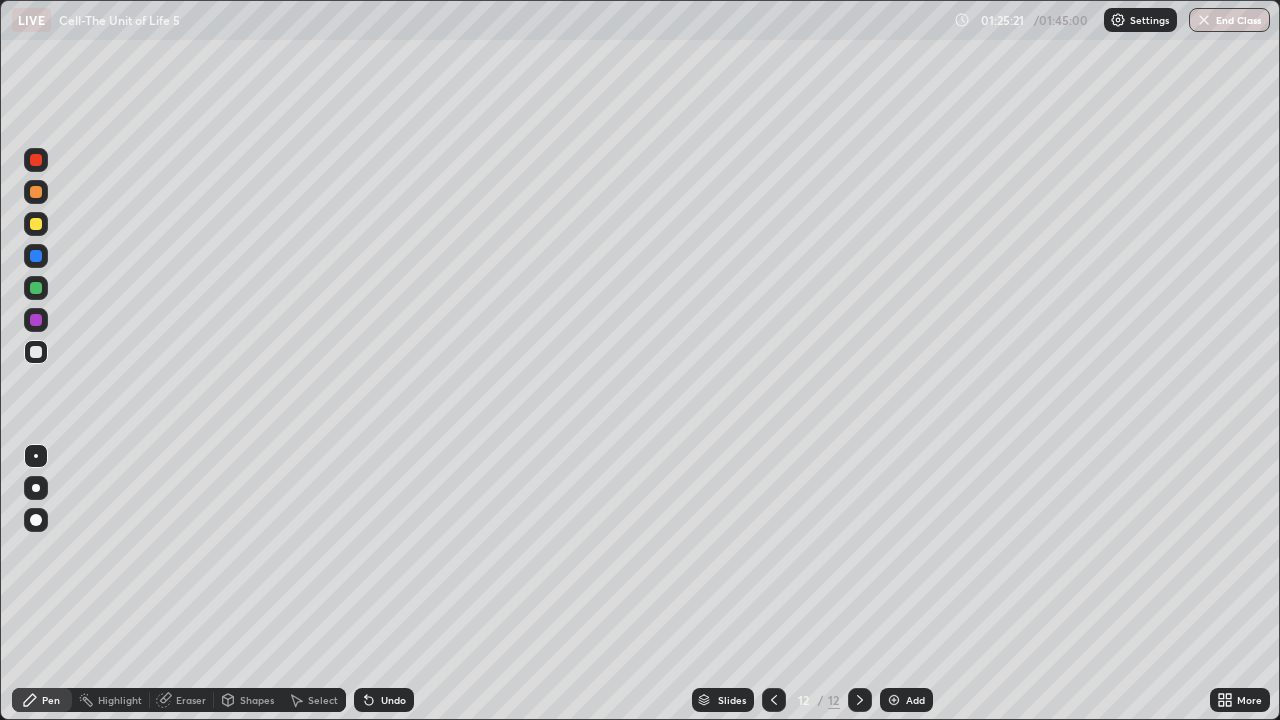 click on "Undo" at bounding box center (393, 700) 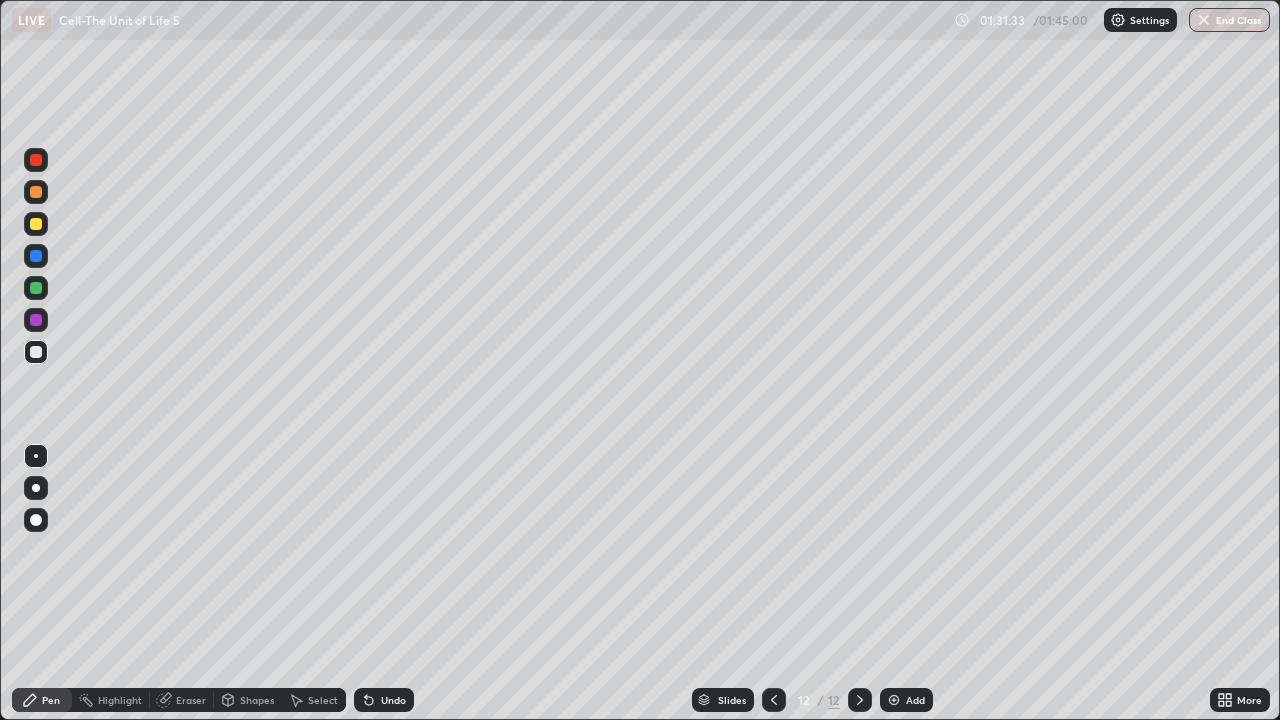 click on "Add" at bounding box center [906, 700] 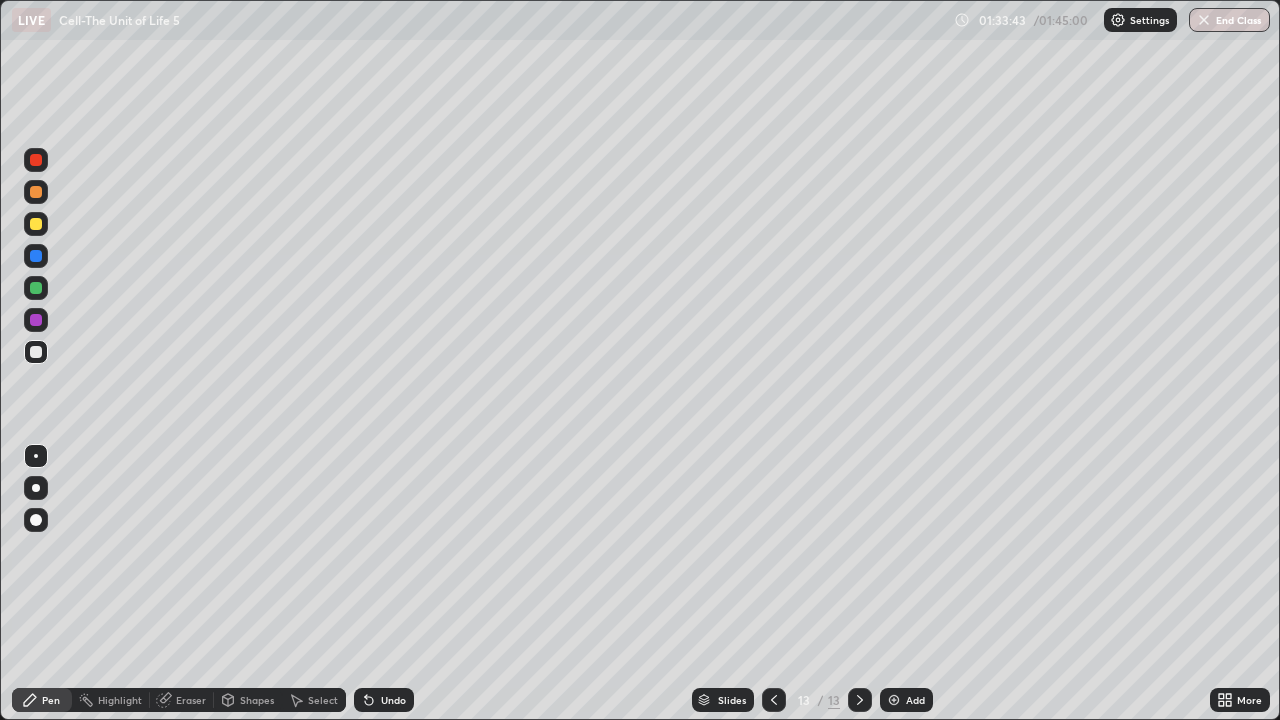 click on "Add" at bounding box center (906, 700) 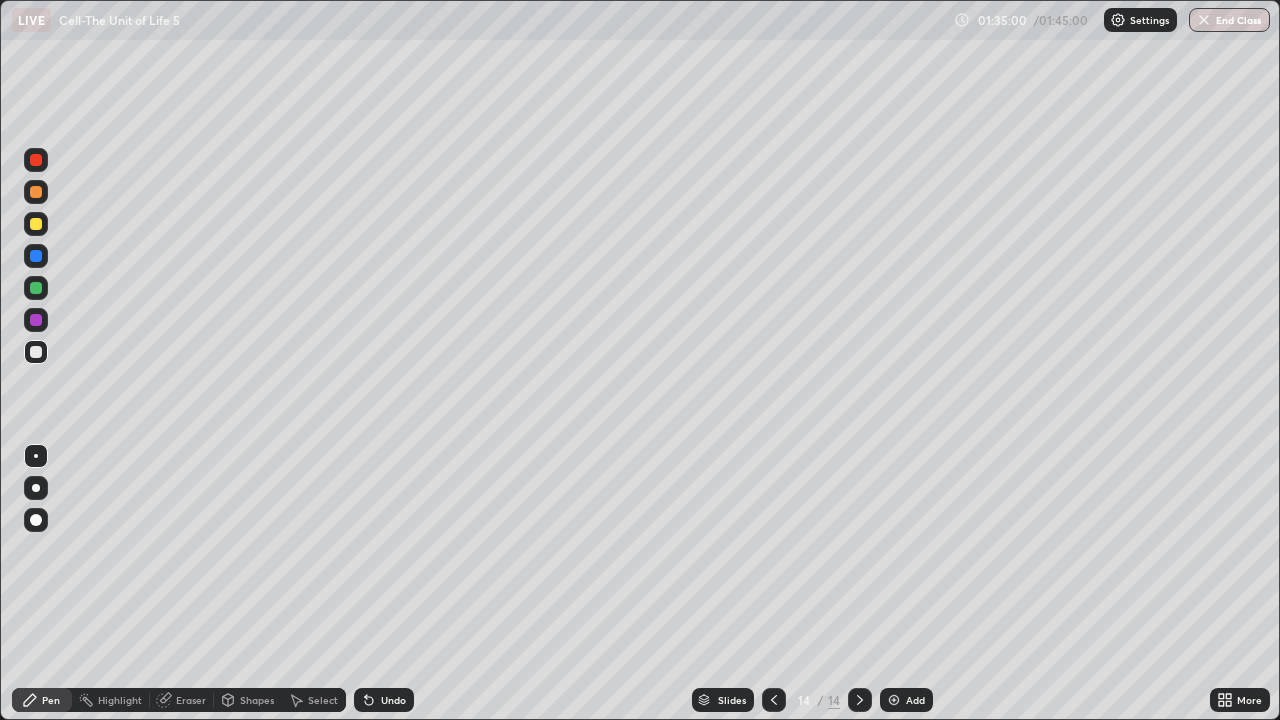 click on "Undo" at bounding box center [393, 700] 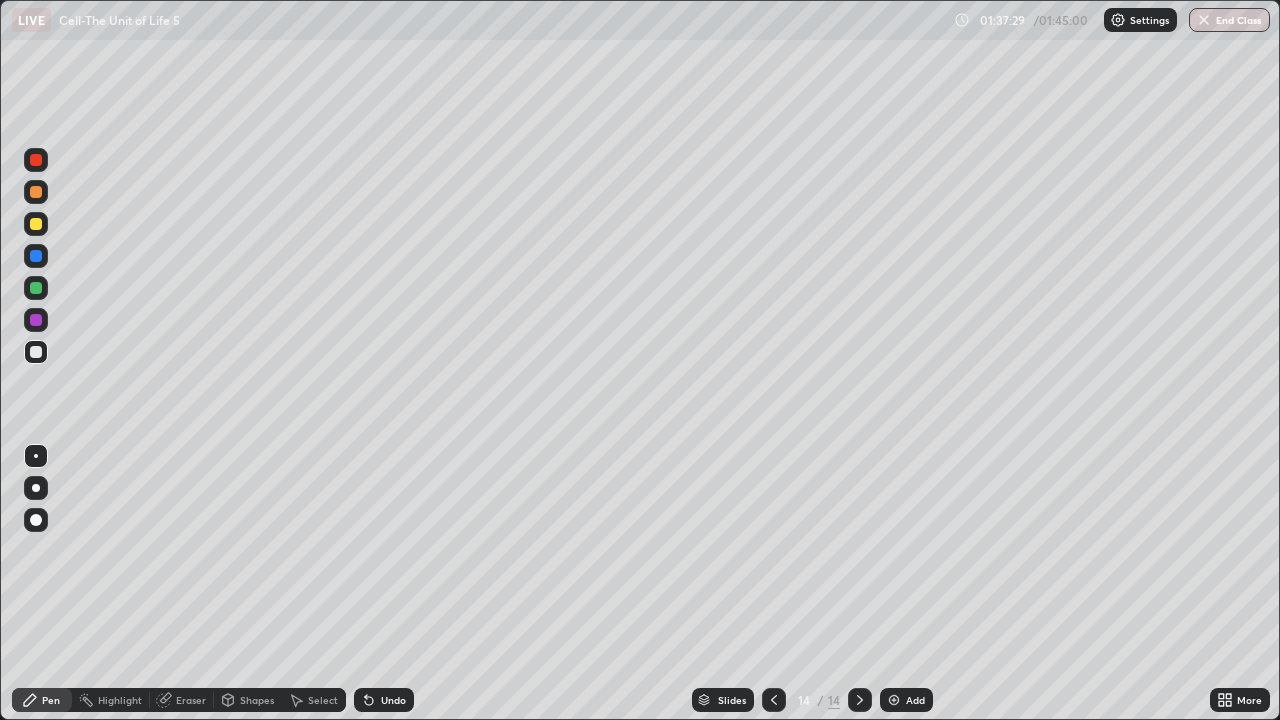 click 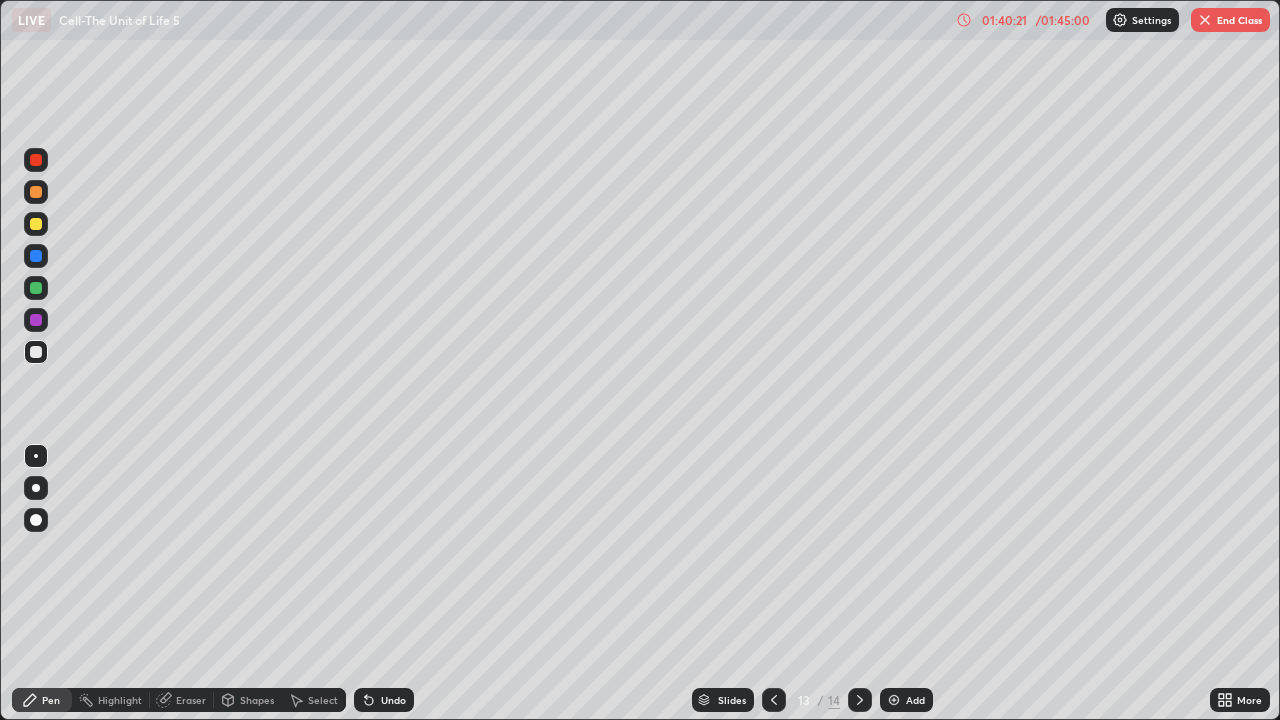 click on "Undo" at bounding box center [393, 700] 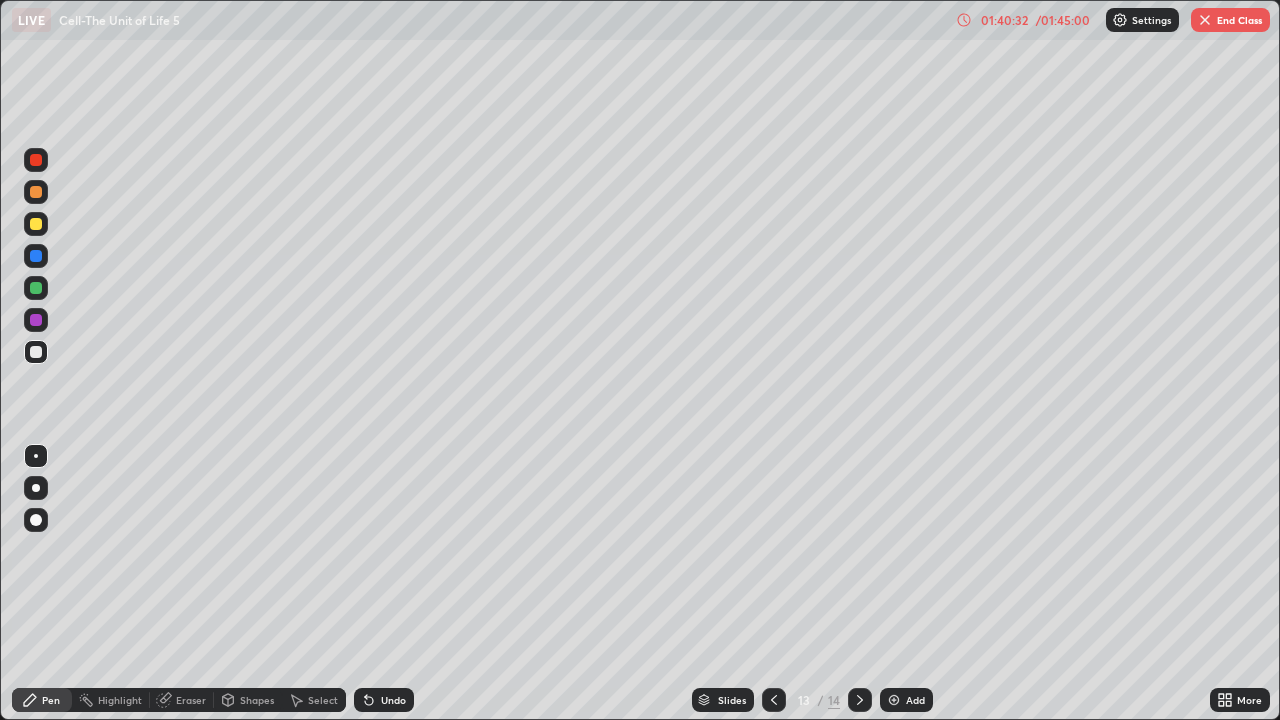 click on "Eraser" at bounding box center (191, 700) 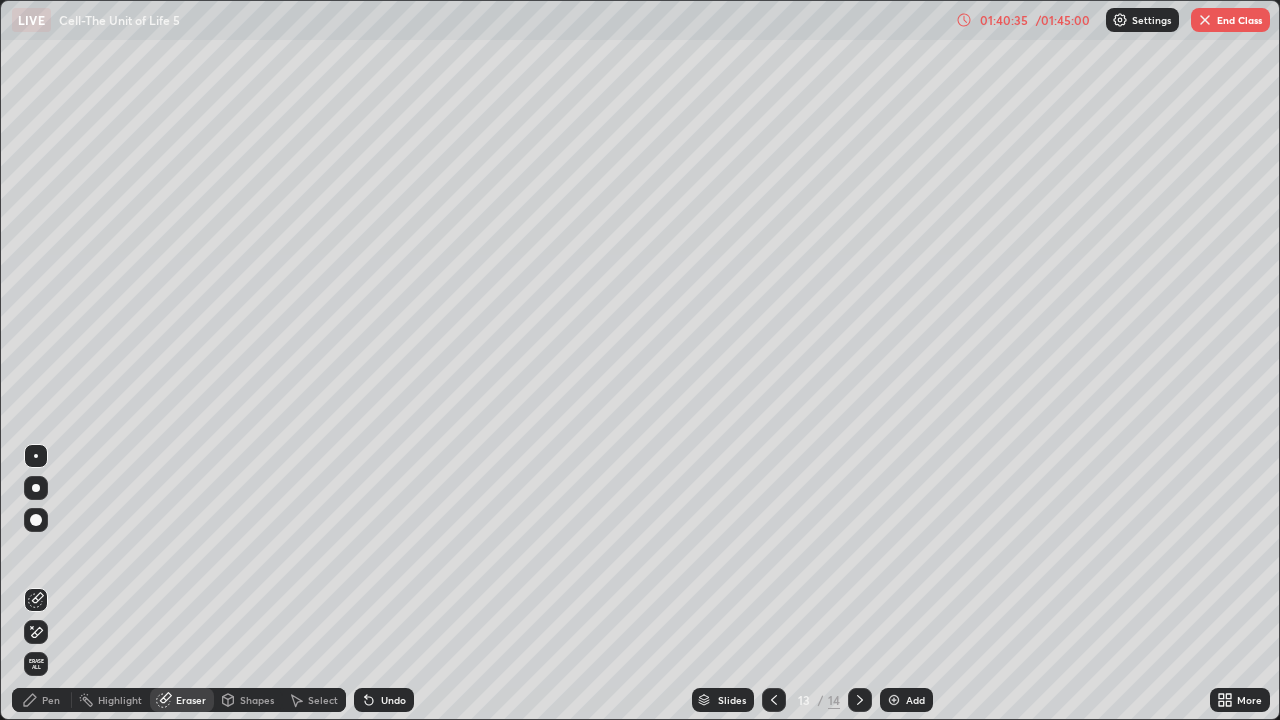 click on "Highlight" at bounding box center (120, 700) 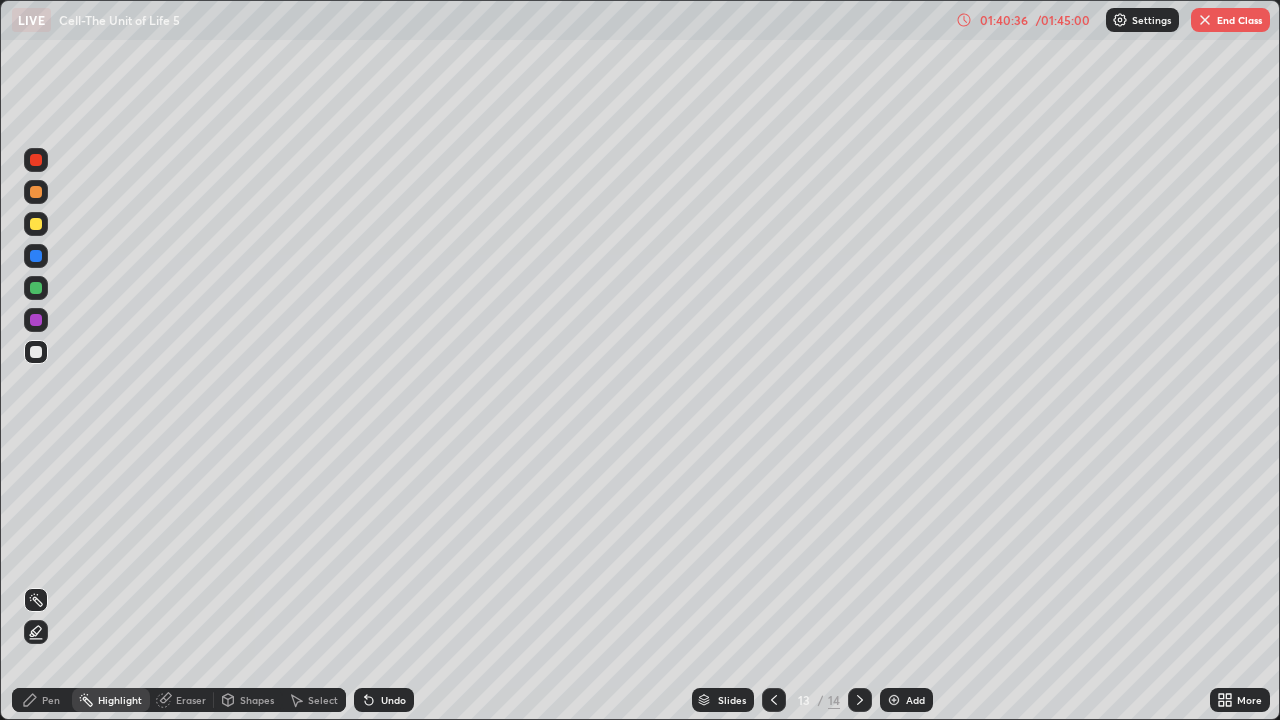 click on "Eraser" at bounding box center (191, 700) 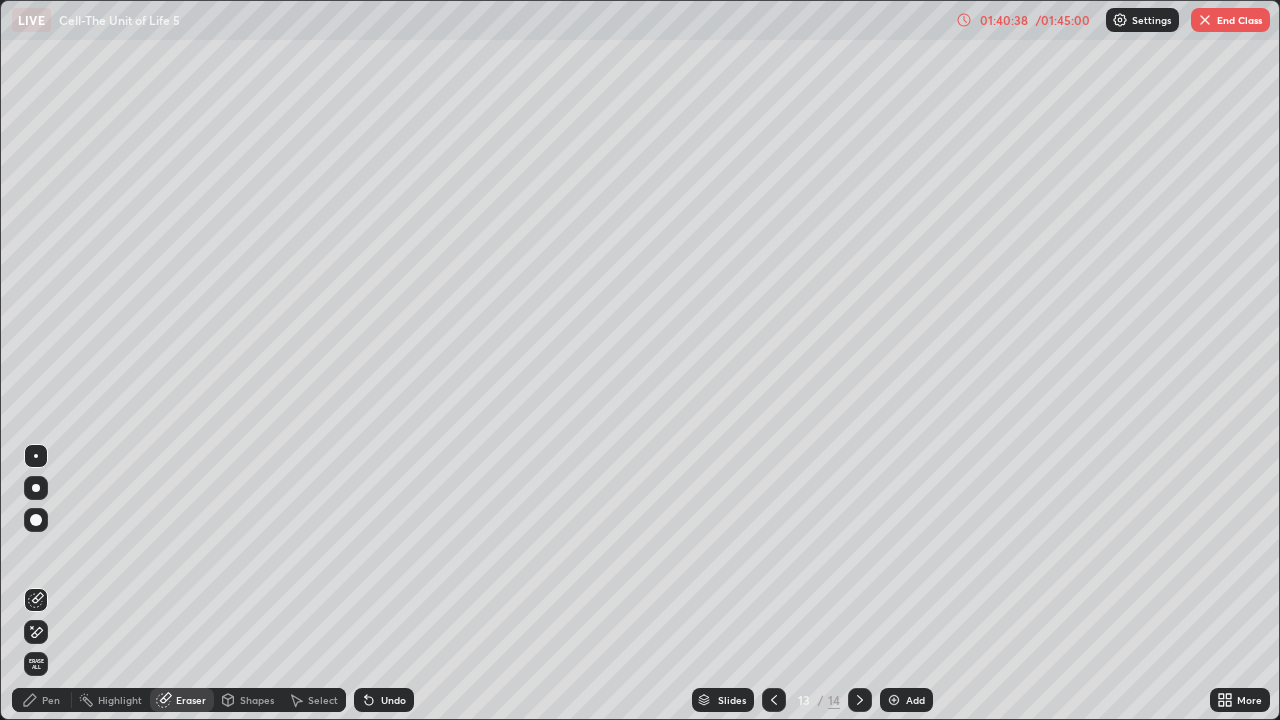 click on "Pen" at bounding box center (42, 700) 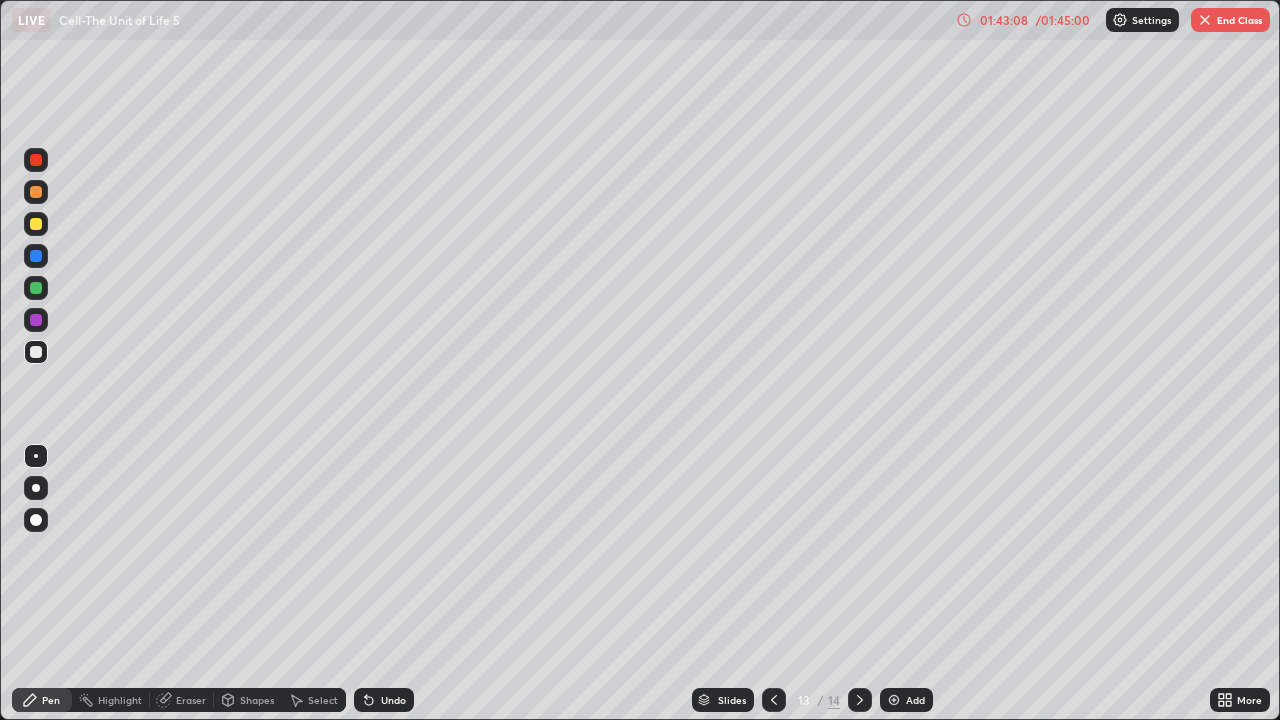click on "End Class" at bounding box center [1230, 20] 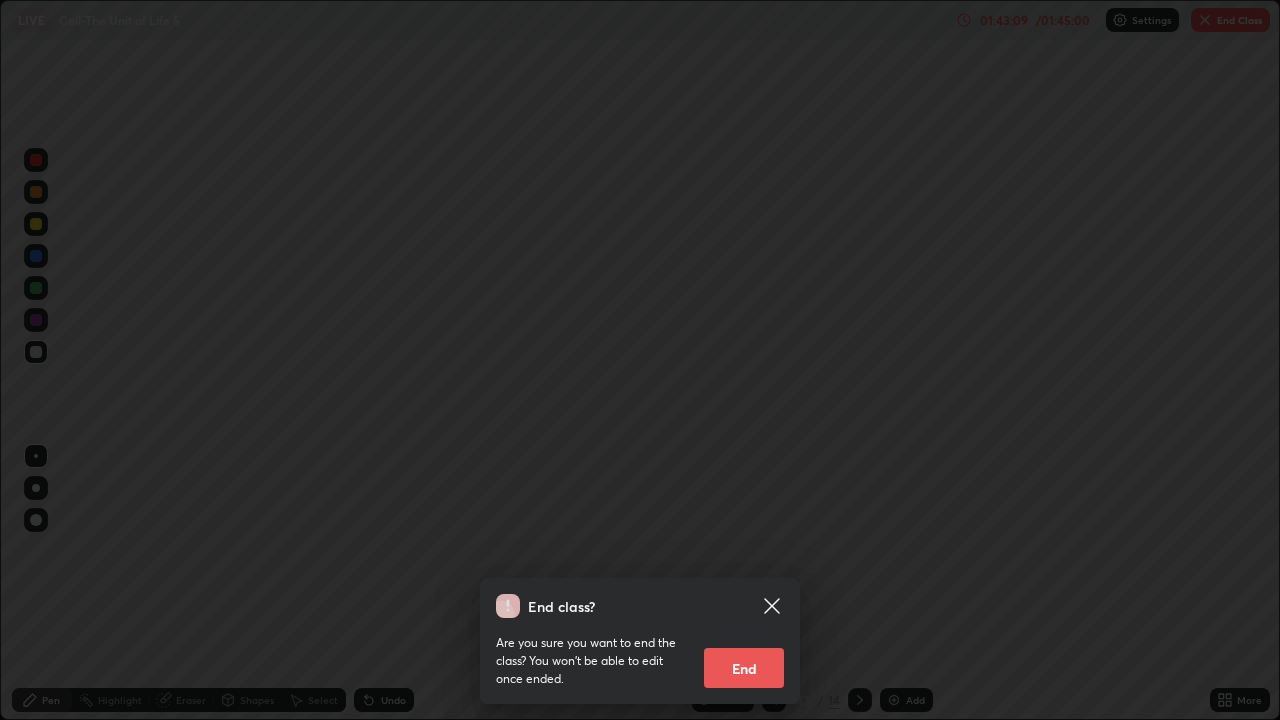 click on "End class? Are you sure you want to end the class? You won’t be able to edit once ended. End" at bounding box center (640, 360) 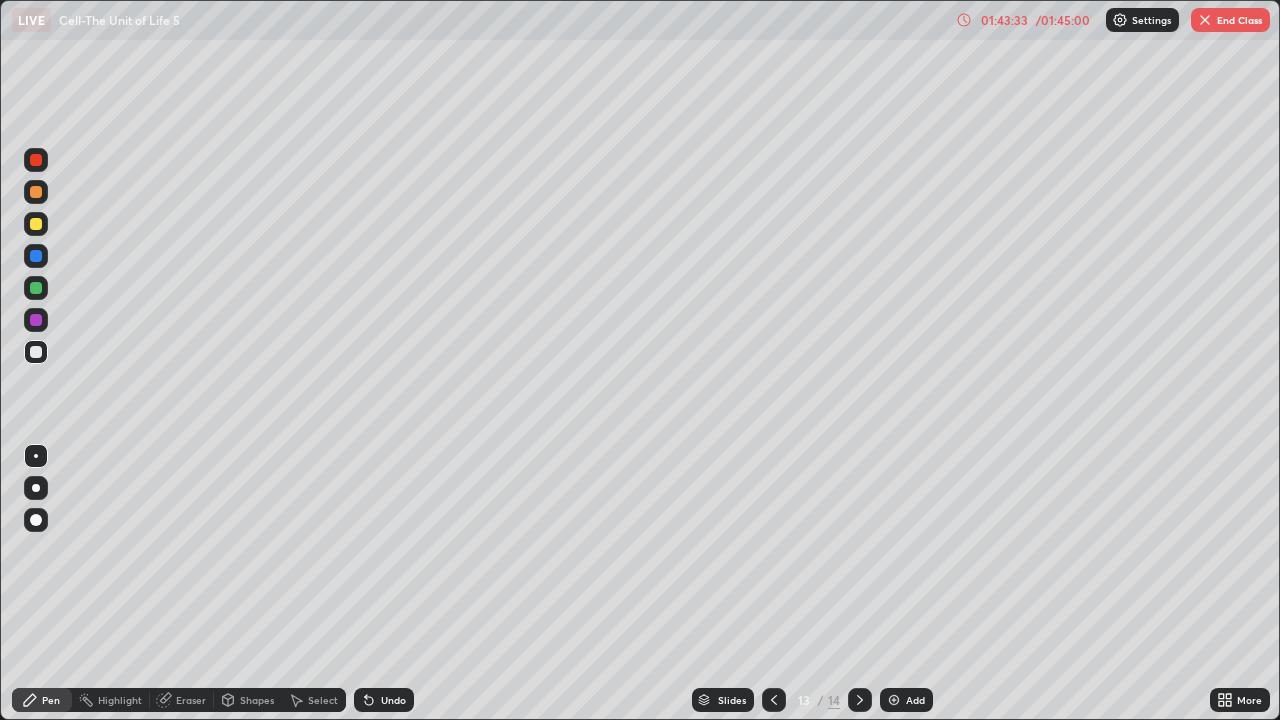 click on "End Class" at bounding box center [1230, 20] 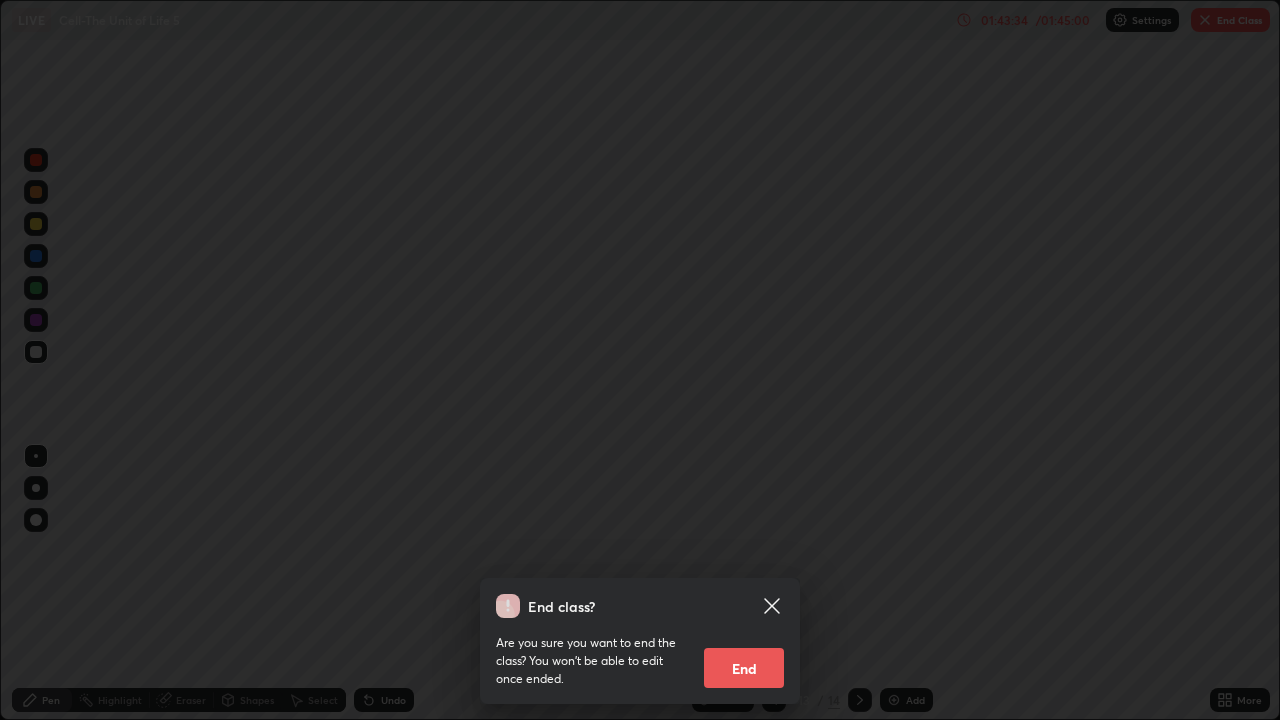 click on "End" at bounding box center (744, 668) 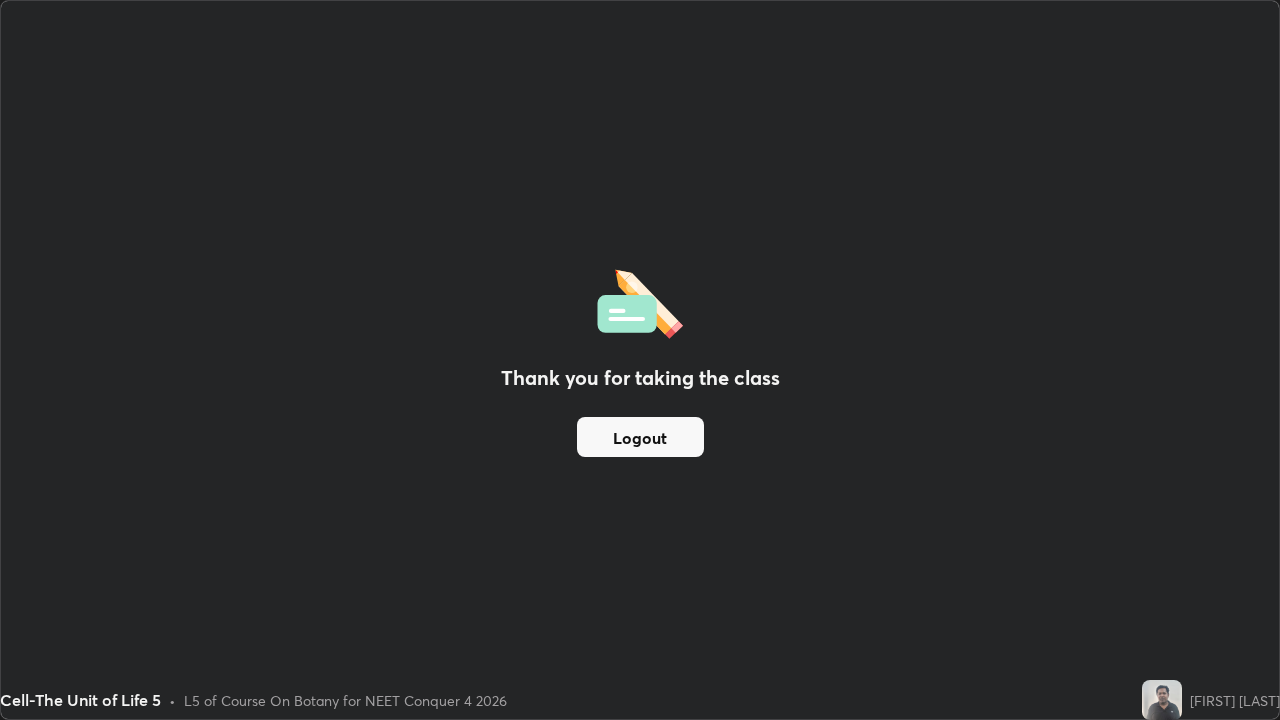 click on "Logout" at bounding box center (640, 437) 